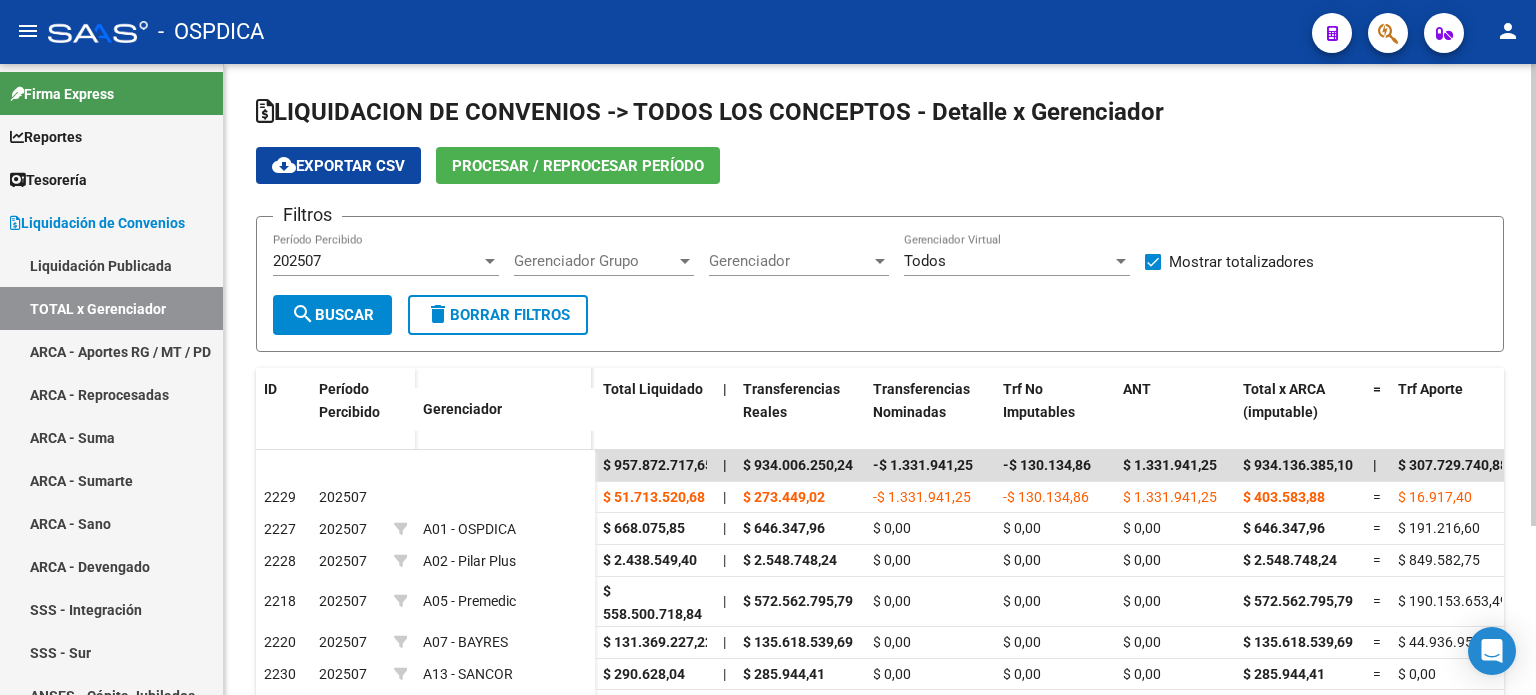 scroll, scrollTop: 0, scrollLeft: 0, axis: both 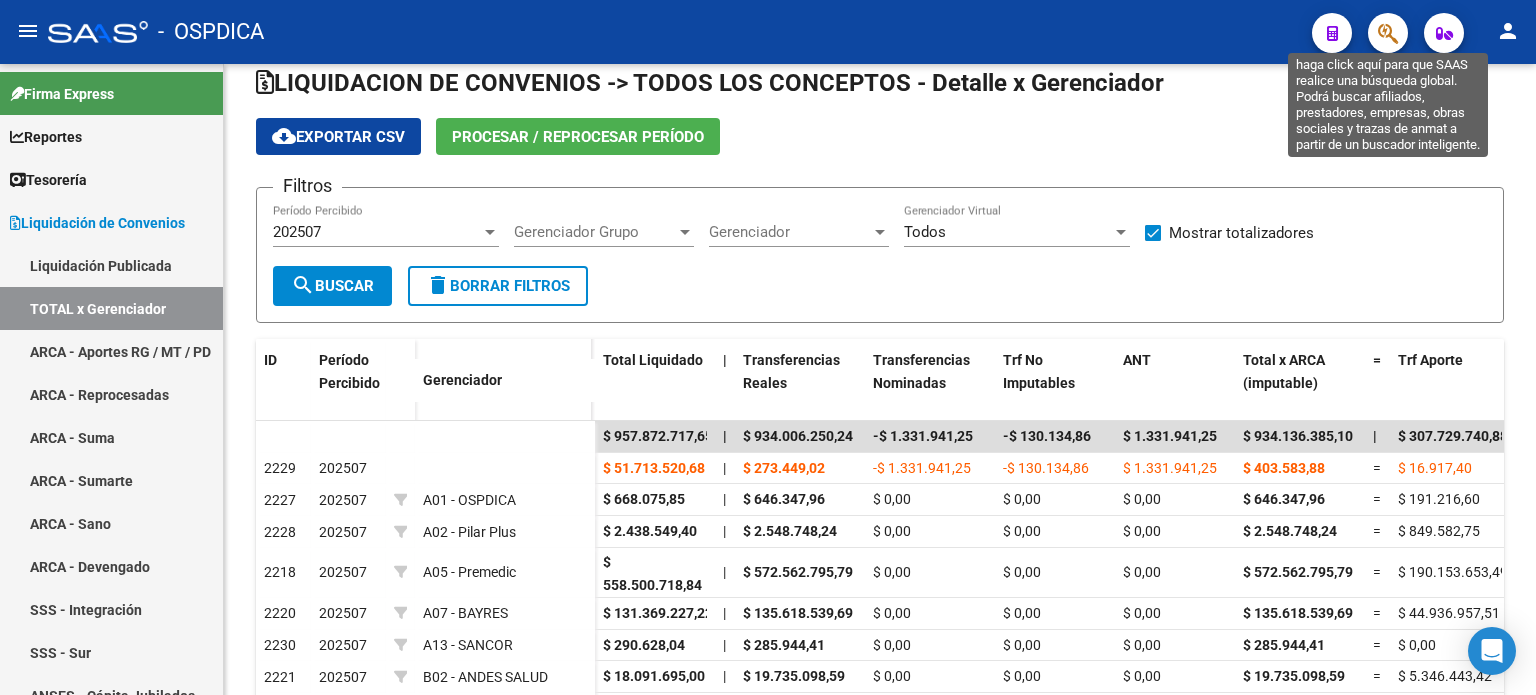 click 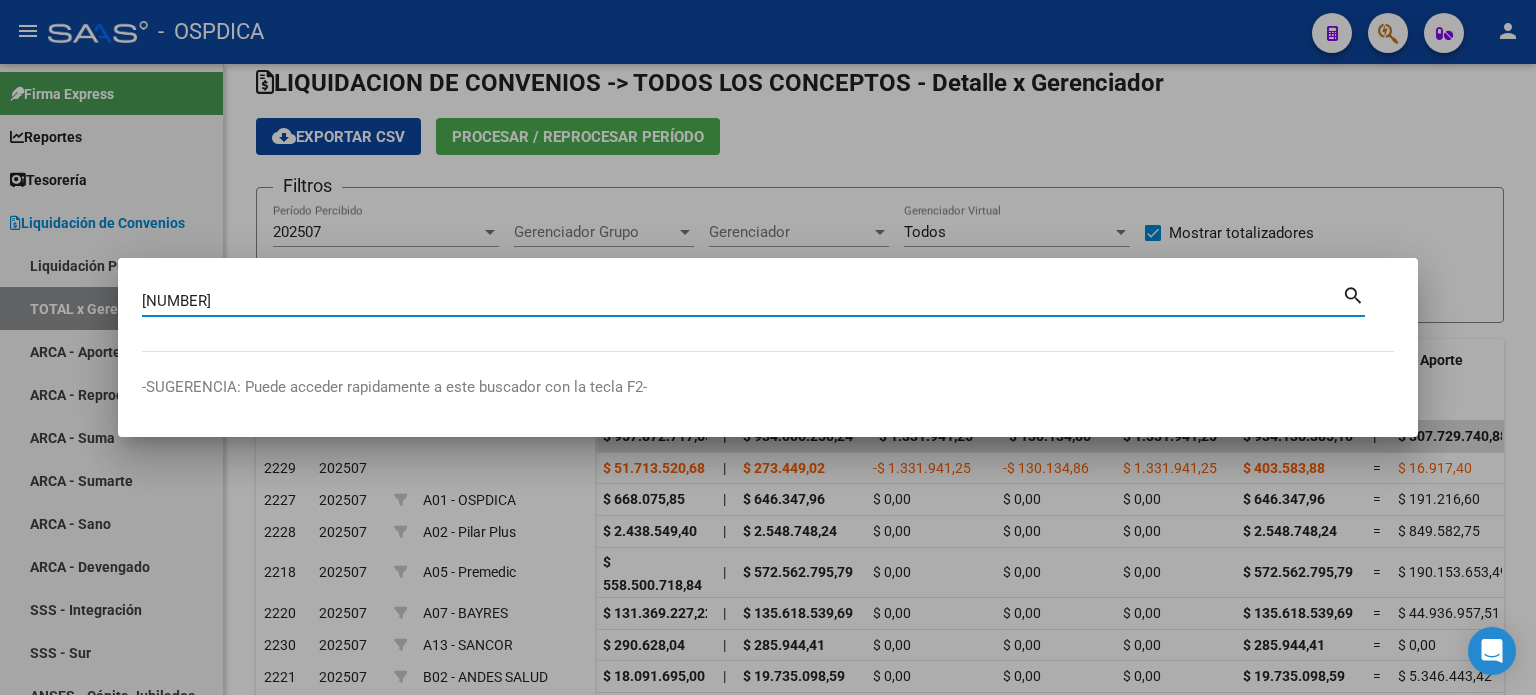 type on "[NUMBER]" 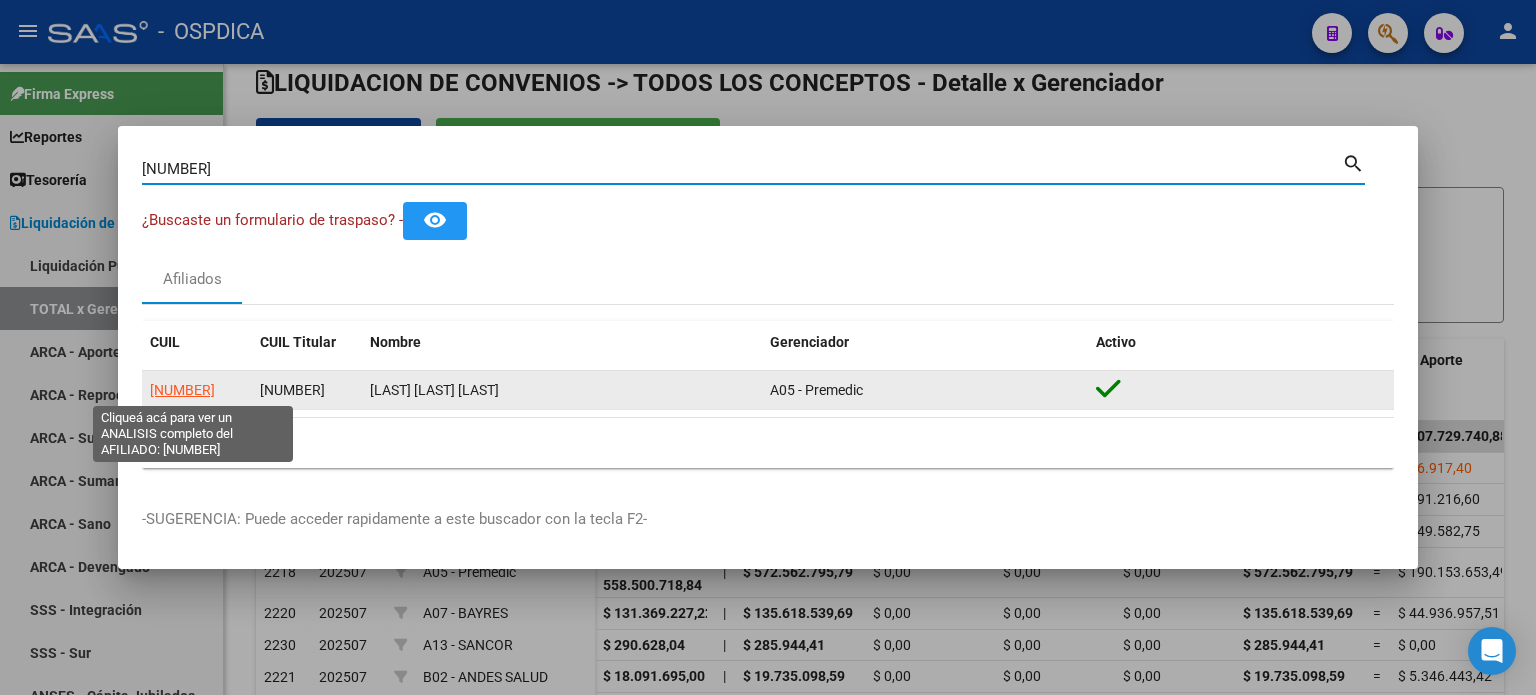 click on "[NUMBER]" 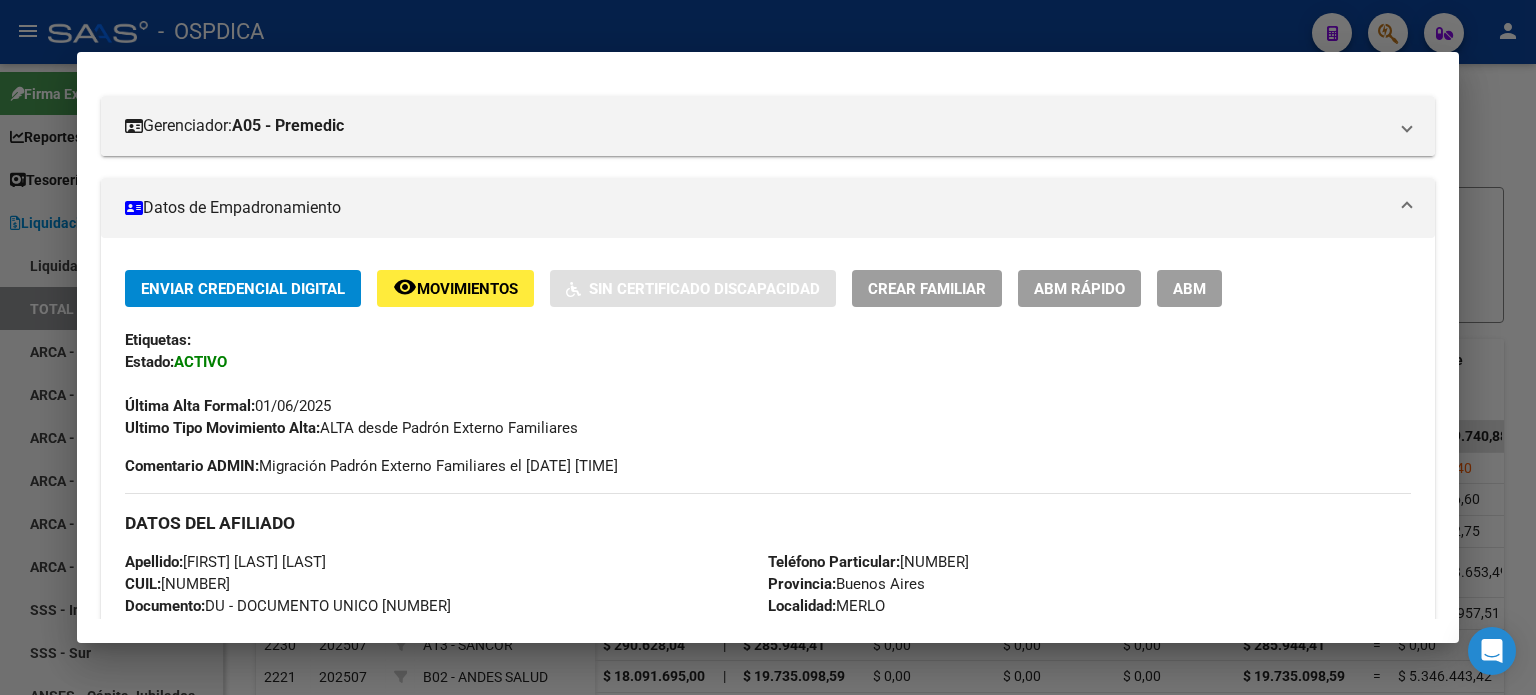 scroll, scrollTop: 0, scrollLeft: 0, axis: both 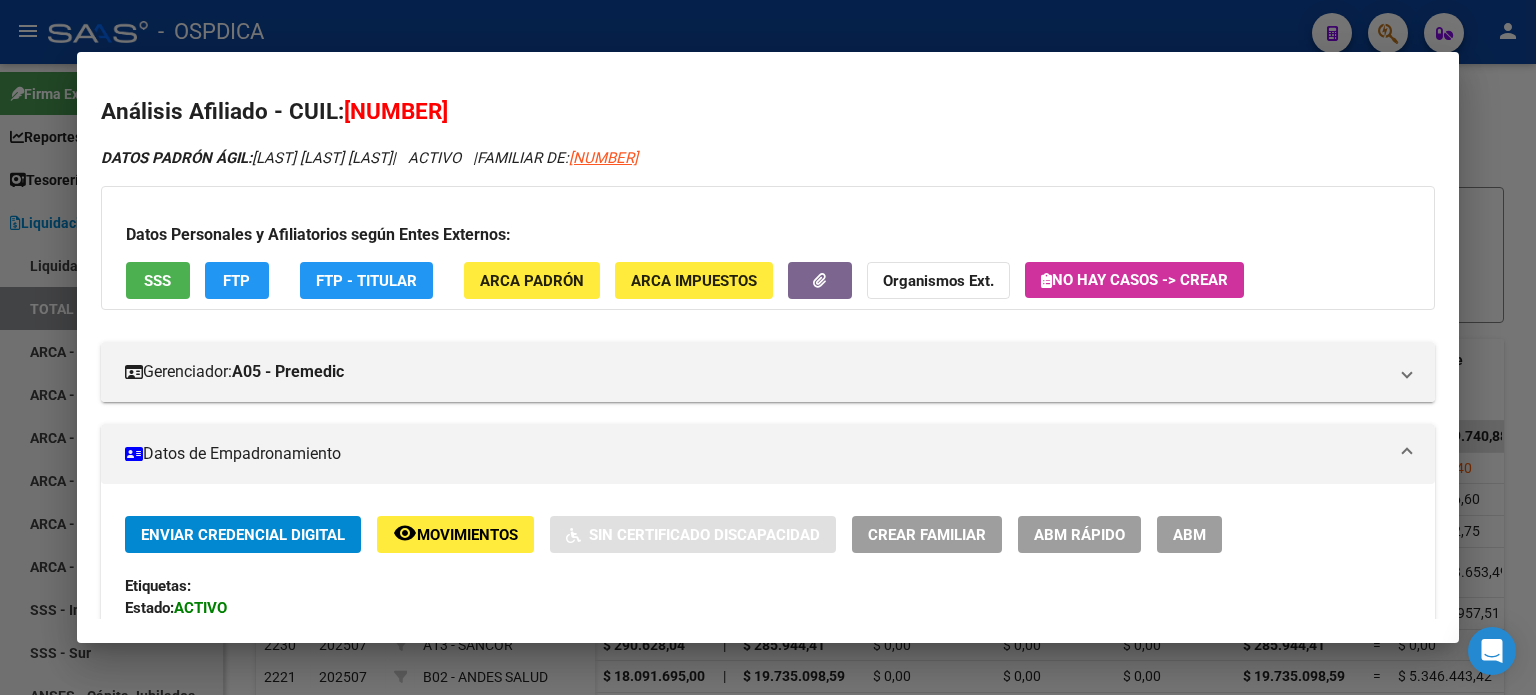 click at bounding box center (768, 347) 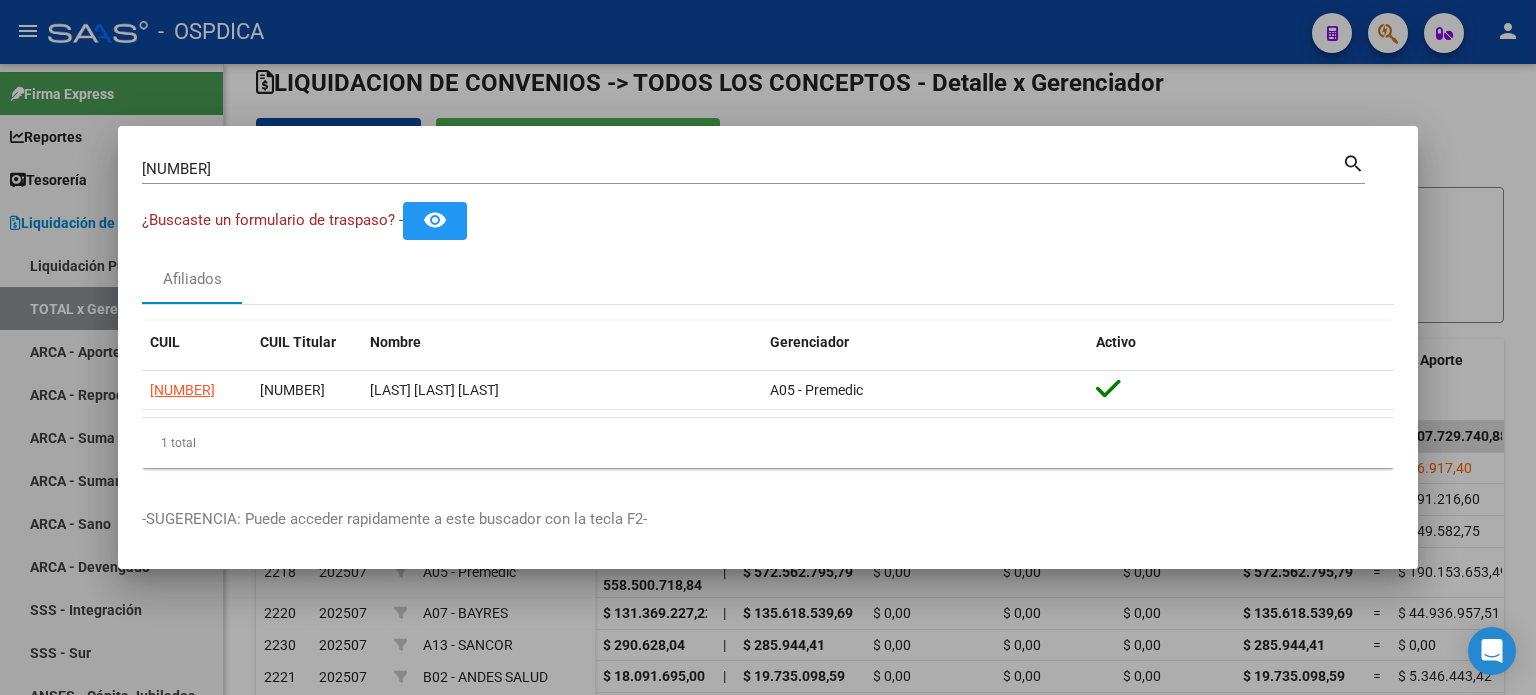 drag, startPoint x: 770, startPoint y: 387, endPoint x: 436, endPoint y: 425, distance: 336.15472 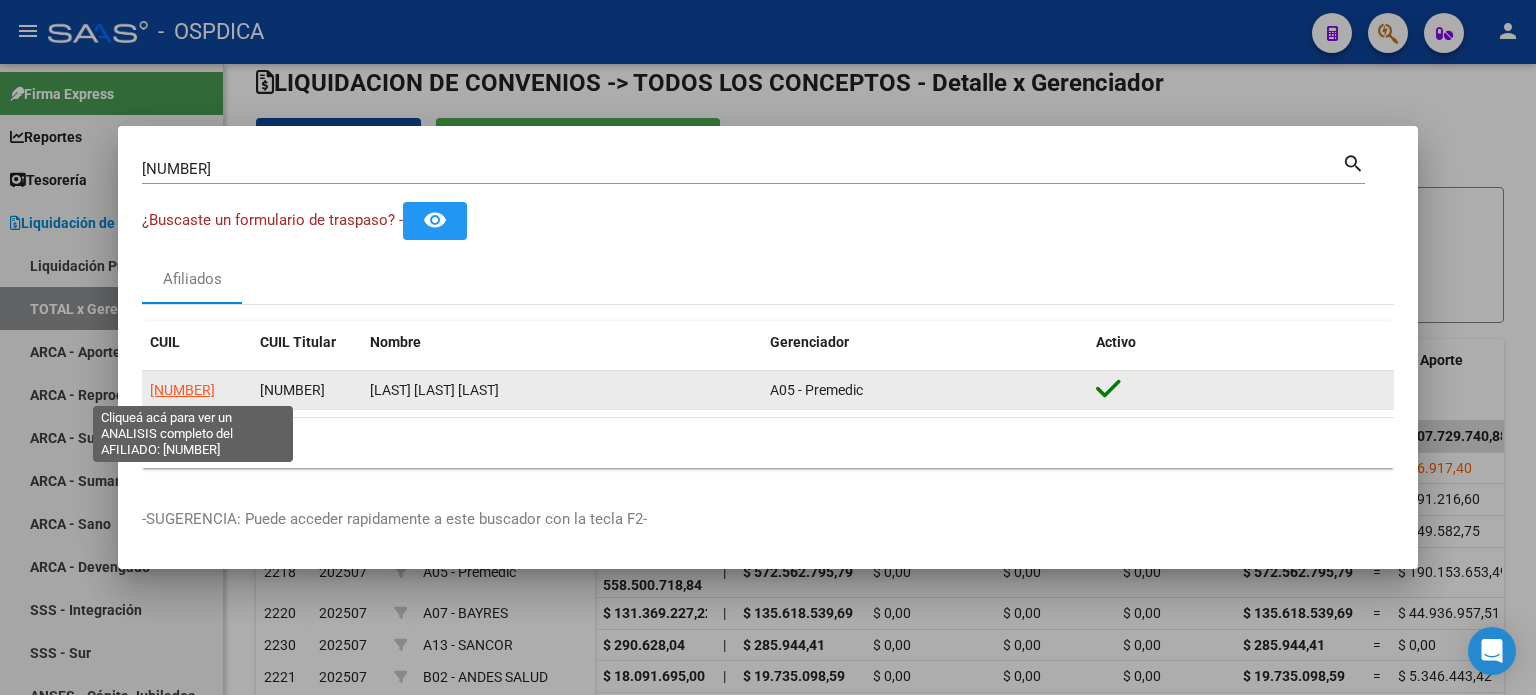 click on "[NUMBER]" 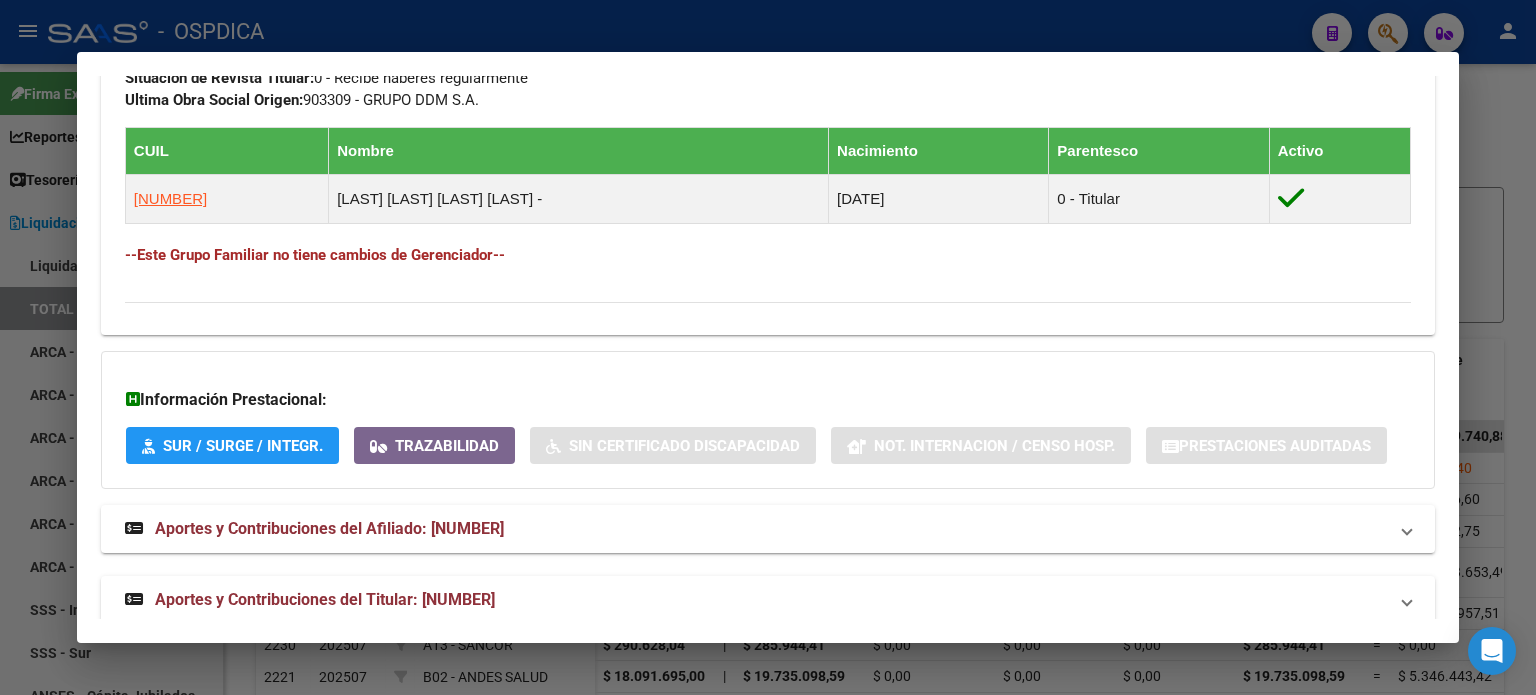 scroll, scrollTop: 1138, scrollLeft: 0, axis: vertical 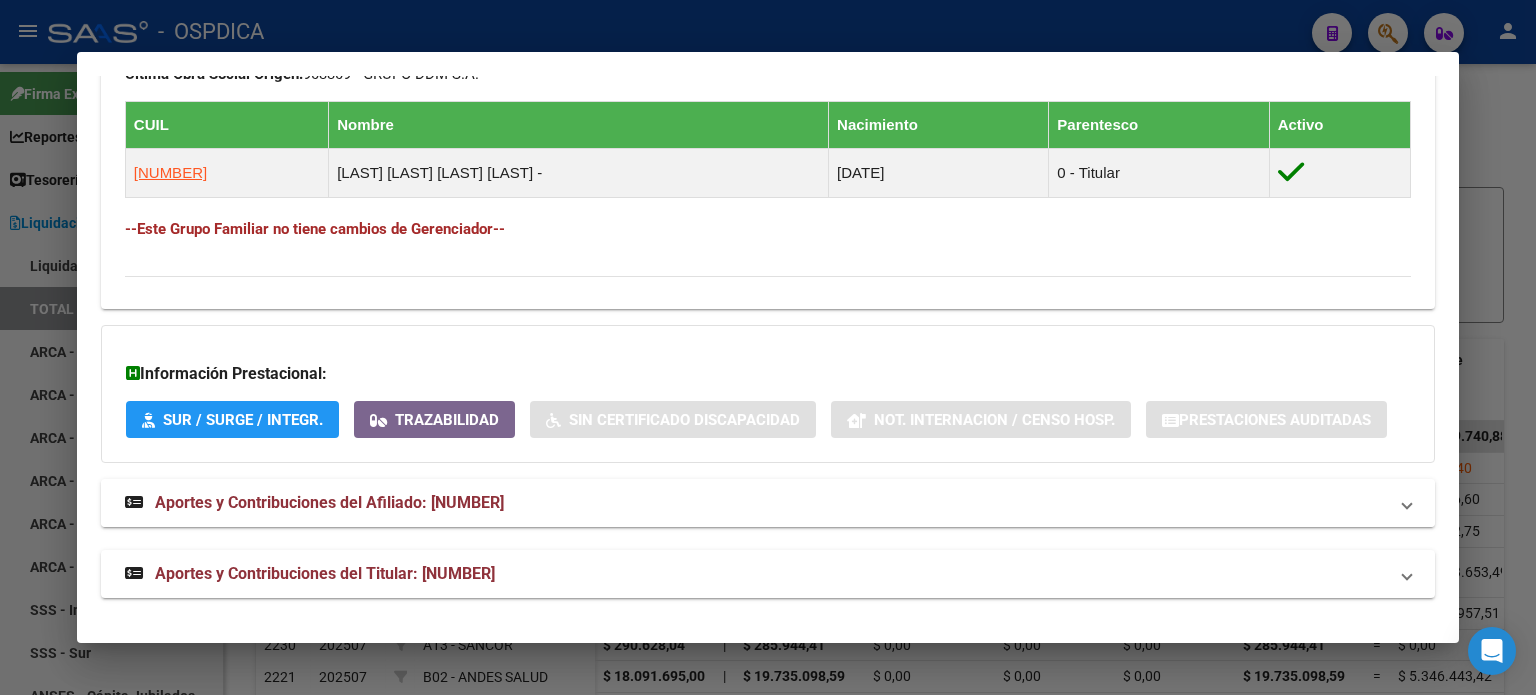 click on "Aportes y Contribuciones del Afiliado: [NUMBER]" at bounding box center (329, 502) 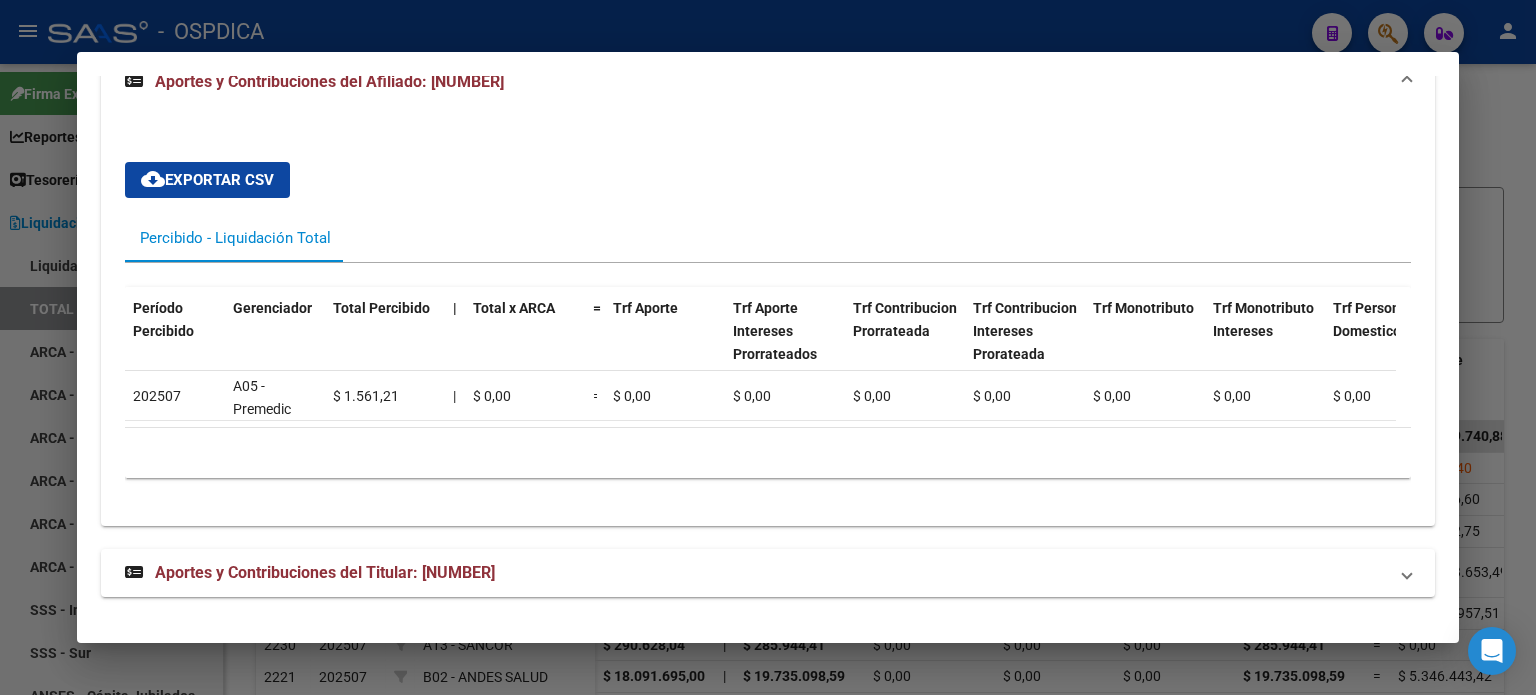 scroll, scrollTop: 1580, scrollLeft: 0, axis: vertical 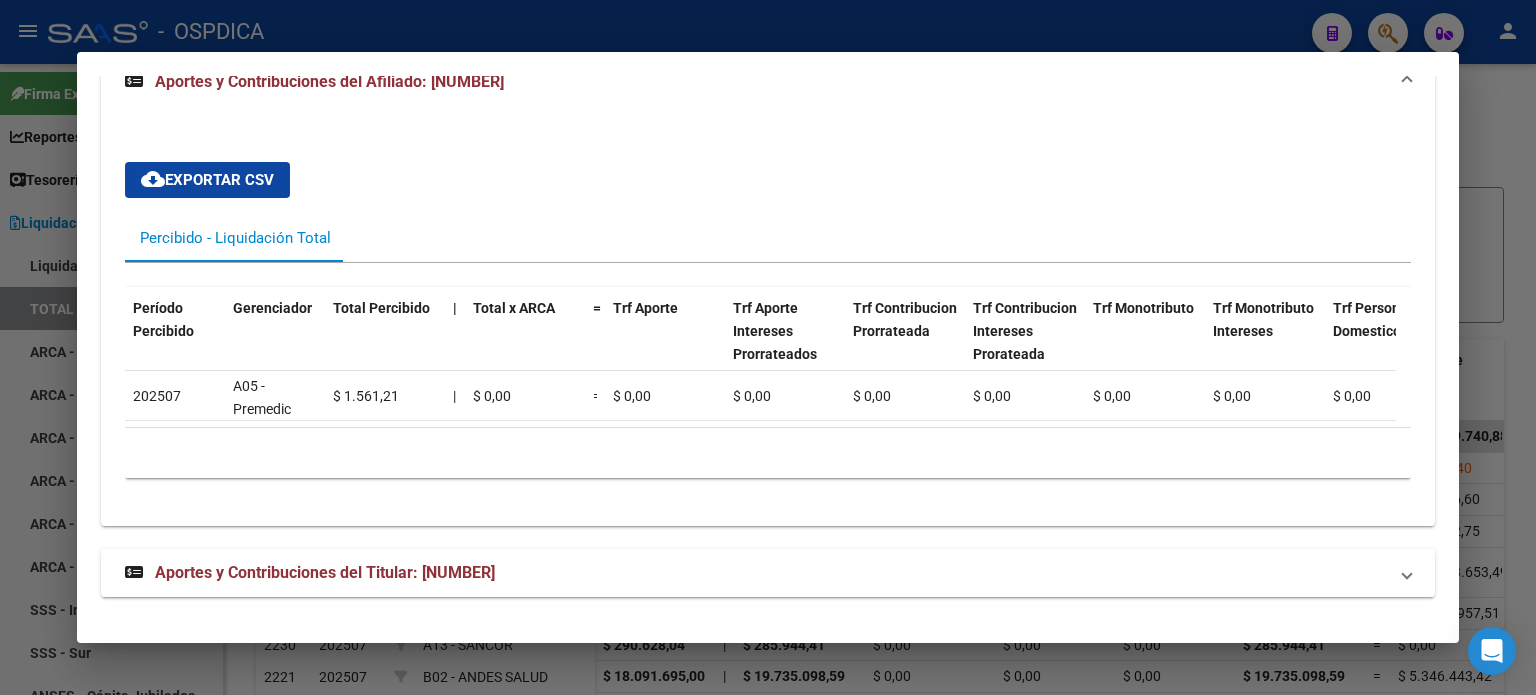 click on "Aportes y Contribuciones del Titular: [NUMBER]" at bounding box center (325, 572) 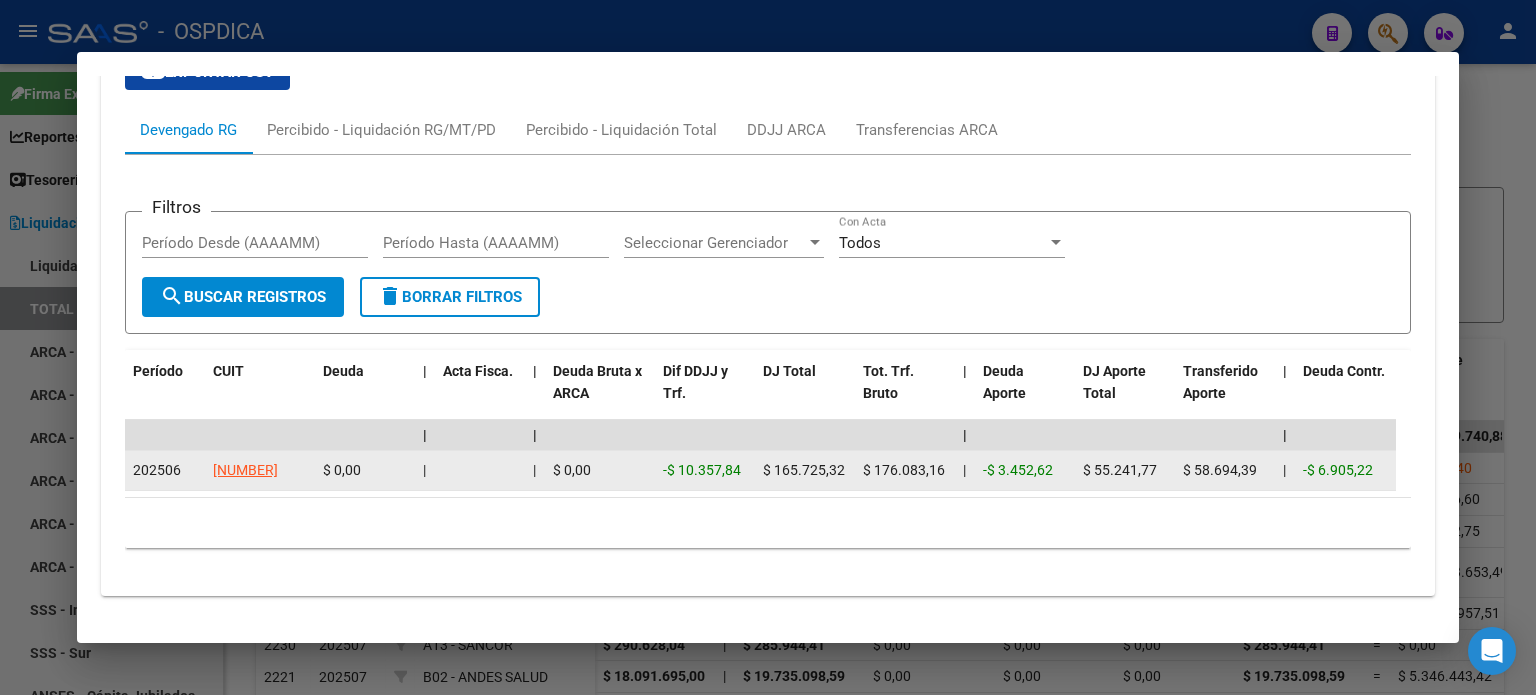 scroll, scrollTop: 2200, scrollLeft: 0, axis: vertical 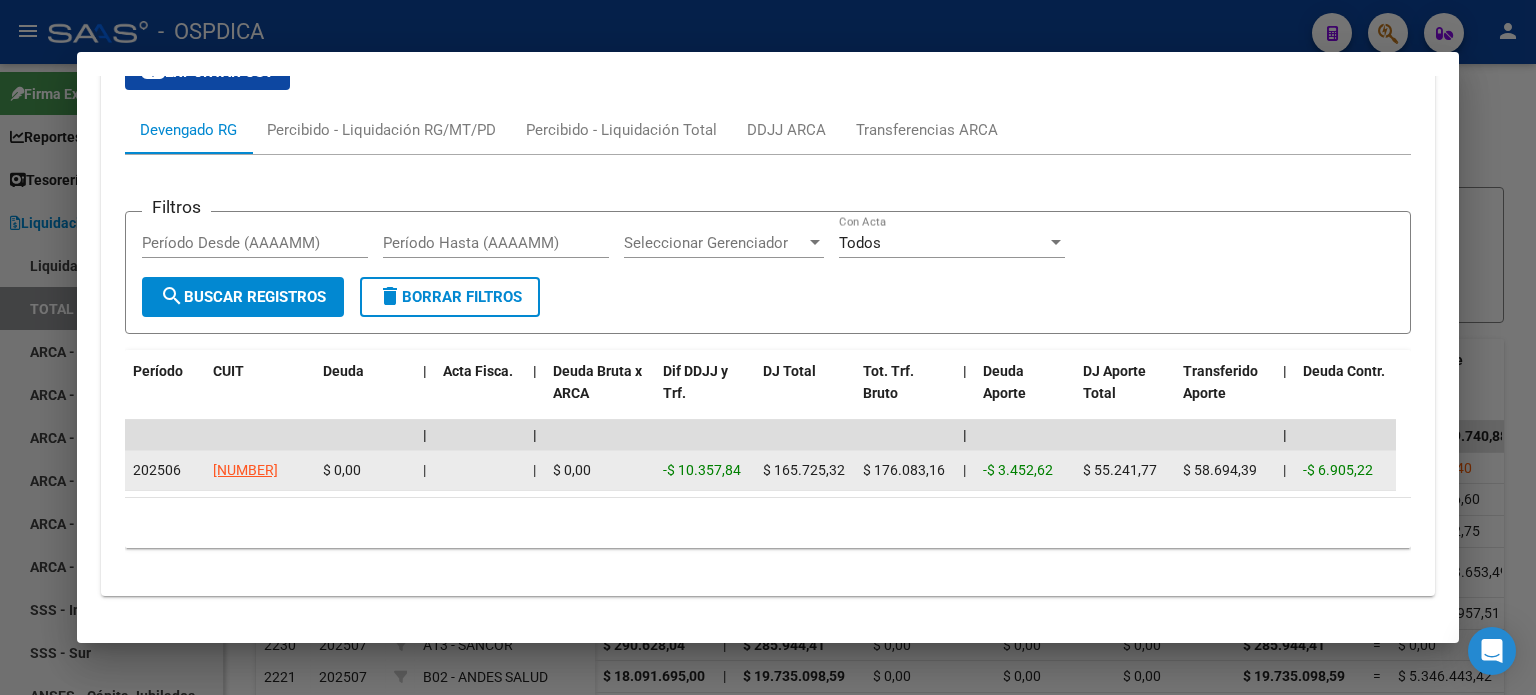 drag, startPoint x: 767, startPoint y: 458, endPoint x: 868, endPoint y: 461, distance: 101.04455 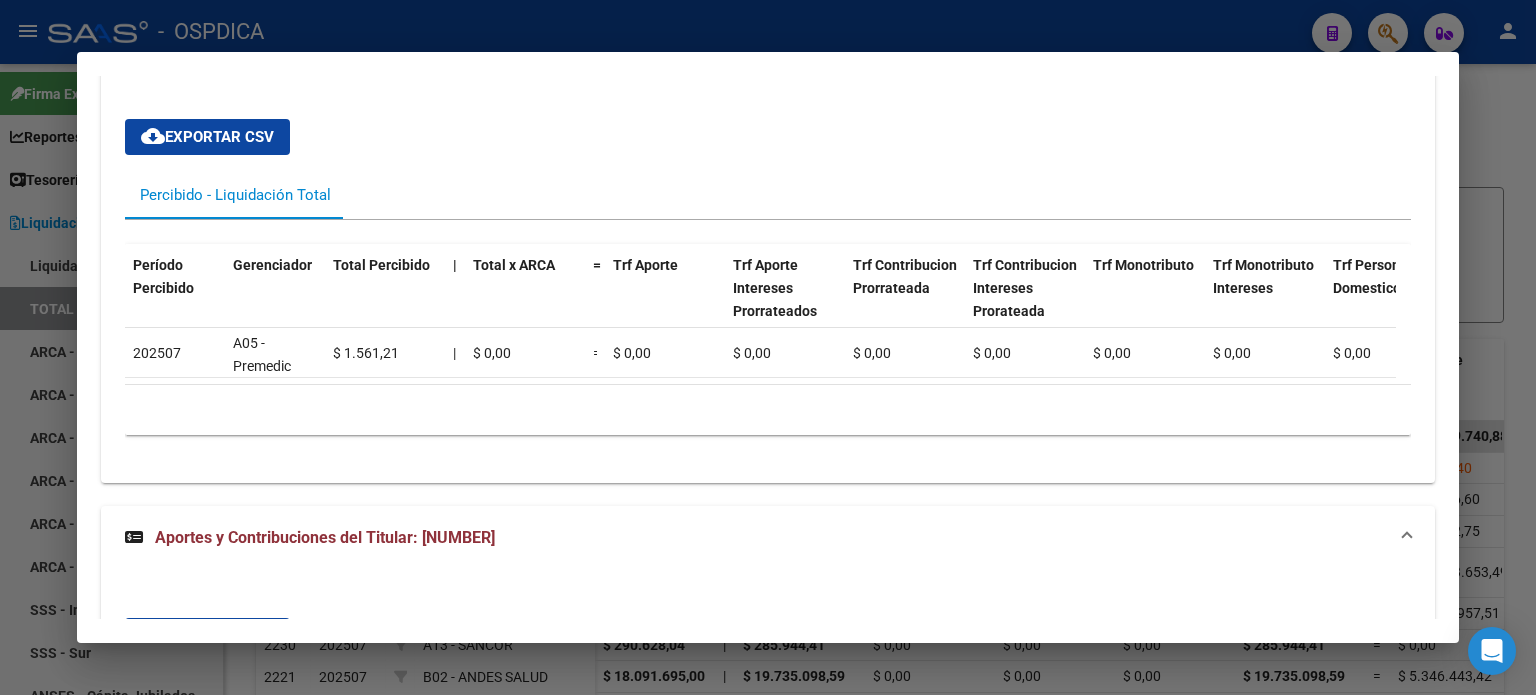 scroll, scrollTop: 1600, scrollLeft: 0, axis: vertical 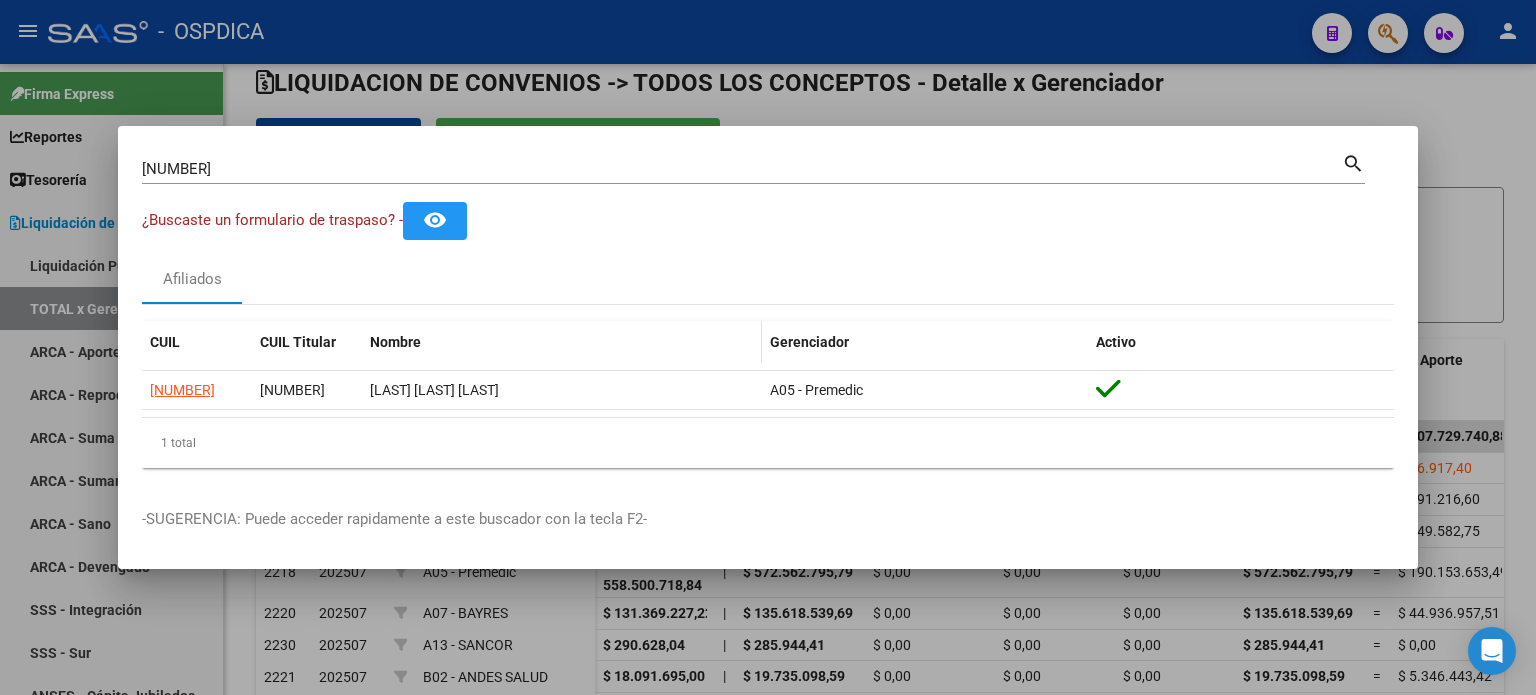 type 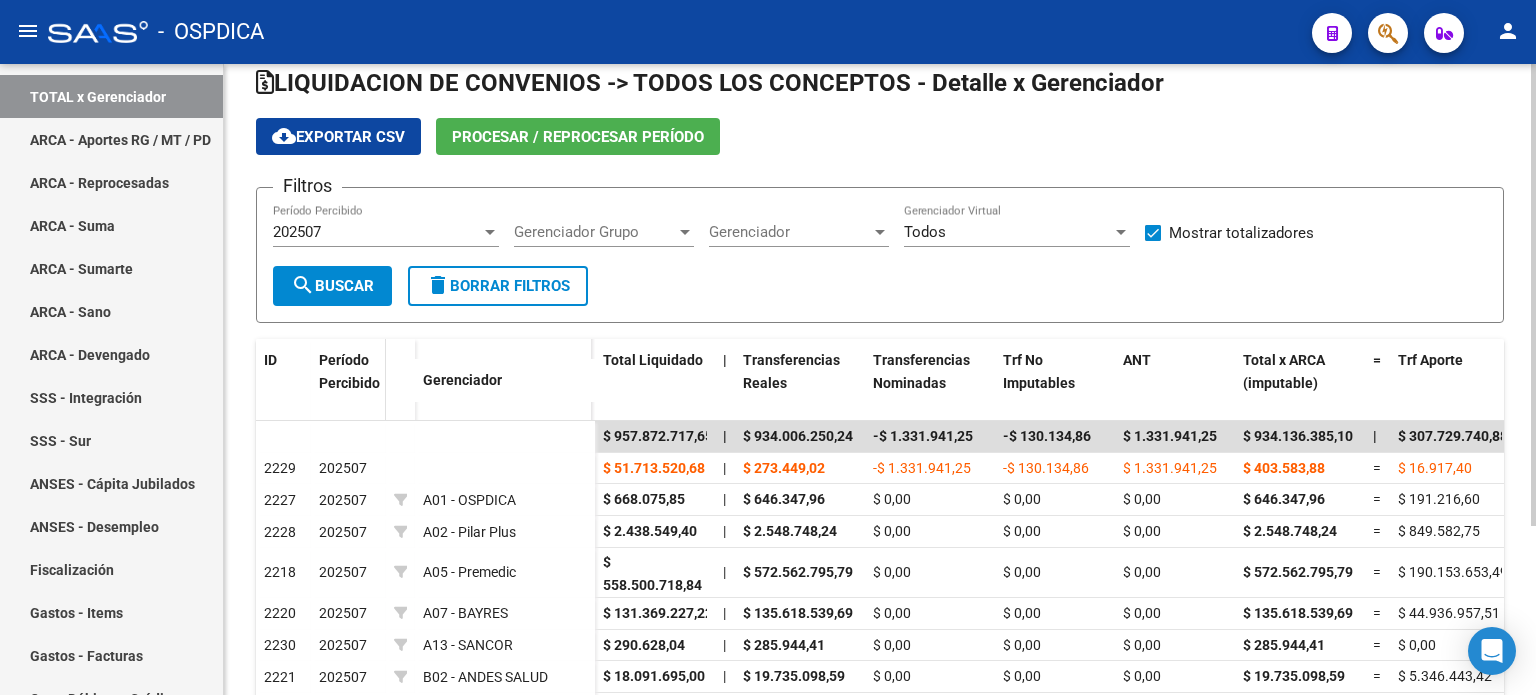 scroll, scrollTop: 200, scrollLeft: 0, axis: vertical 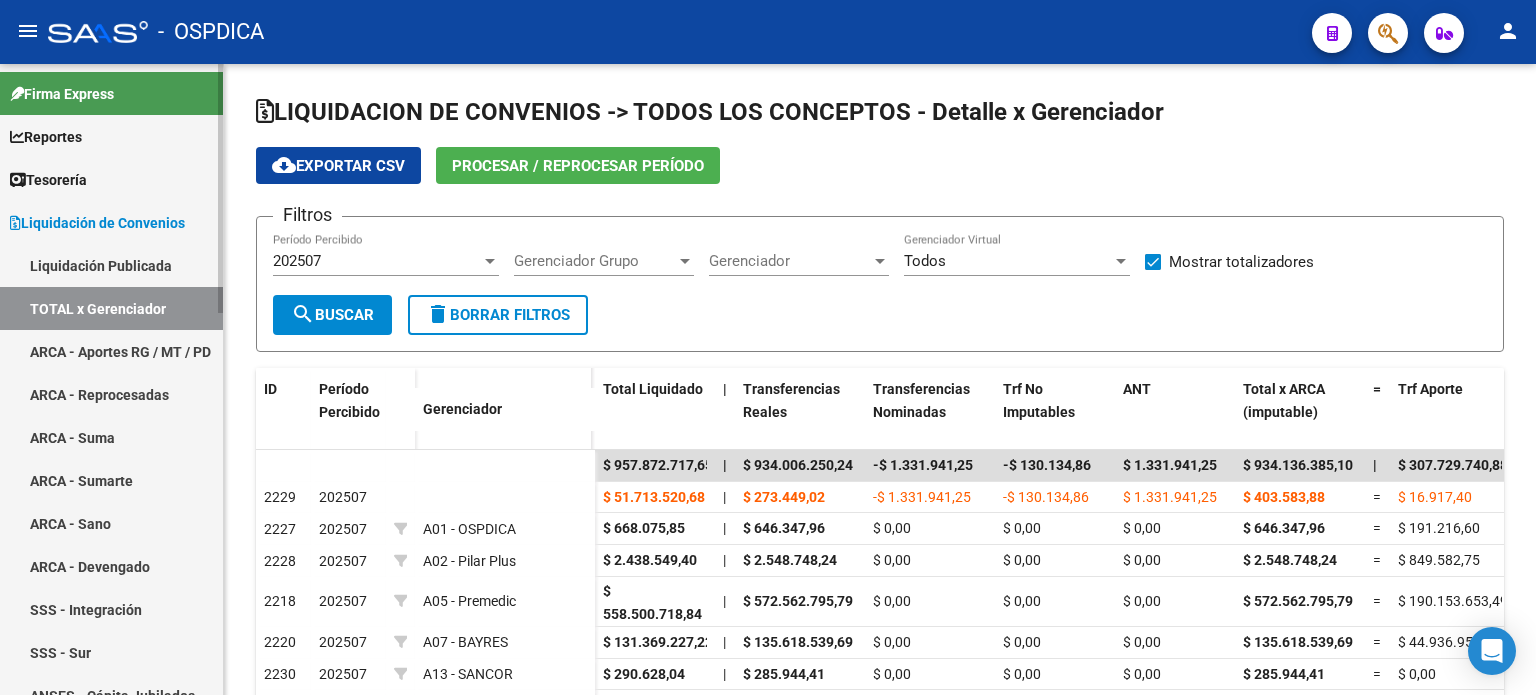 click on "Liquidación de Convenios" at bounding box center [97, 223] 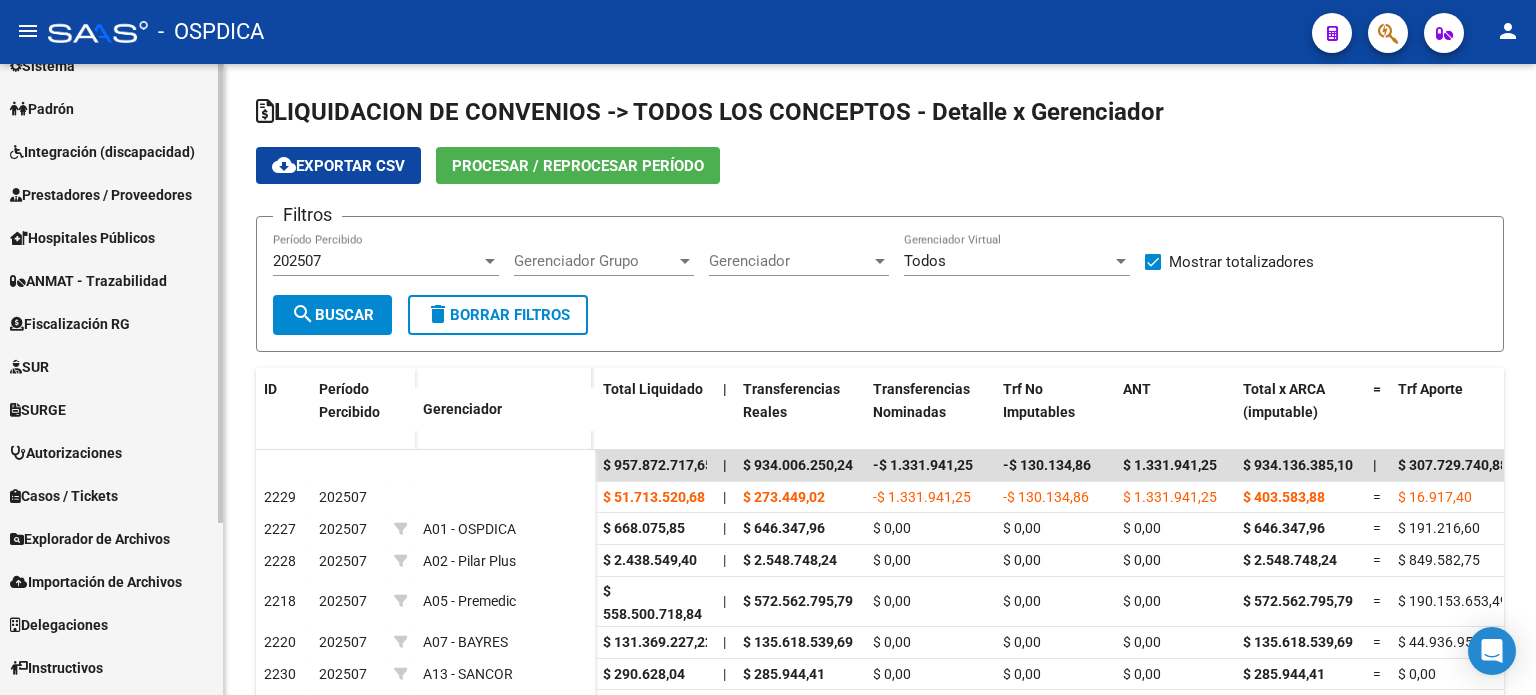 scroll, scrollTop: 236, scrollLeft: 0, axis: vertical 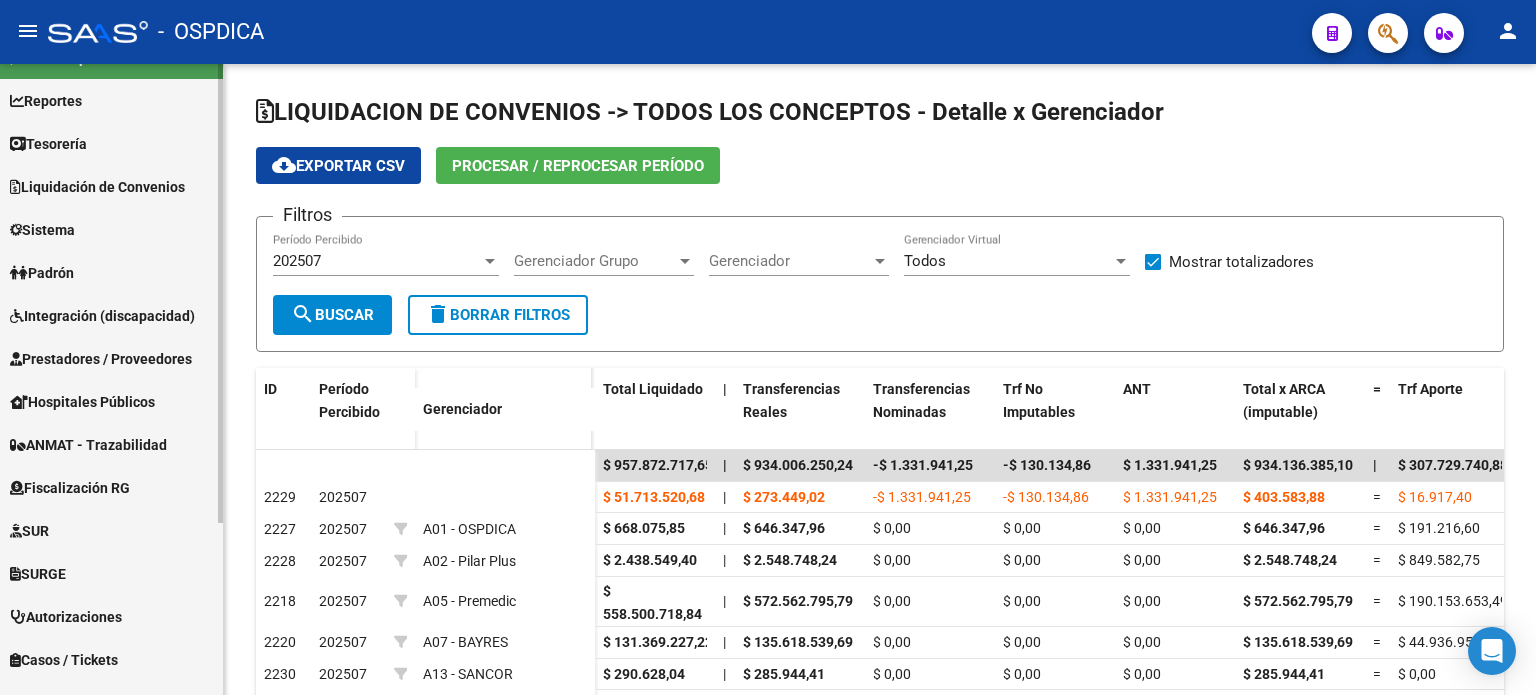 click on "Prestadores / Proveedores" at bounding box center [111, 358] 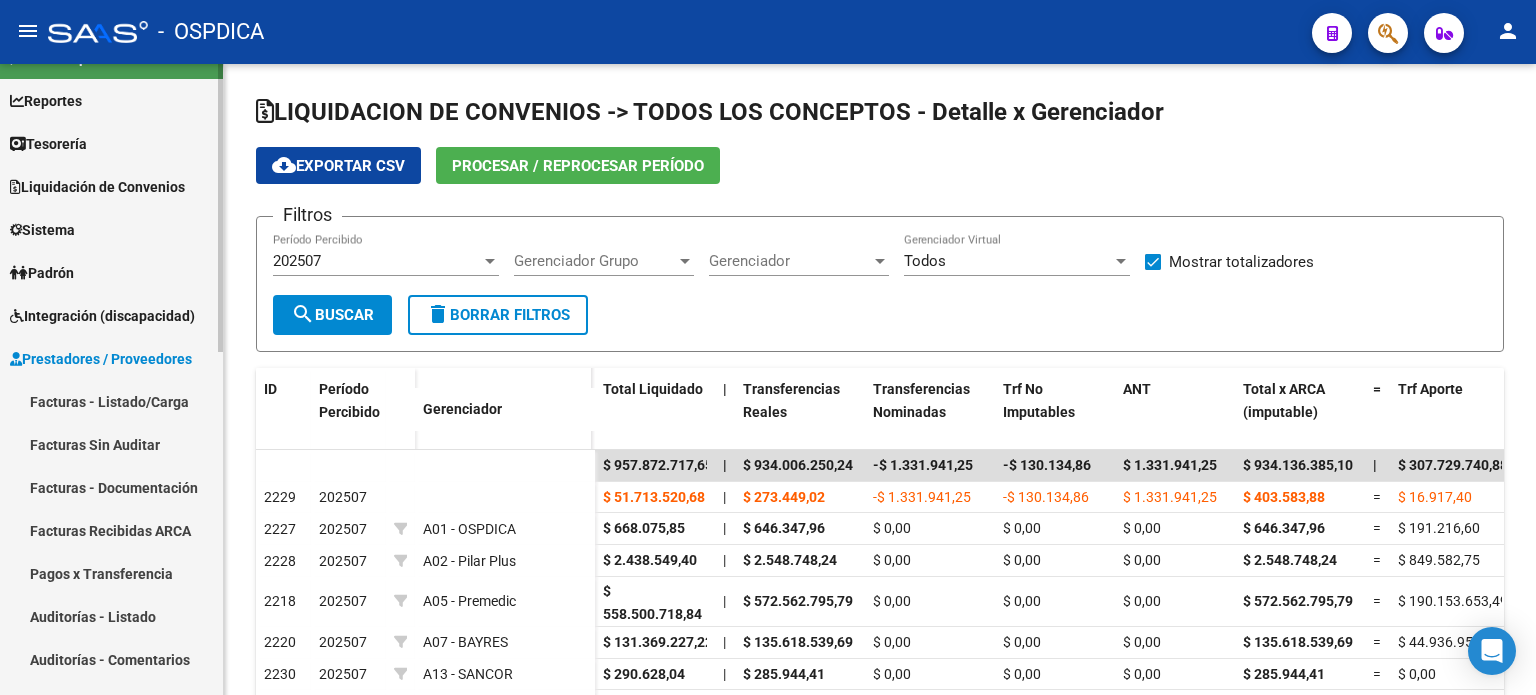 click on "Facturas Recibidas ARCA" at bounding box center [111, 530] 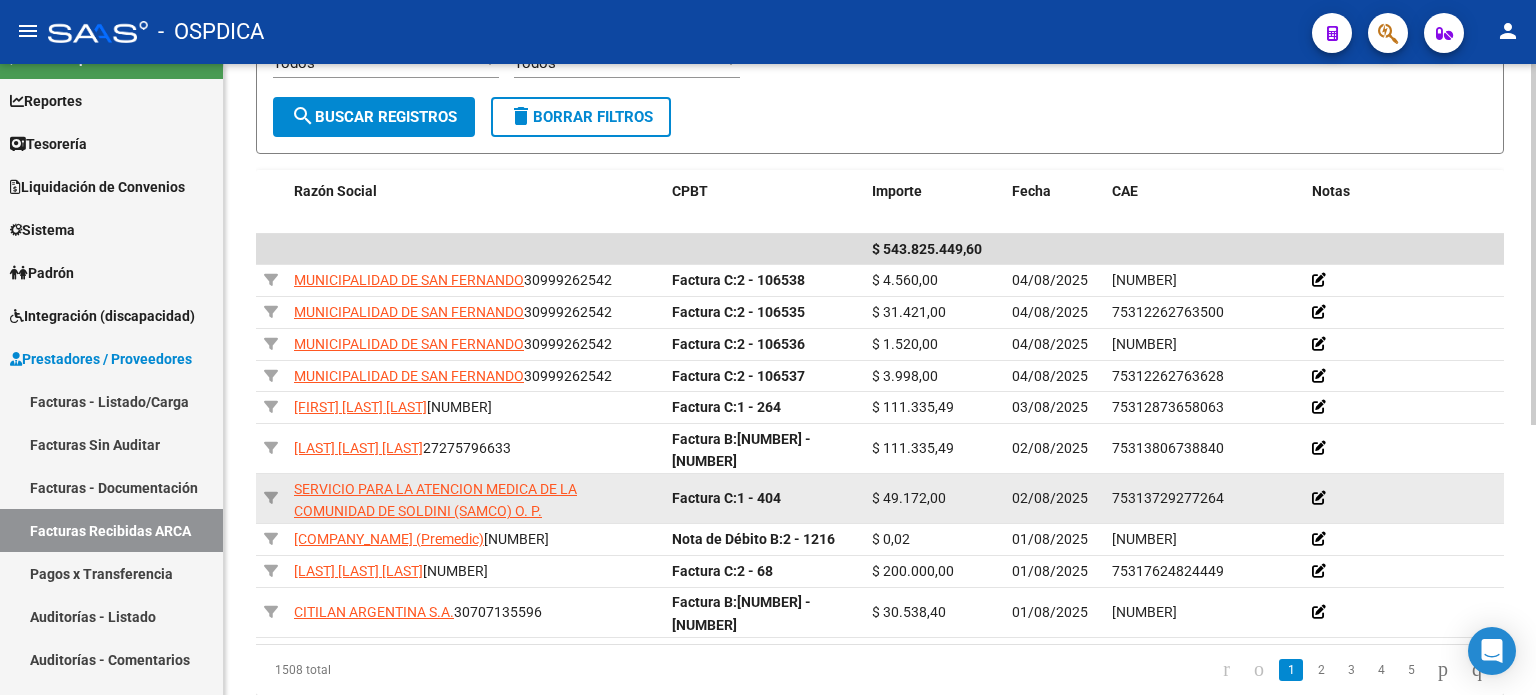 scroll, scrollTop: 471, scrollLeft: 0, axis: vertical 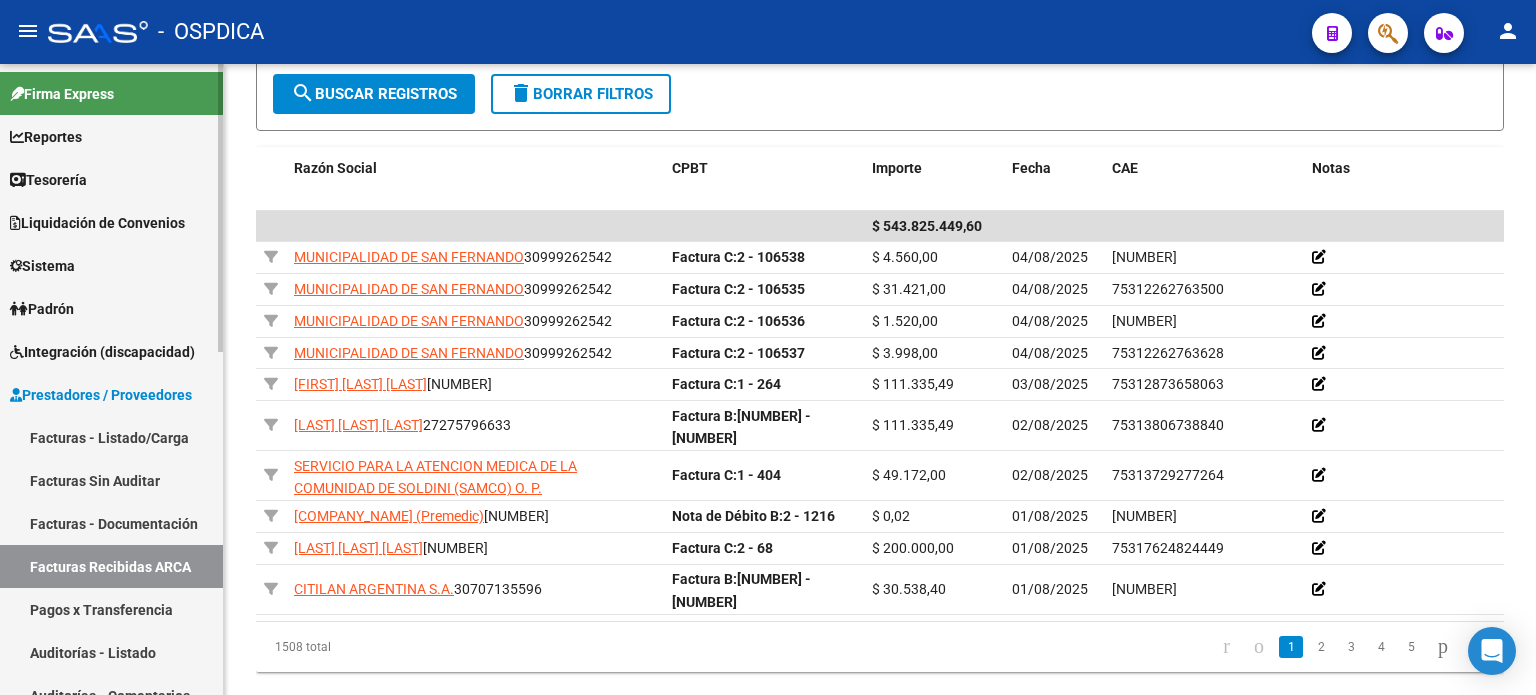 click on "Tesorería" at bounding box center [48, 180] 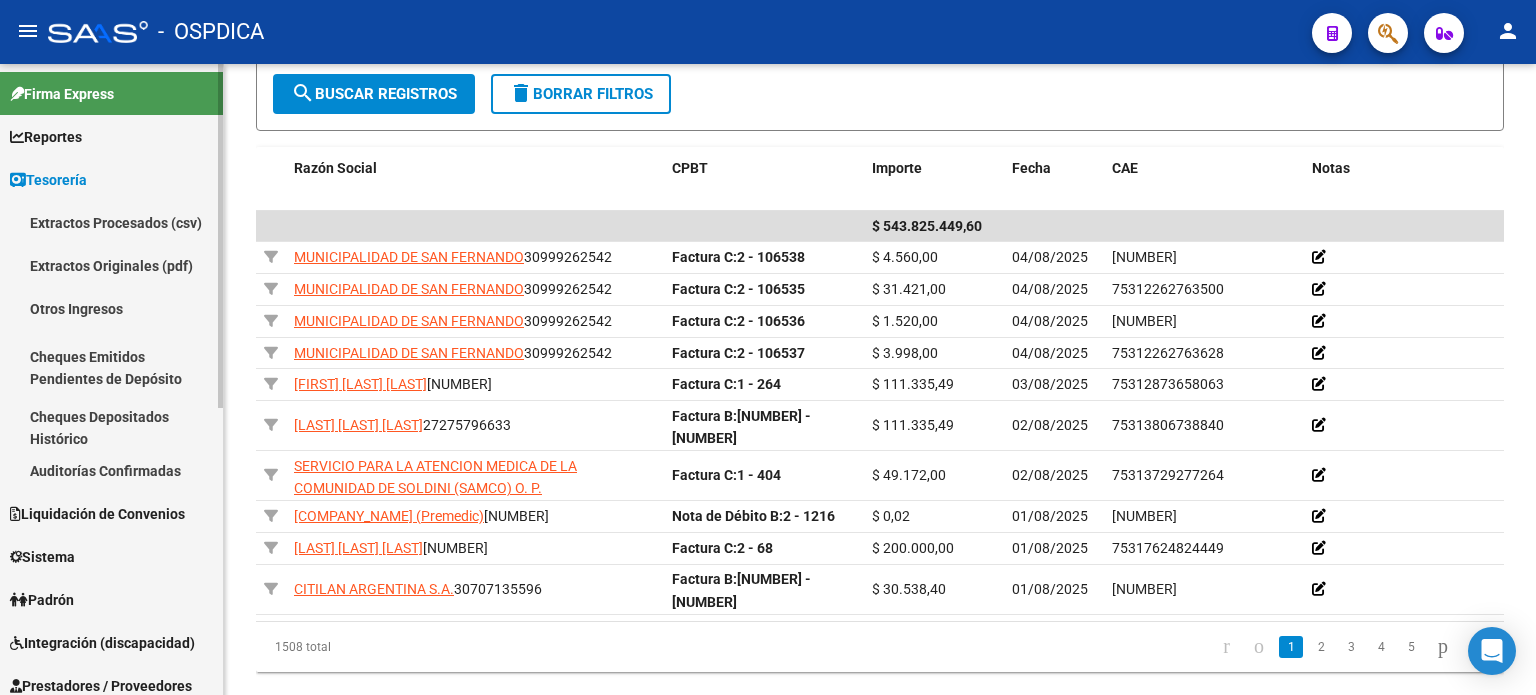 click on "Tesorería" at bounding box center [48, 180] 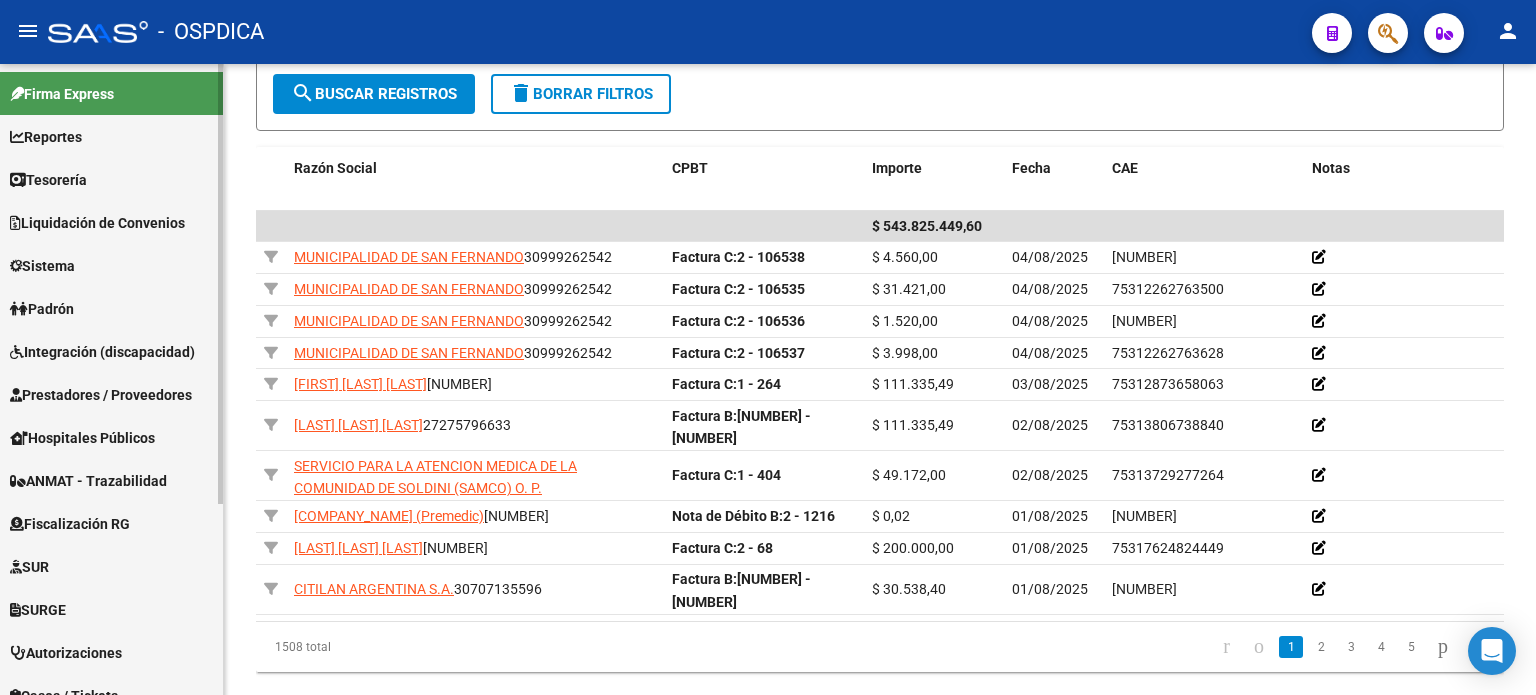 click on "Tesorería" at bounding box center [48, 180] 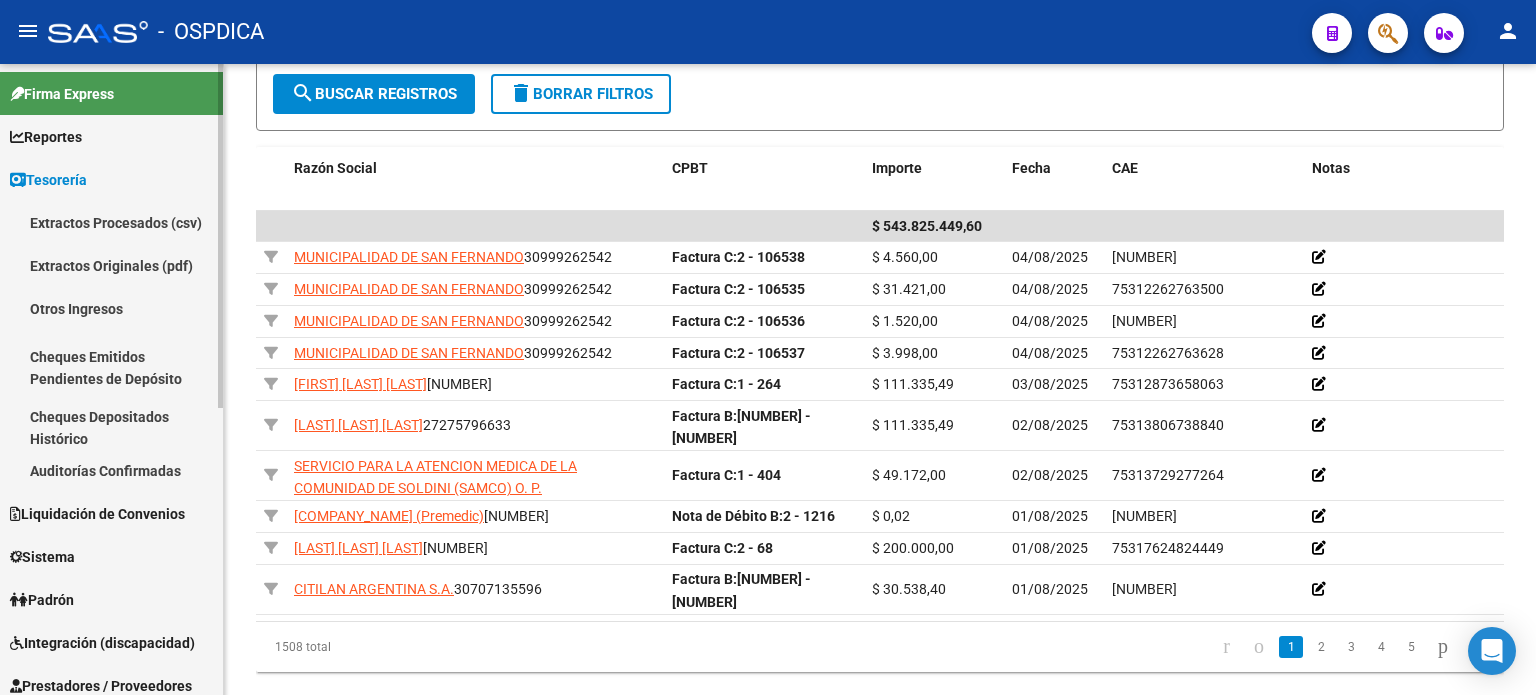 click on "Auditorías Confirmadas" at bounding box center (111, 470) 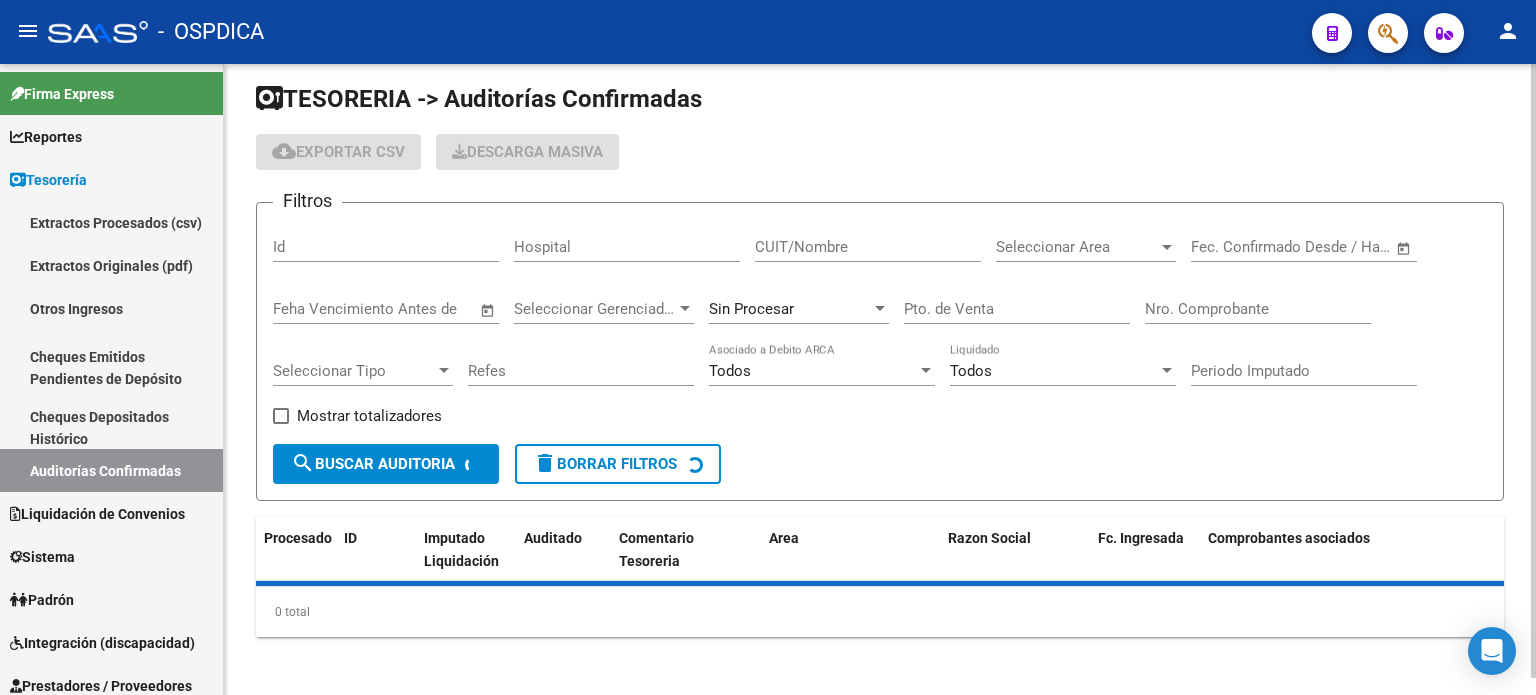 scroll, scrollTop: 16, scrollLeft: 0, axis: vertical 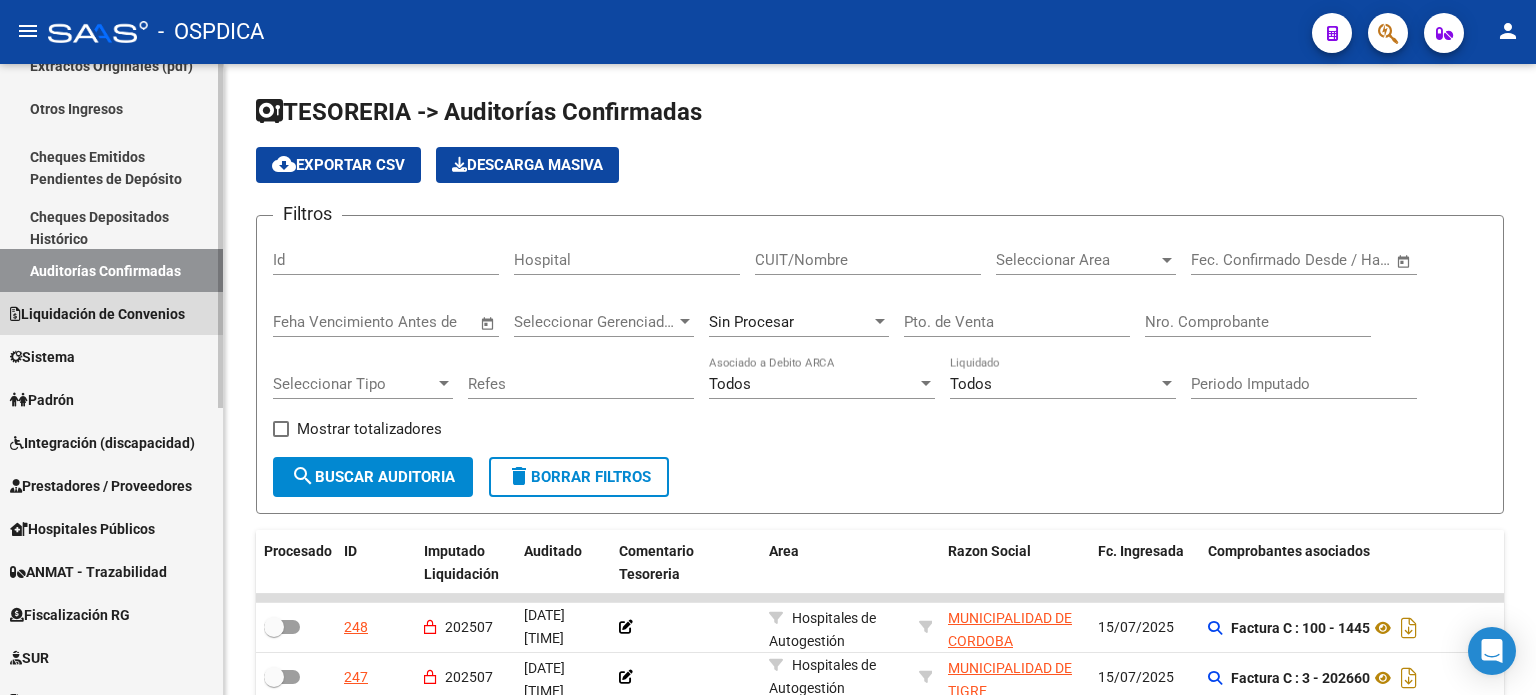 click on "Liquidación de Convenios" at bounding box center (97, 314) 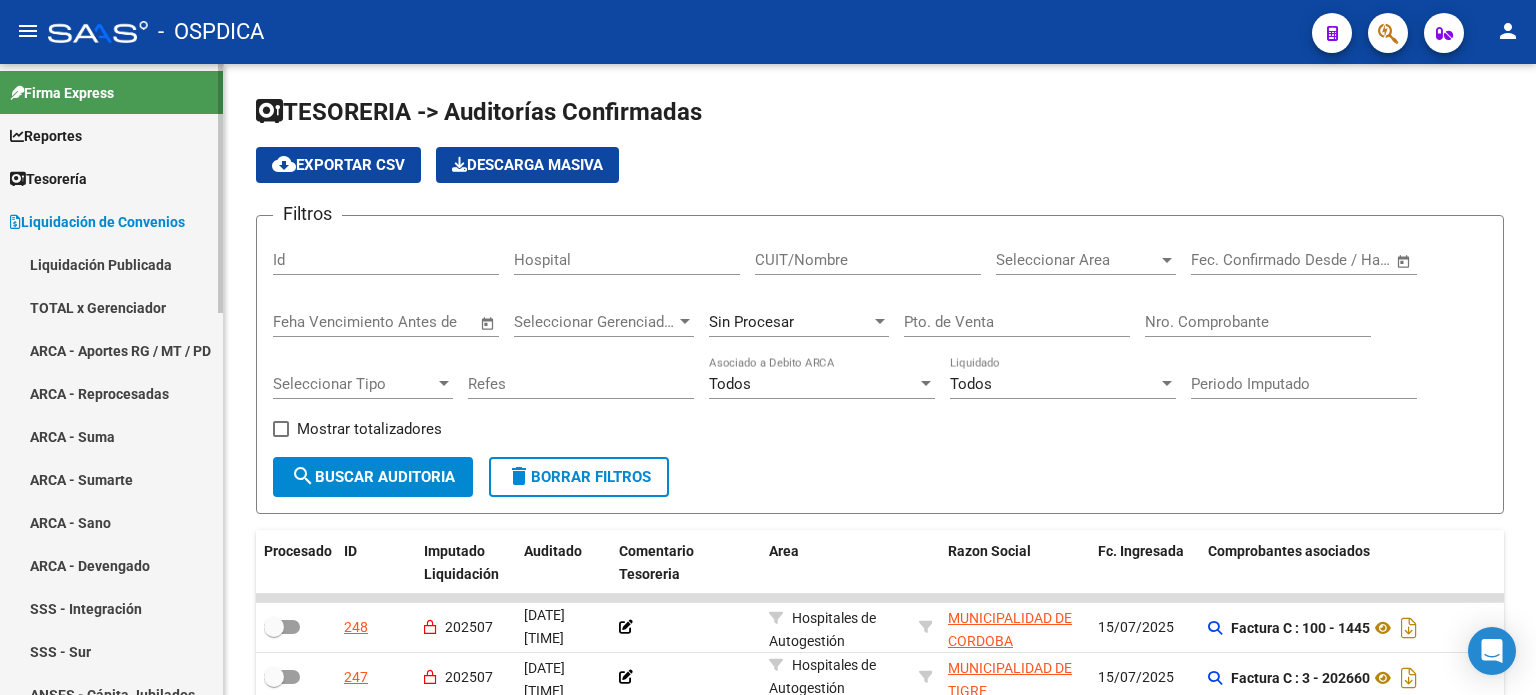 scroll, scrollTop: 0, scrollLeft: 0, axis: both 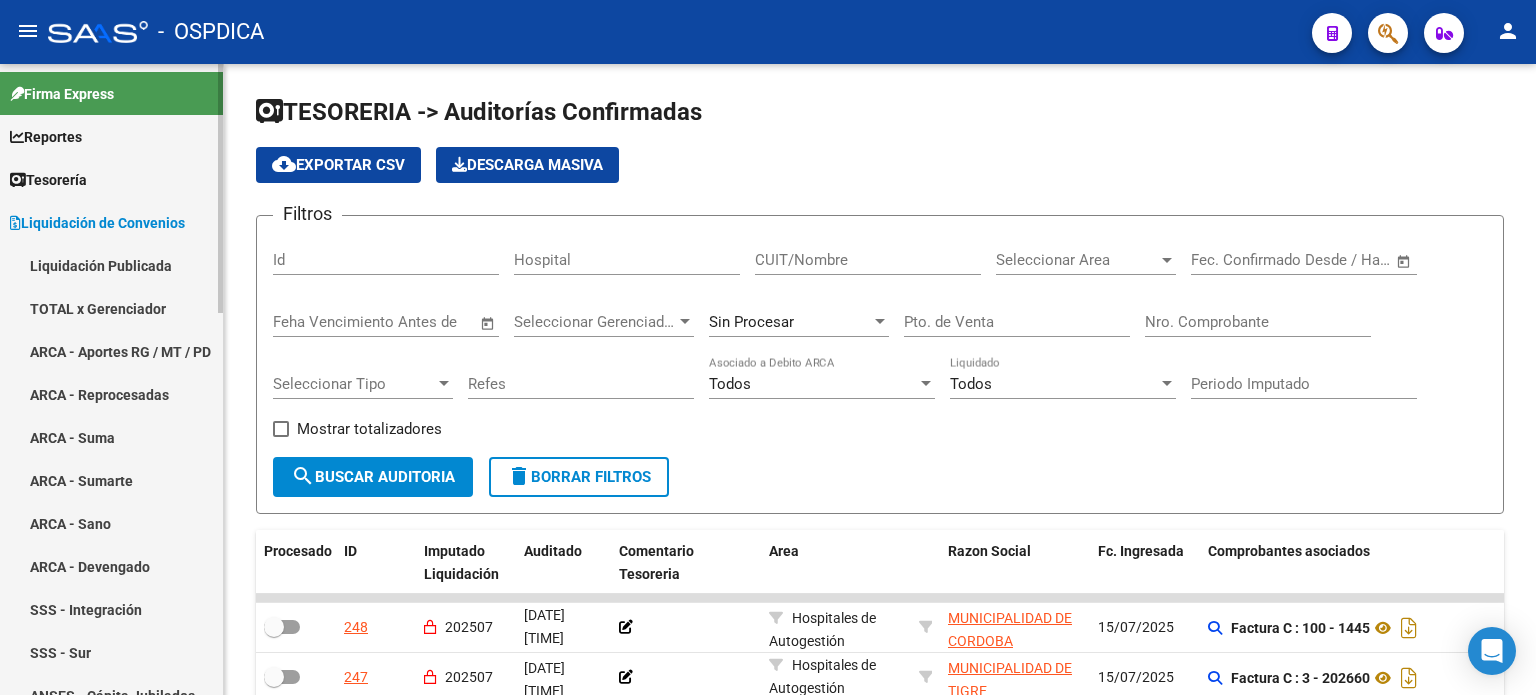 click on "TOTAL x Gerenciador" at bounding box center [111, 308] 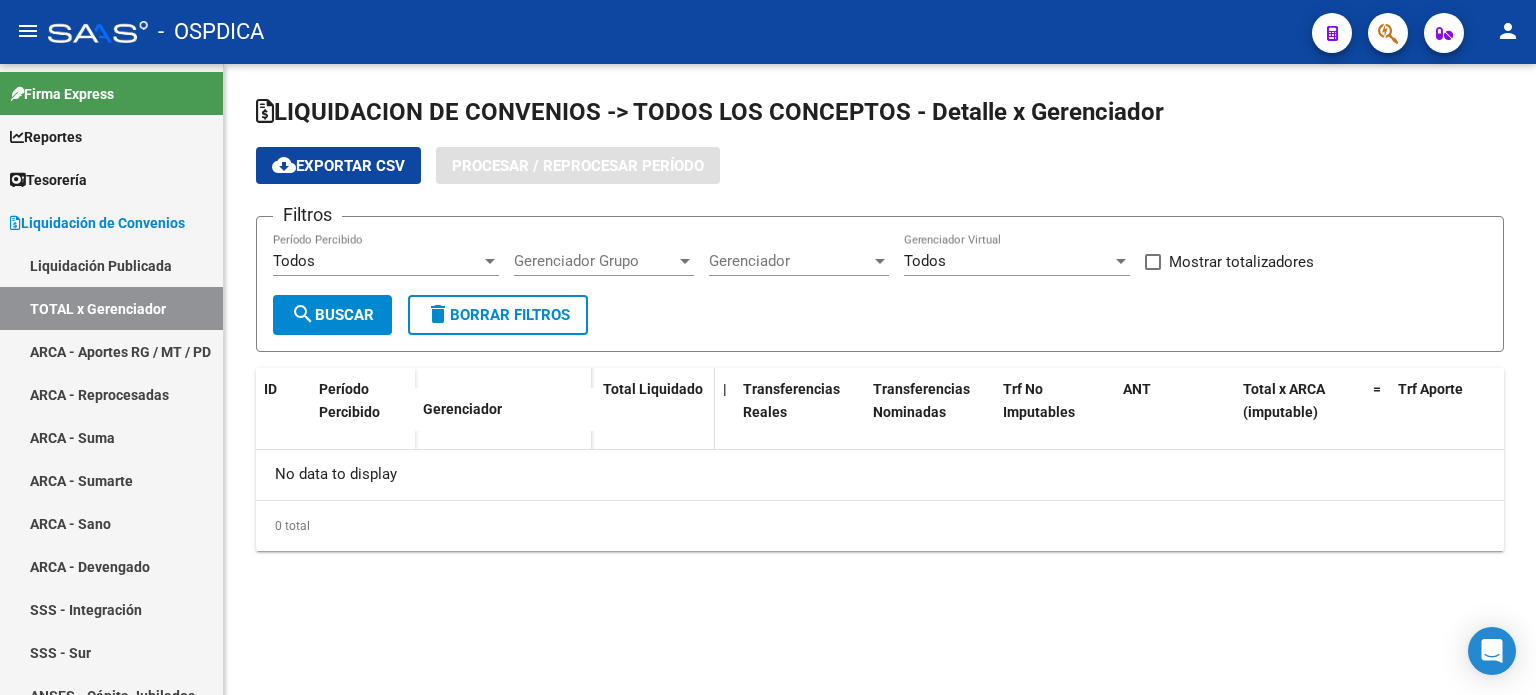 checkbox on "true" 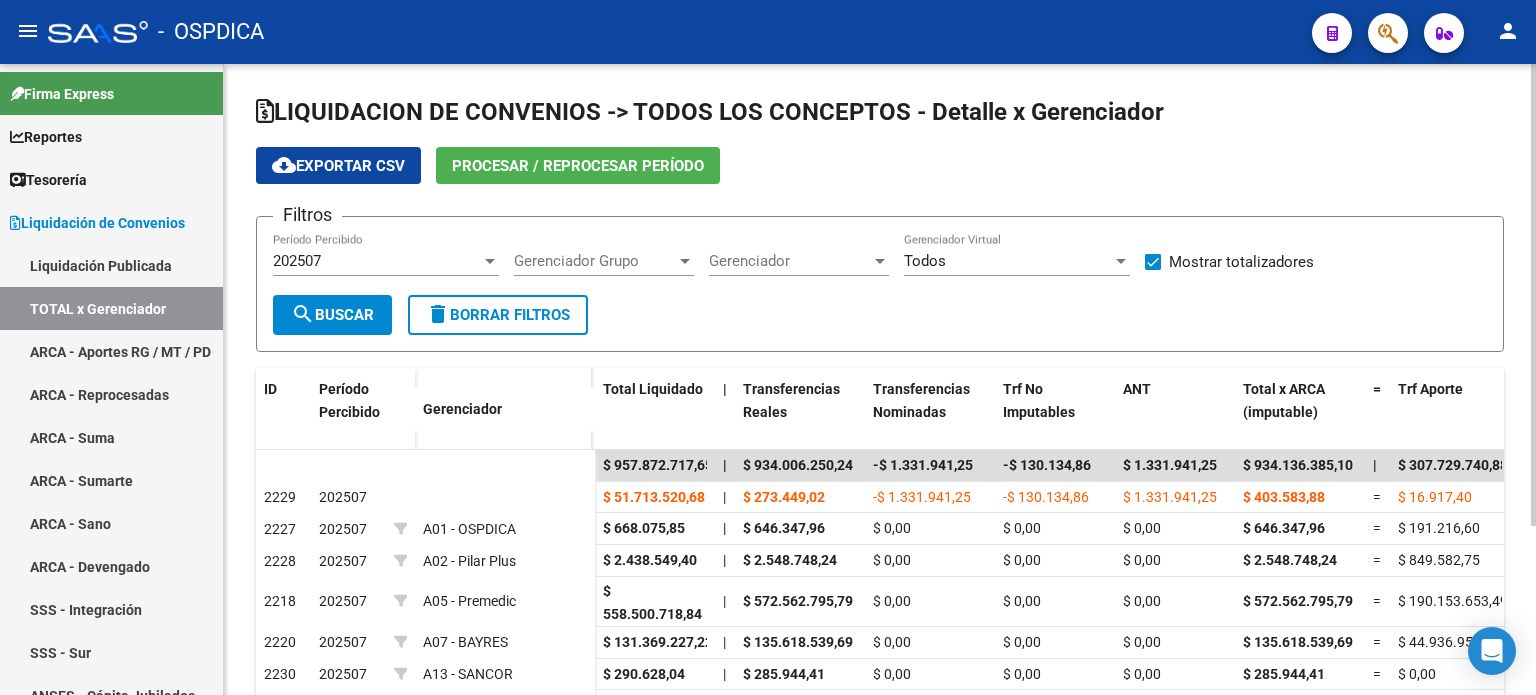 click on "cloud_download  Exportar CSV" 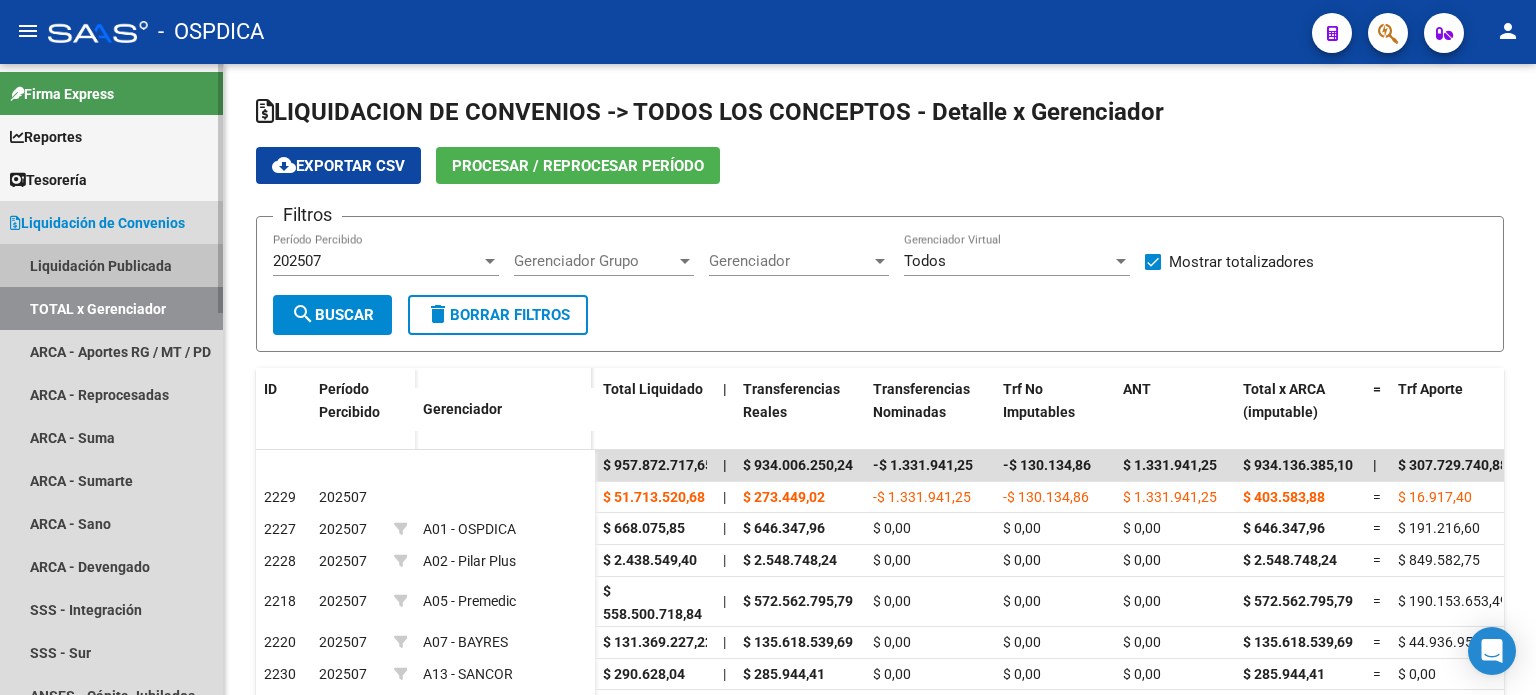 click on "Liquidación Publicada" at bounding box center [111, 265] 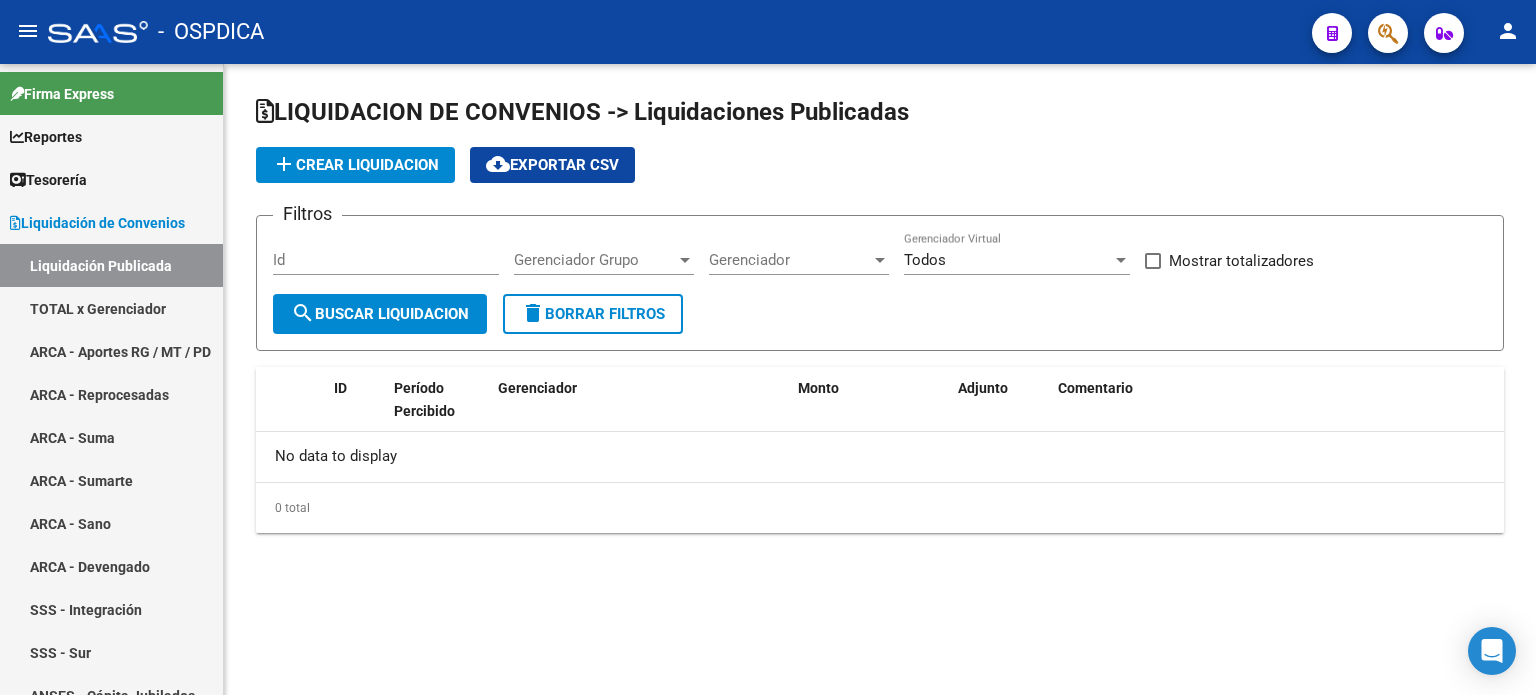 checkbox on "true" 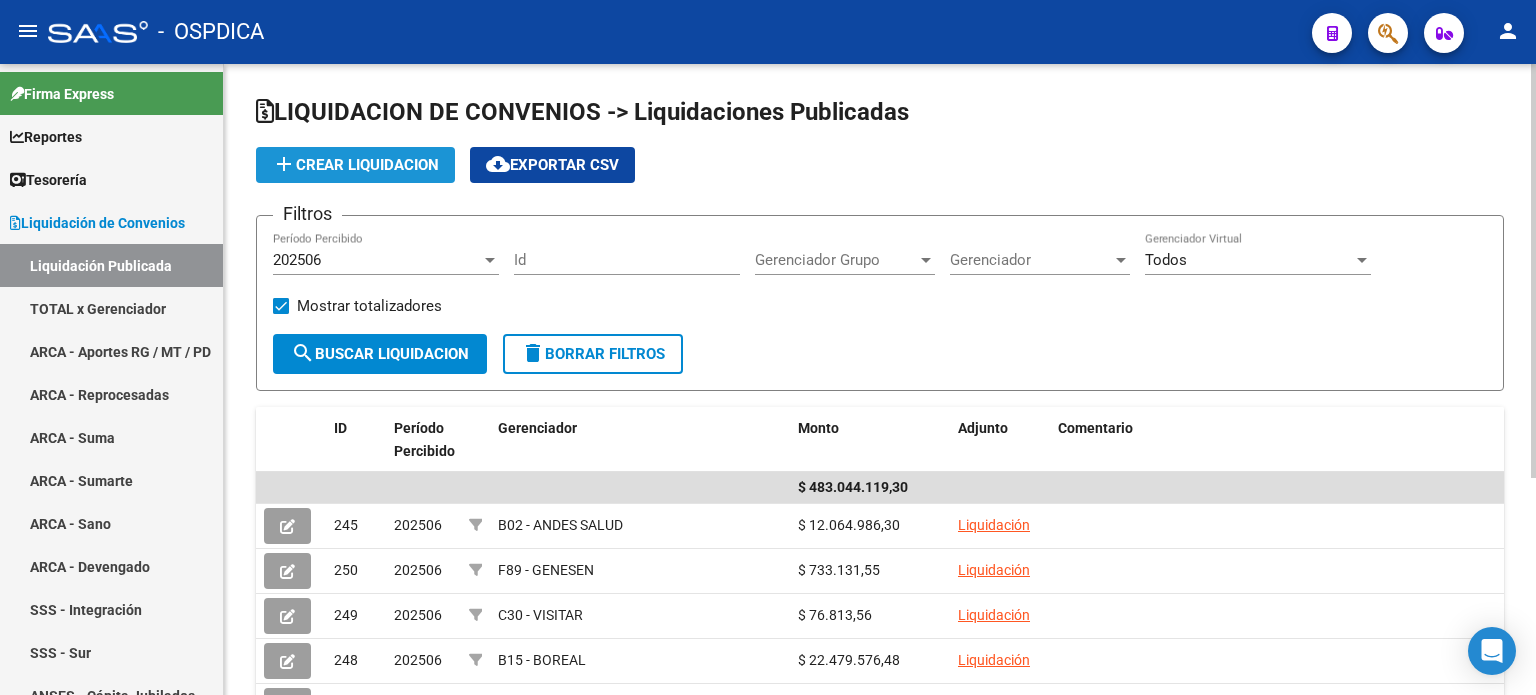 click on "add  Crear Liquidacion" 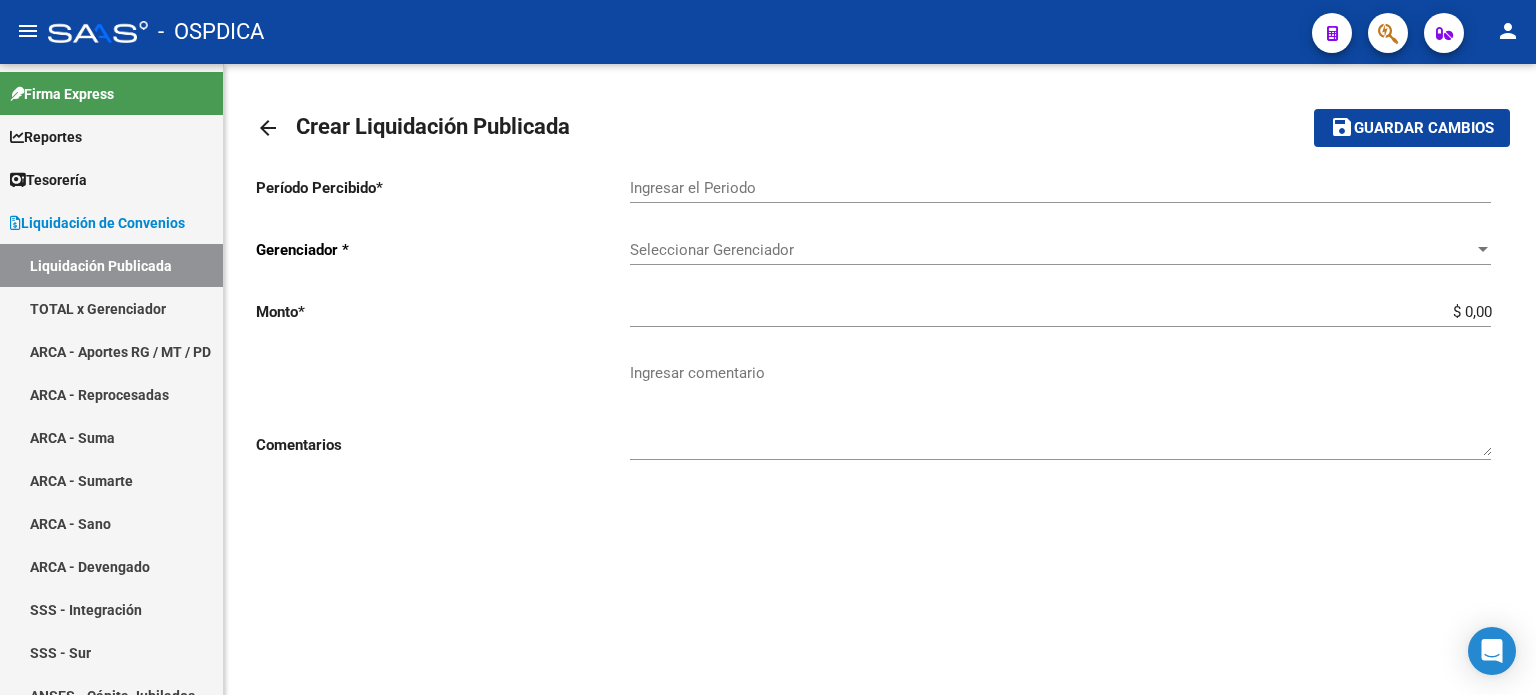 click on "Ingresar el Periodo" at bounding box center [1060, 188] 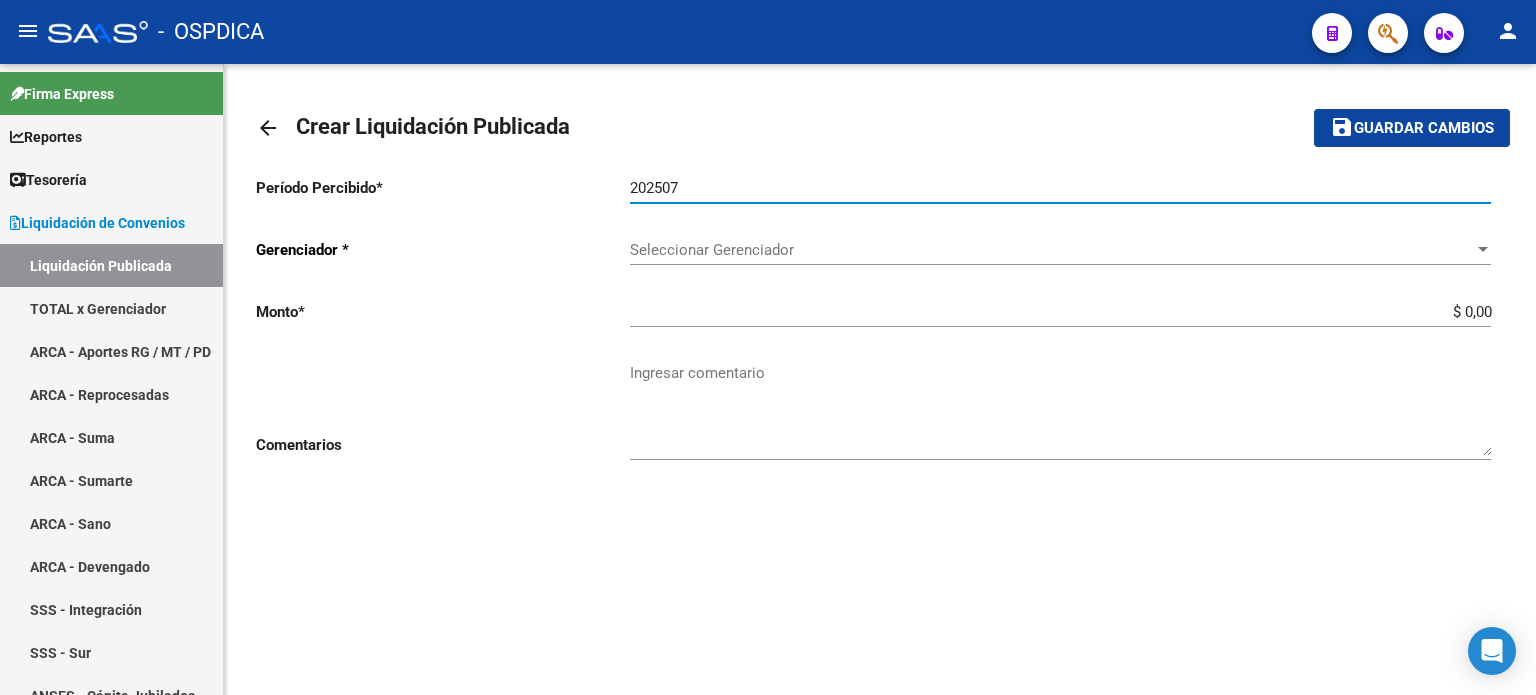 type on "202507" 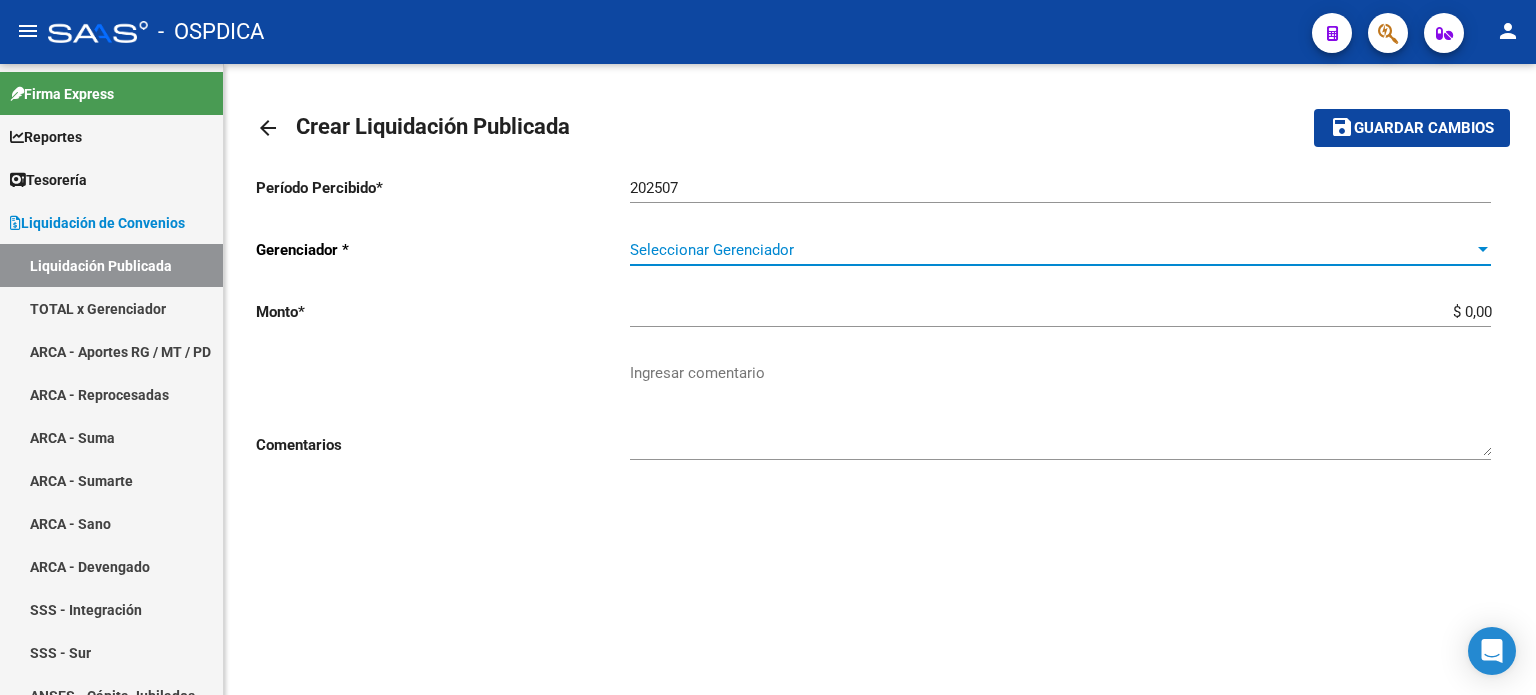 click on "Seleccionar Gerenciador" at bounding box center [1051, 250] 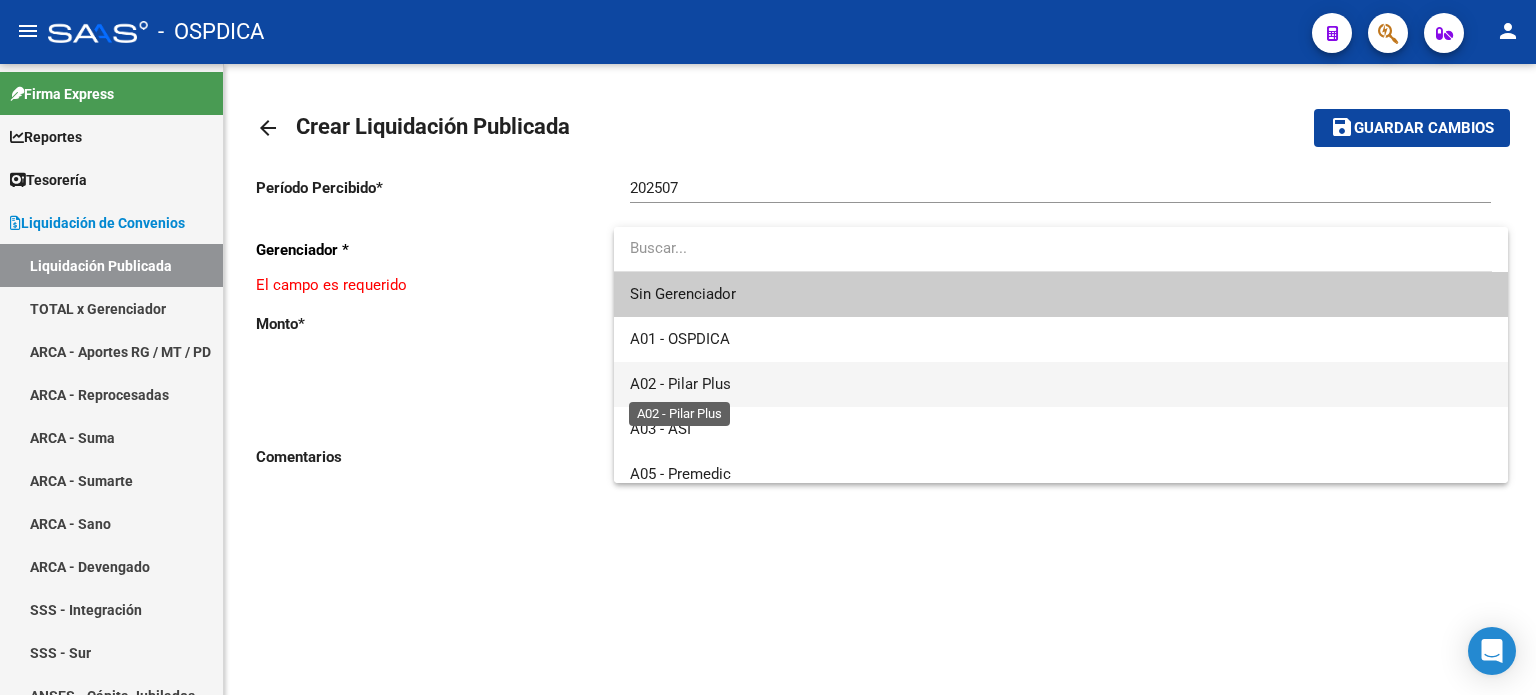click on "A02 - Pilar Plus" at bounding box center [680, 384] 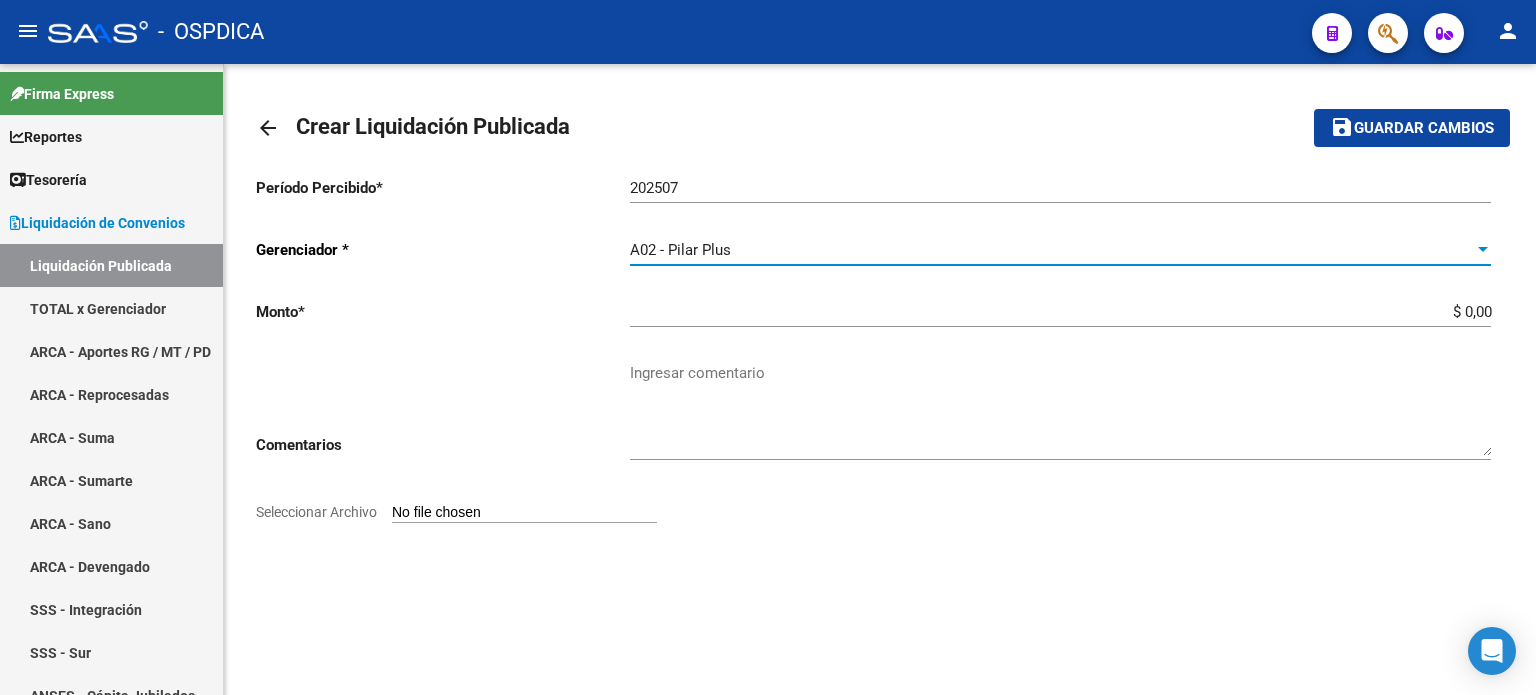 click on "$ 0,00 Ingresar la monto" 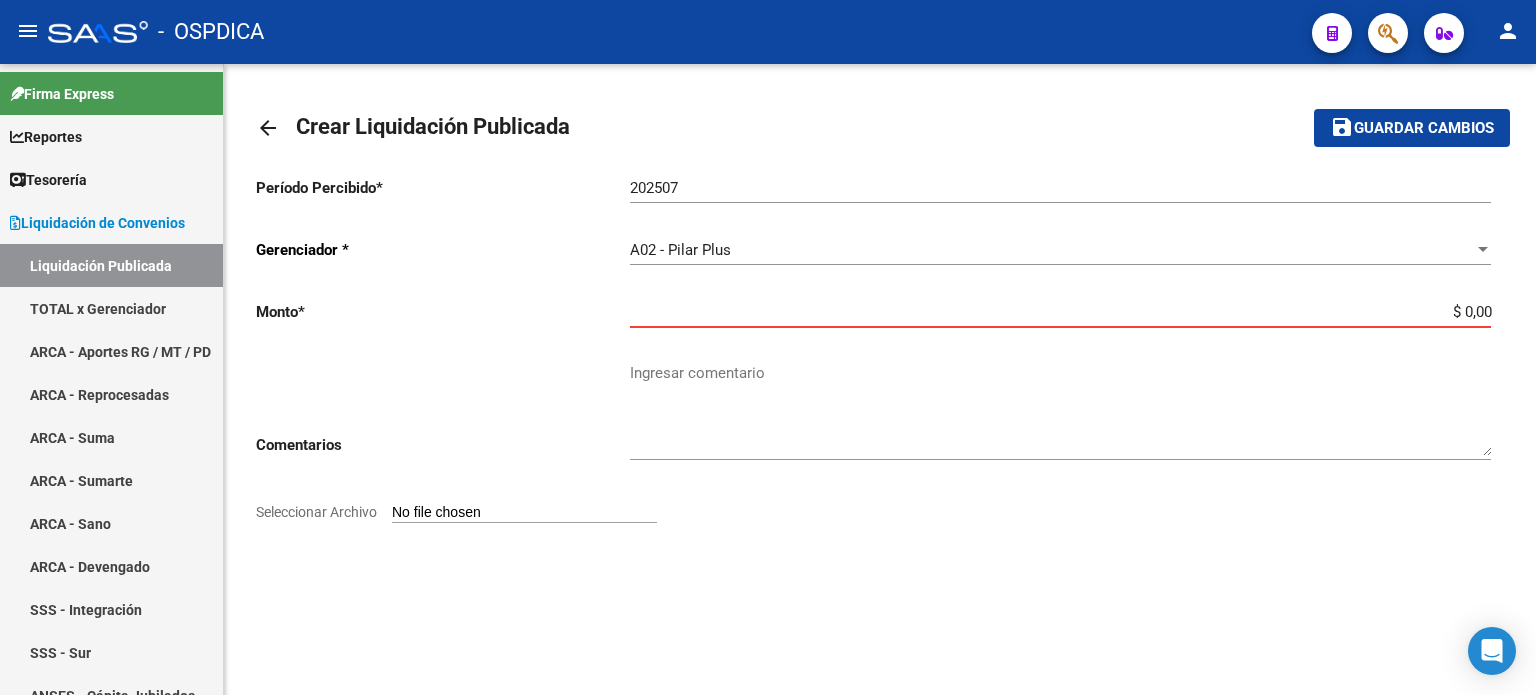 drag, startPoint x: 1289, startPoint y: 303, endPoint x: 1535, endPoint y: 306, distance: 246.0183 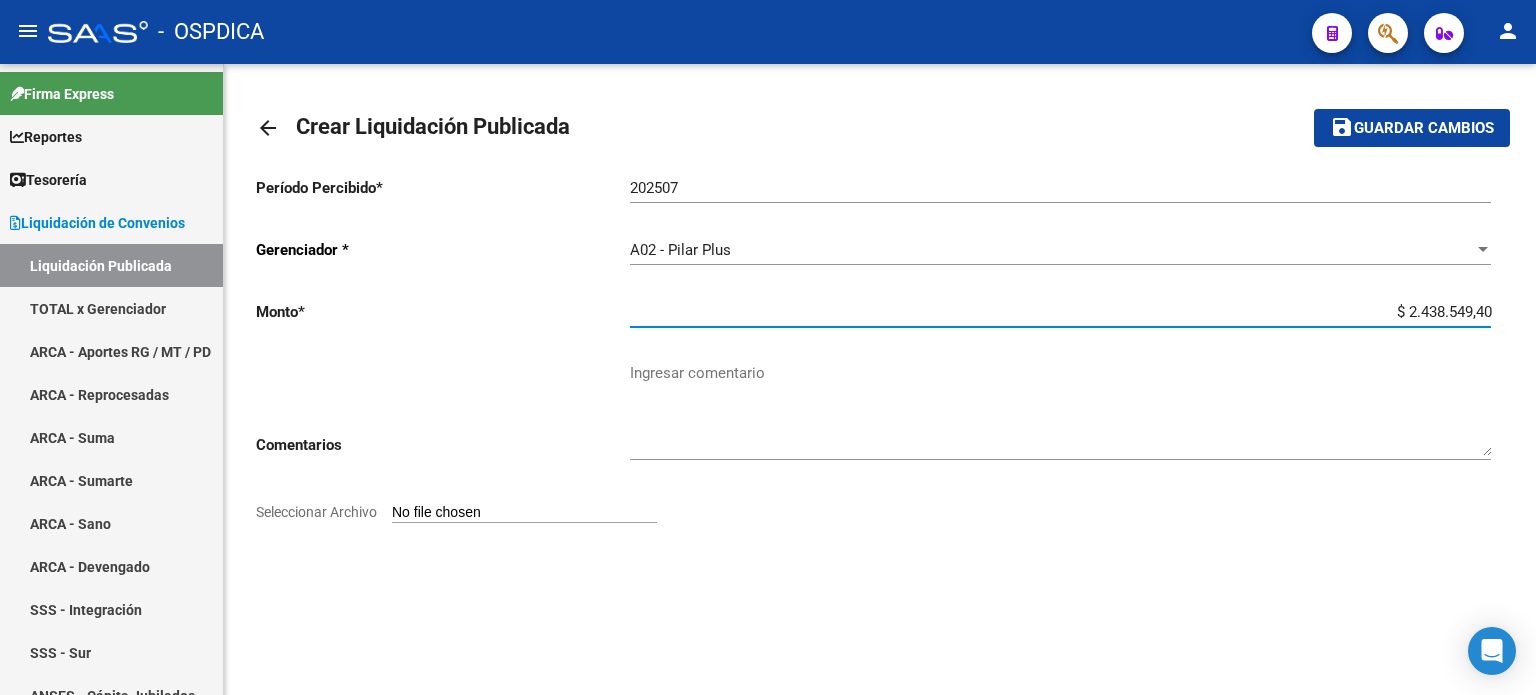 type on "$ 2.438.549,40" 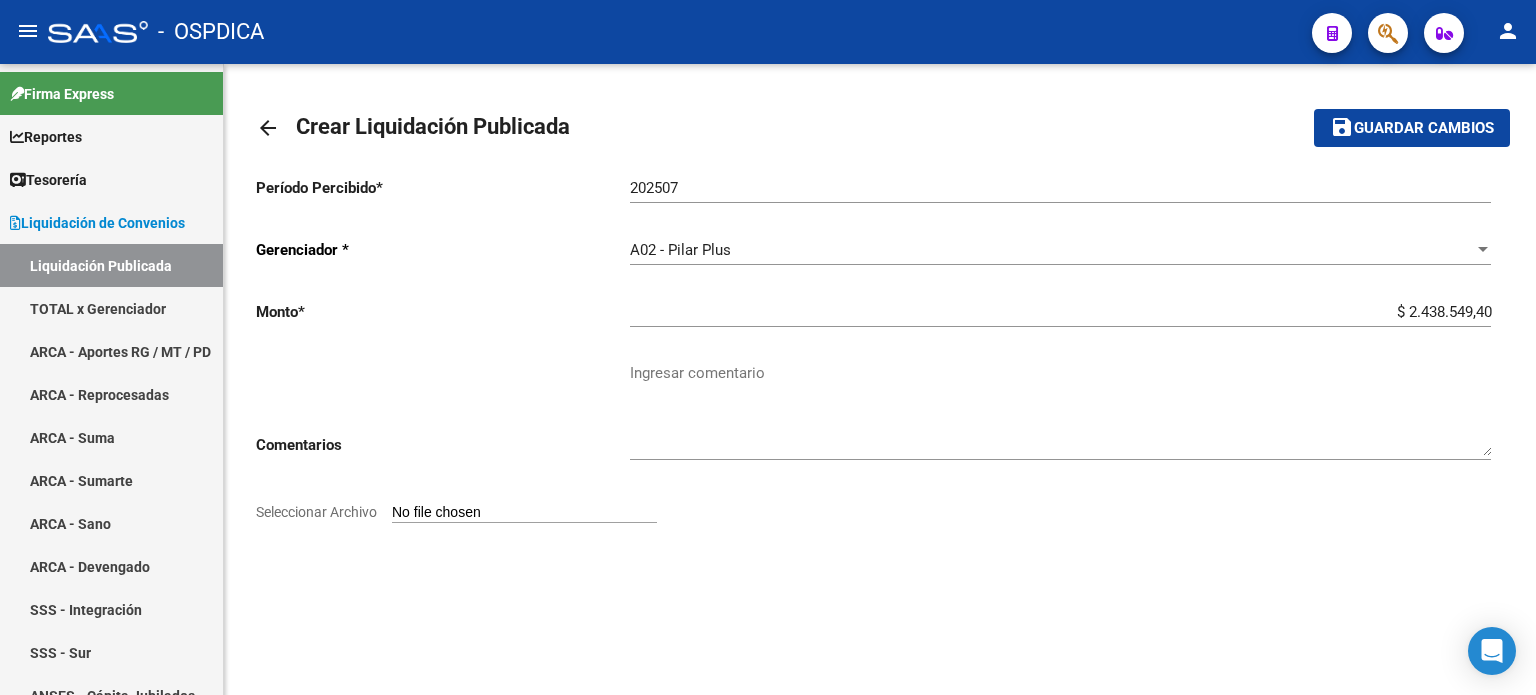 drag, startPoint x: 1320, startPoint y: 357, endPoint x: 1201, endPoint y: 382, distance: 121.597694 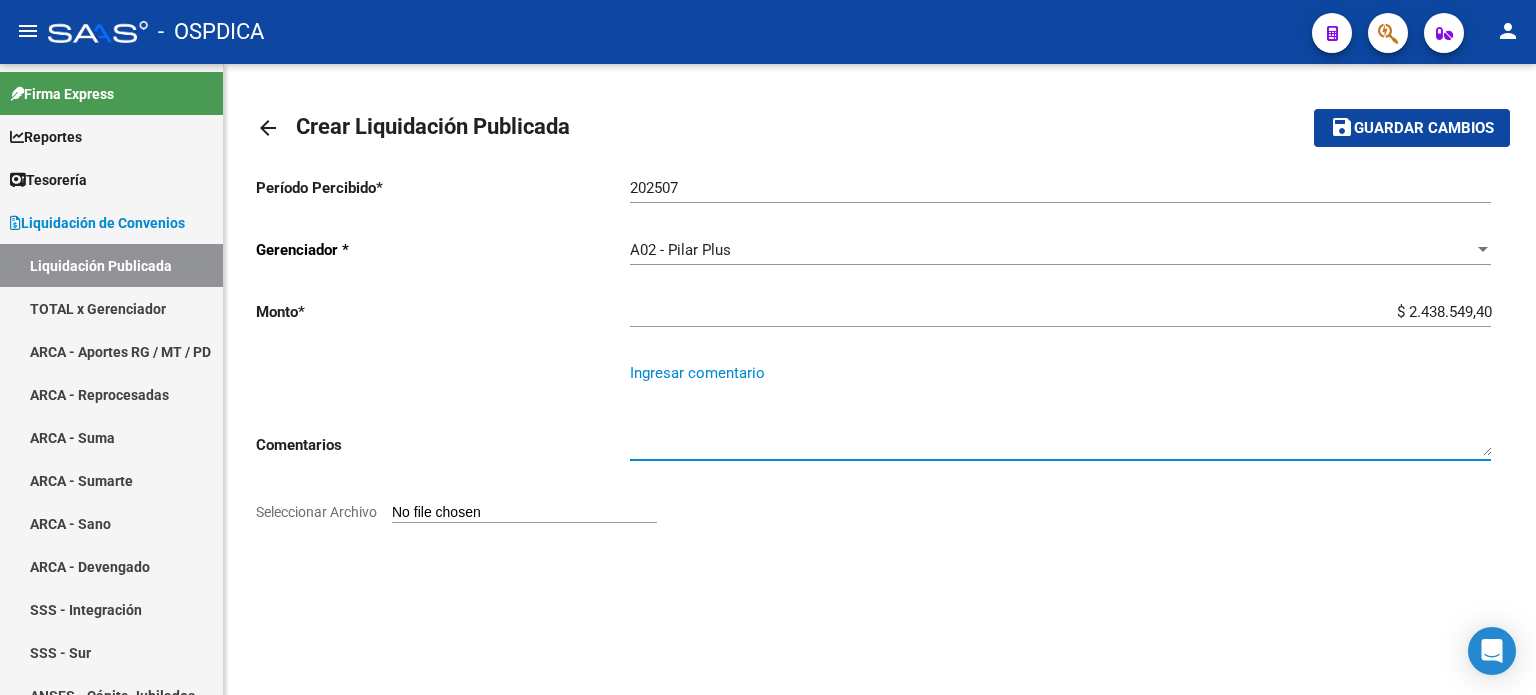click on "Seleccionar Archivo" at bounding box center [524, 513] 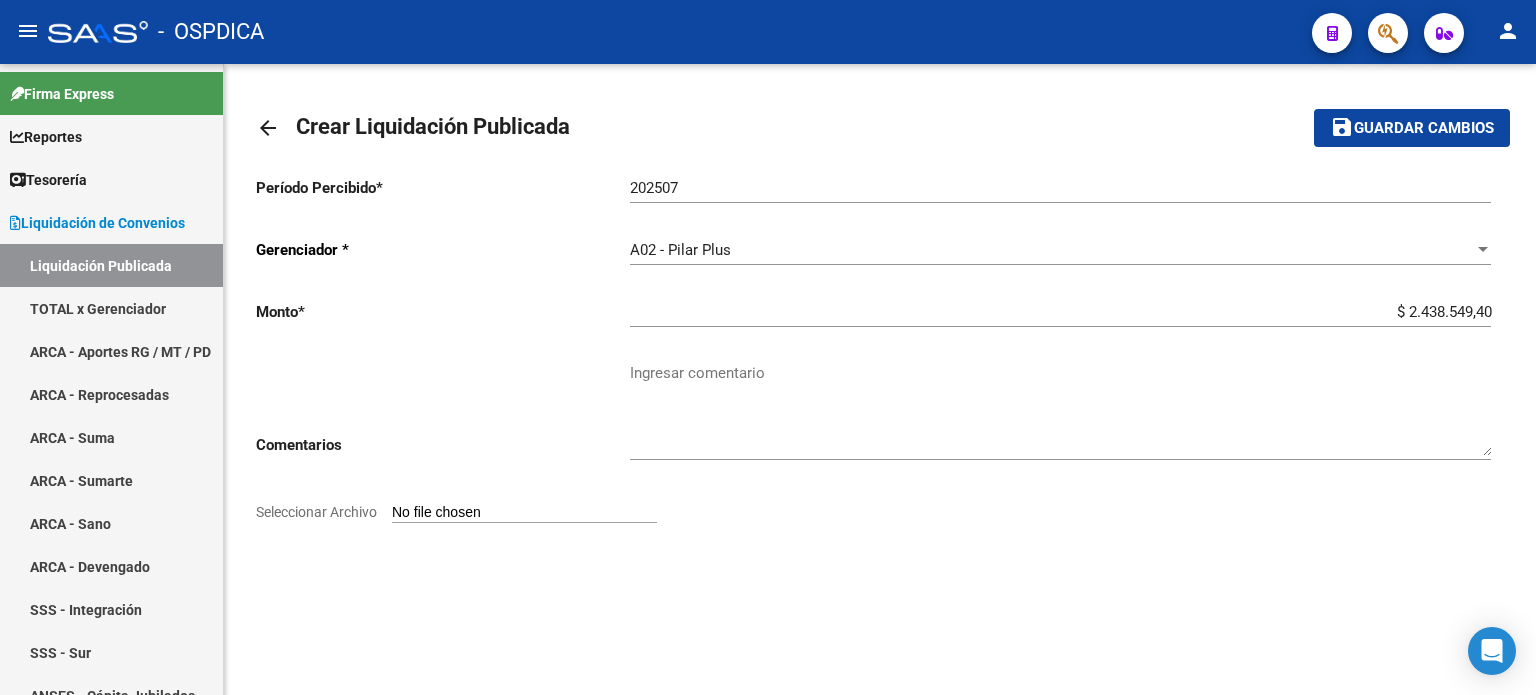 type on "C:\fakepath\[DOCUMENT_NAME]" 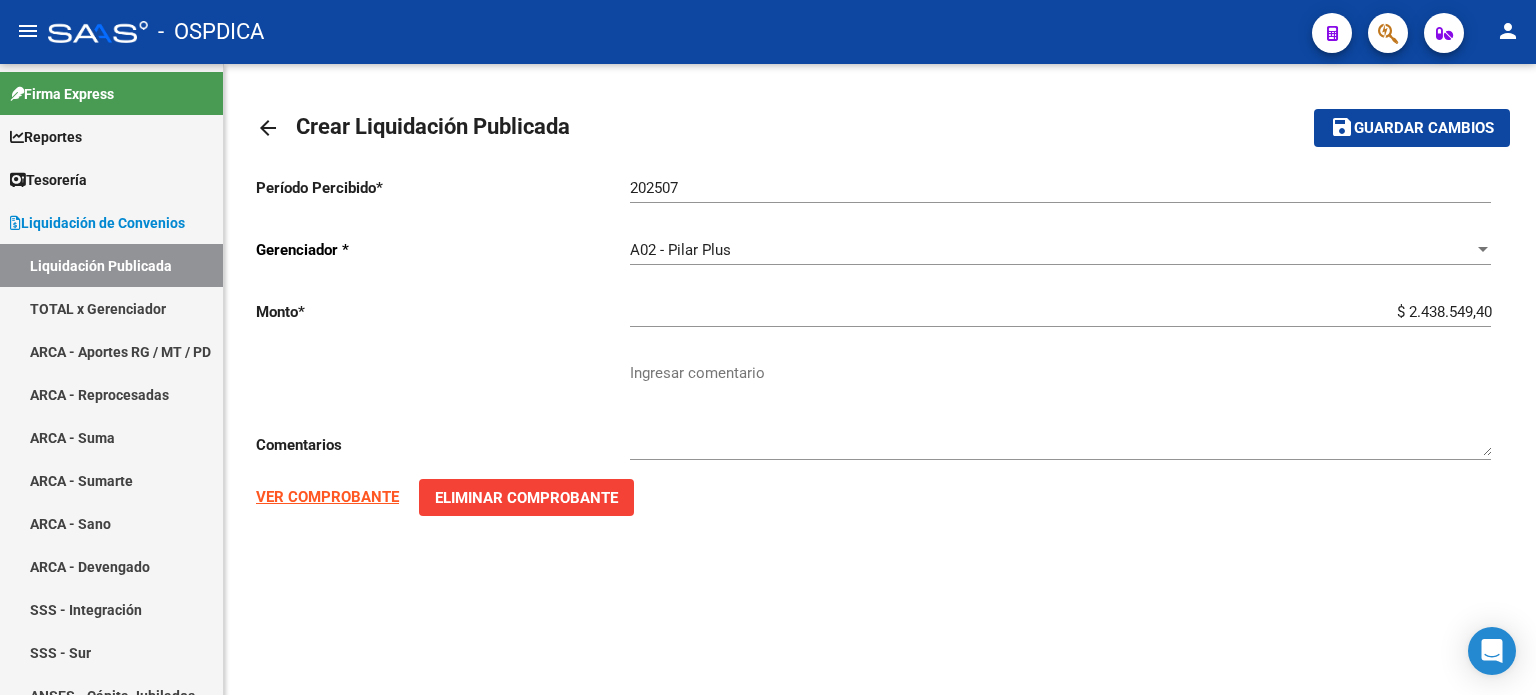 click on "VER COMPROBANTE" 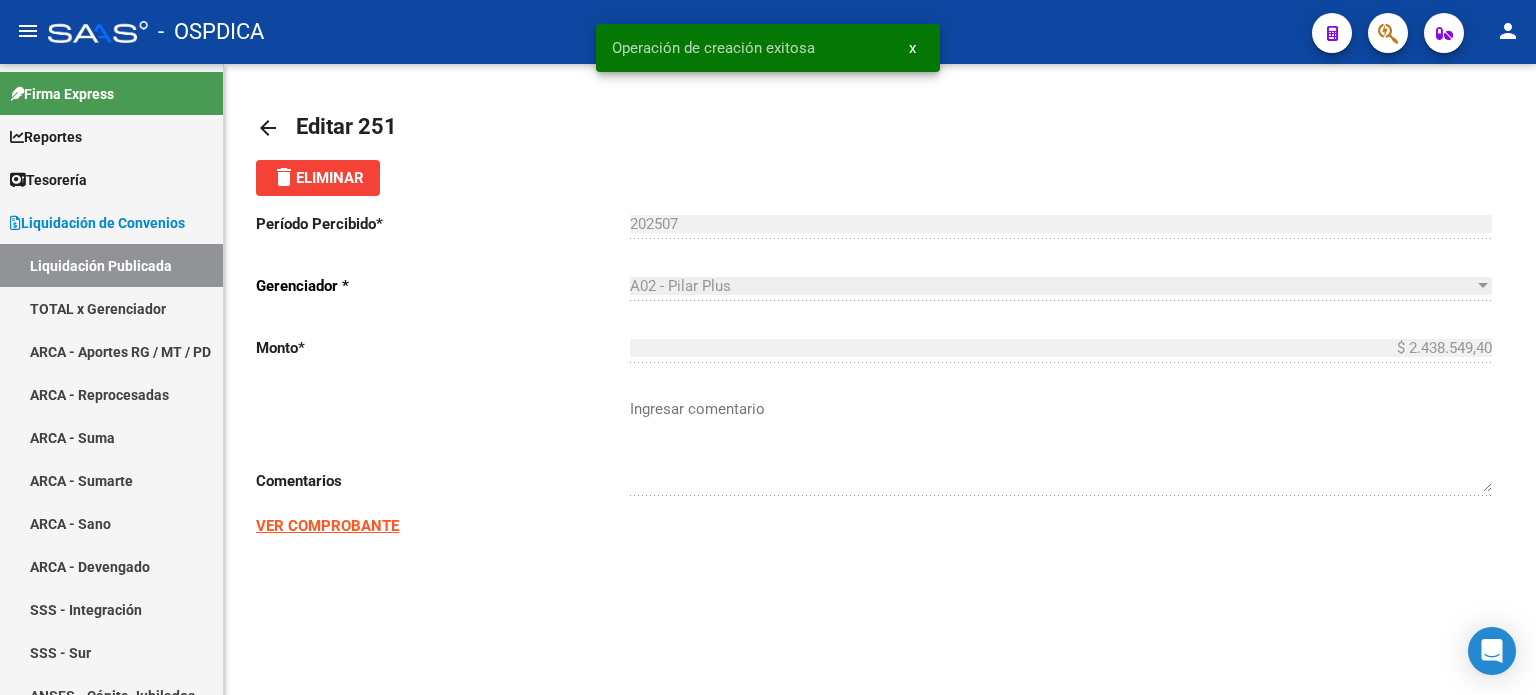 click on "arrow_back" 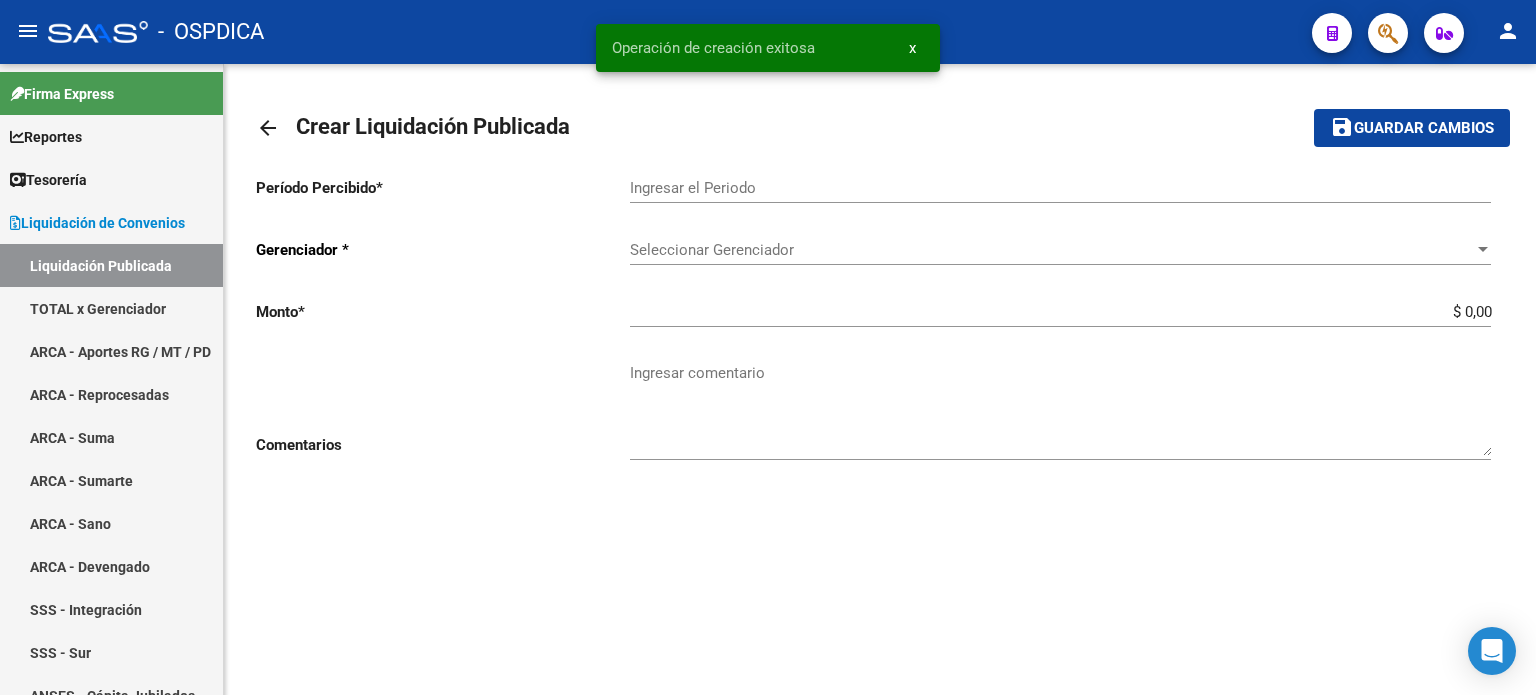 click on "Ingresar el Periodo" at bounding box center (1060, 188) 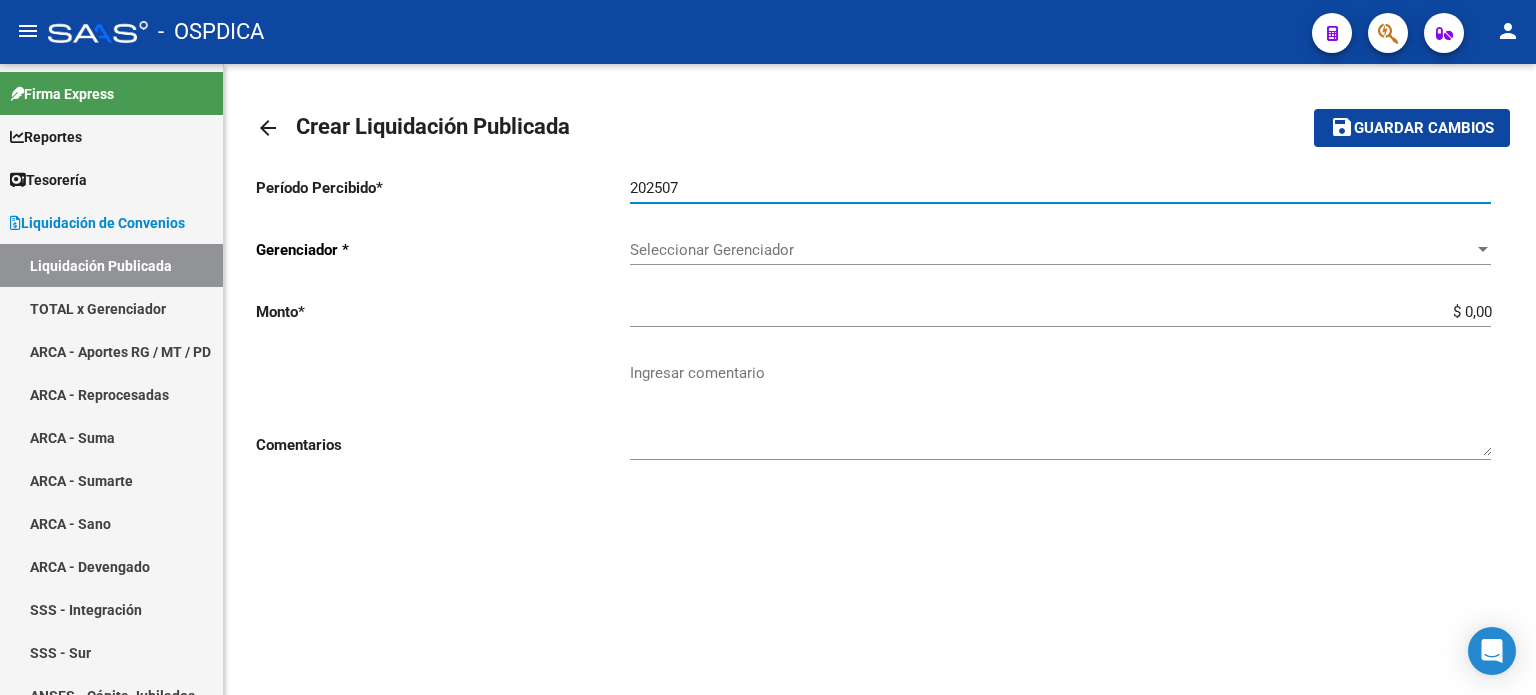 type on "202507" 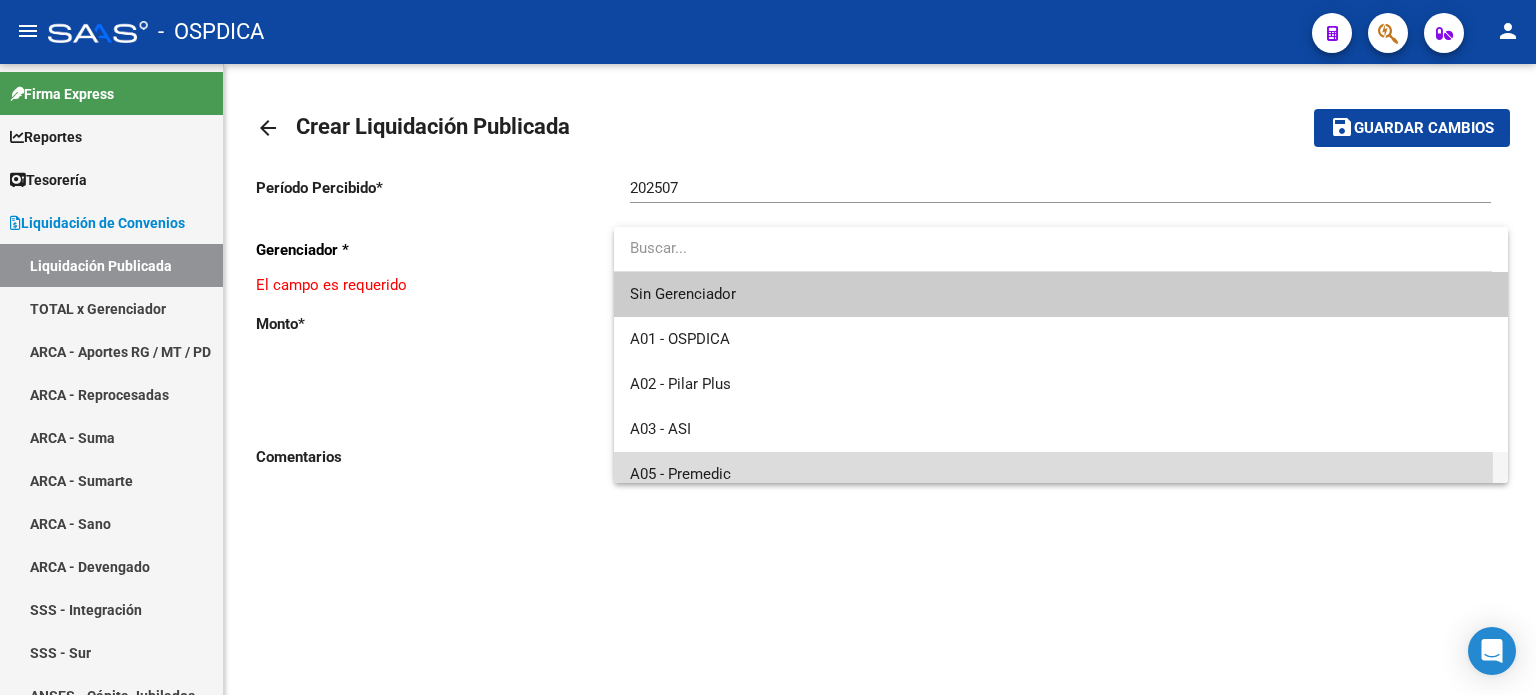 click on "A05 - Premedic" at bounding box center [1060, 474] 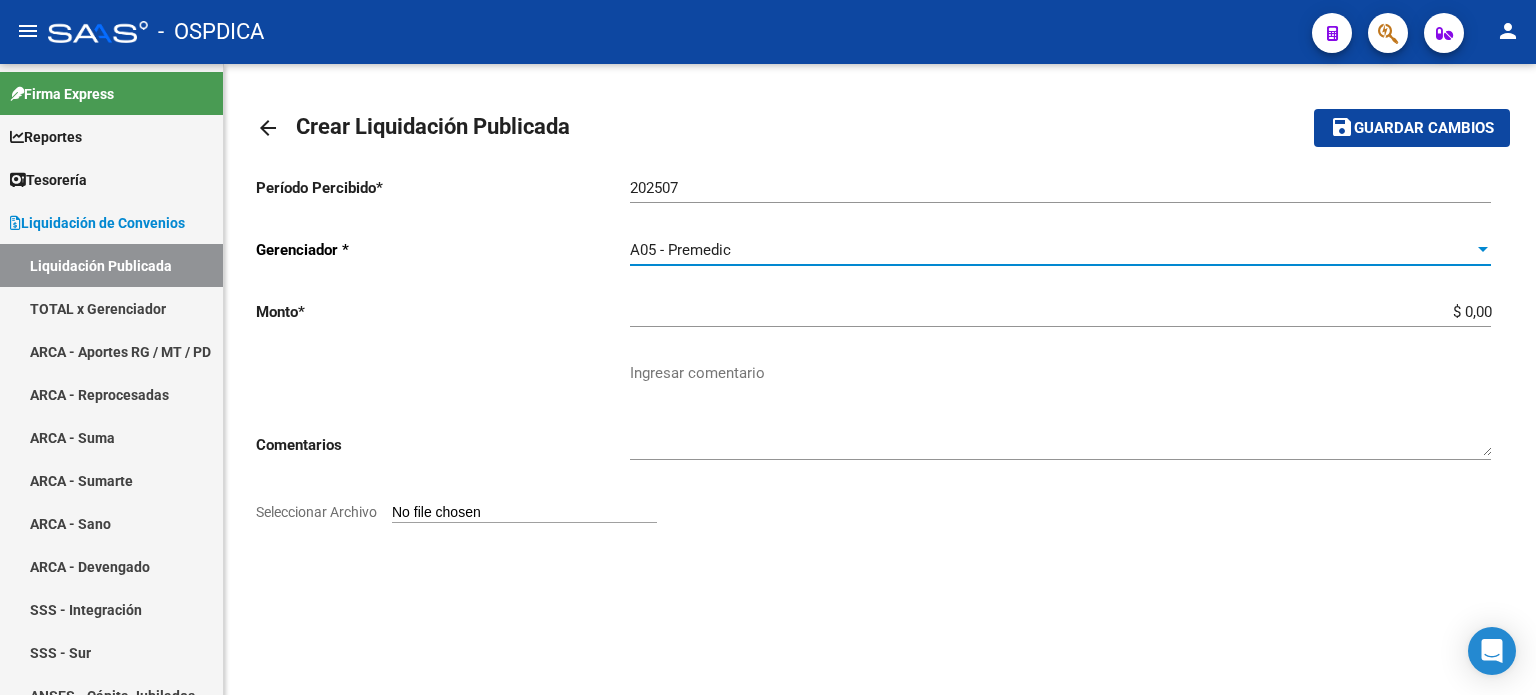 click on "$ 0,00 Ingresar la monto" 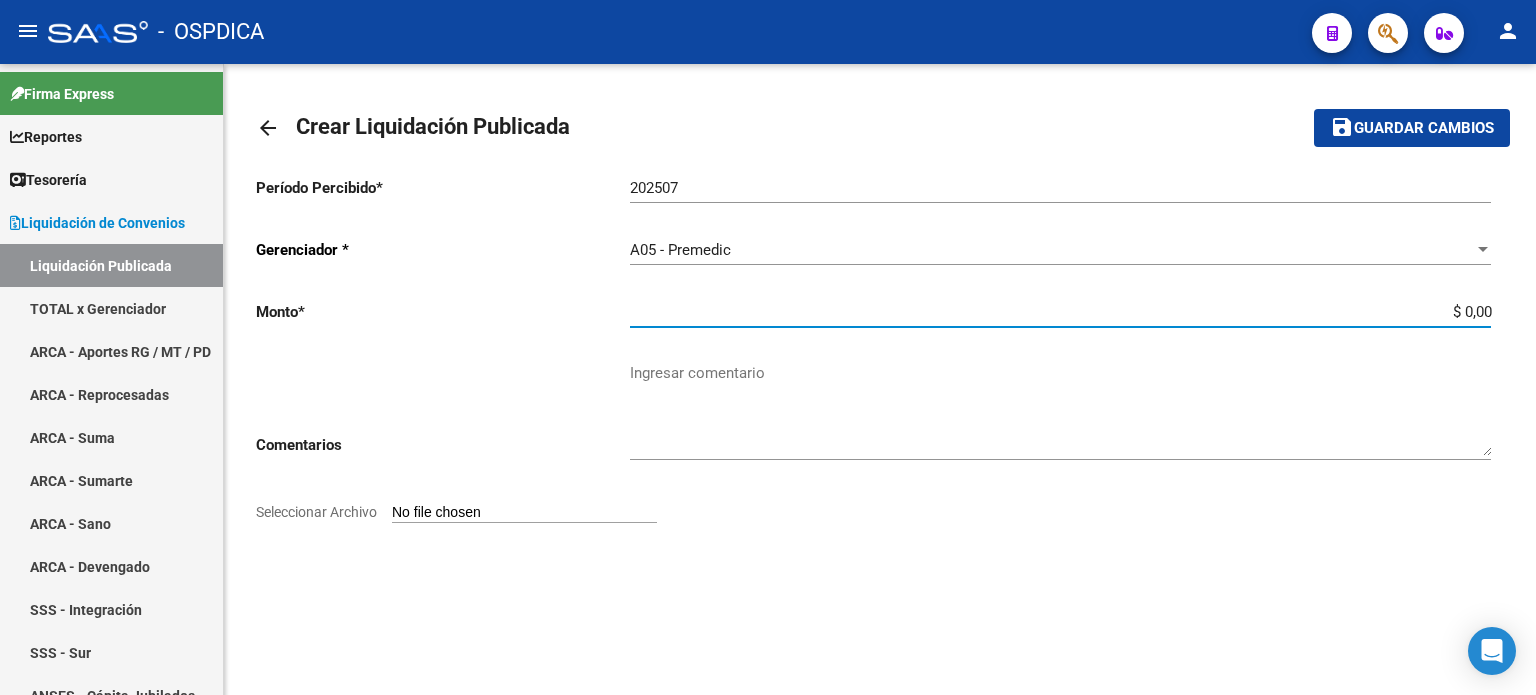 drag, startPoint x: 1389, startPoint y: 312, endPoint x: 1508, endPoint y: 307, distance: 119.104996 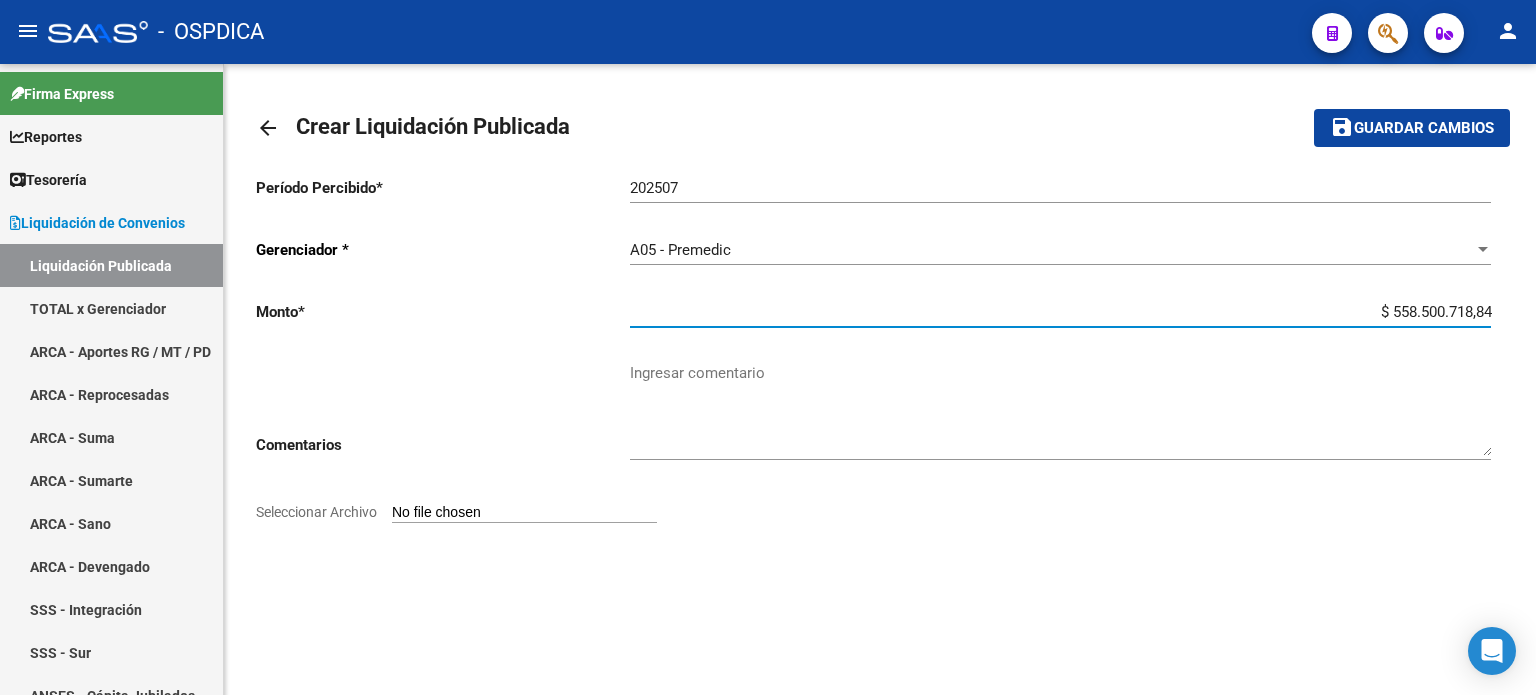 type on "$ 558.500.718,84" 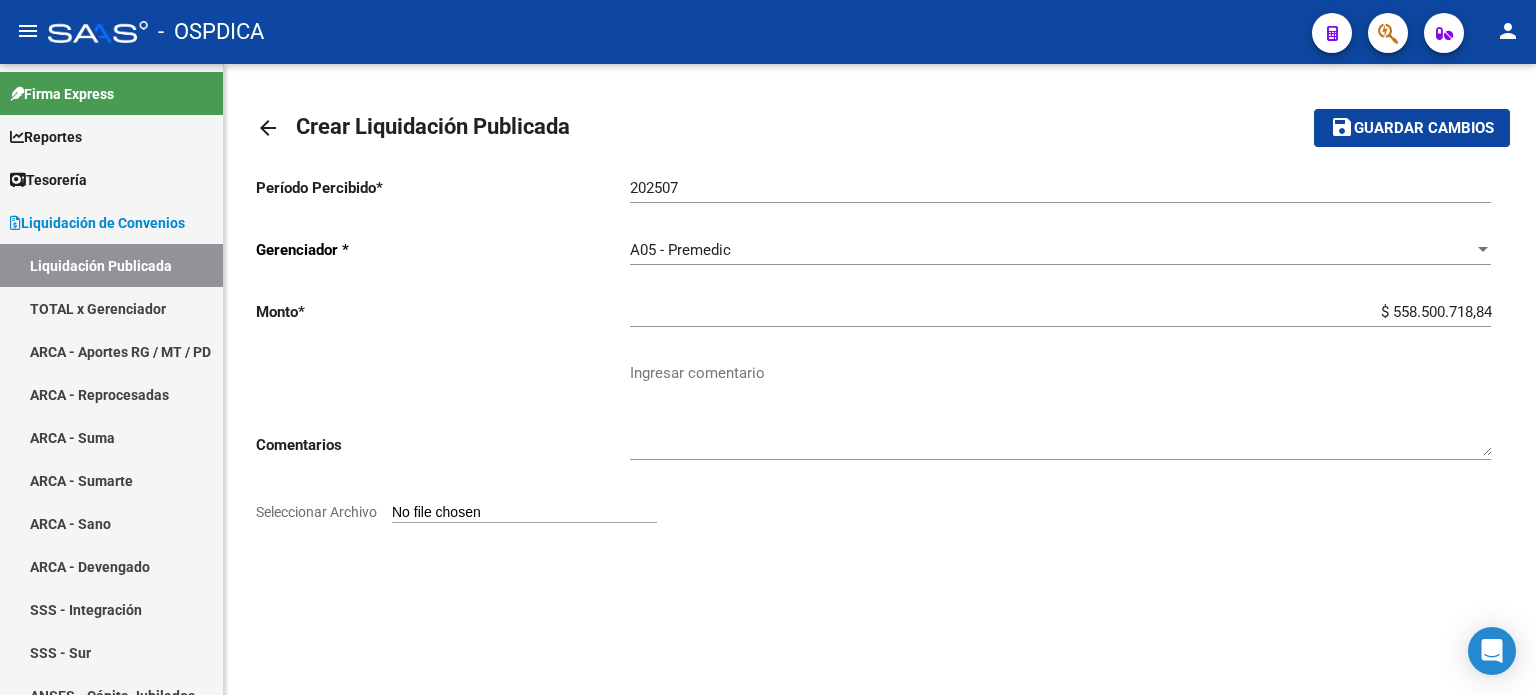 click on "Seleccionar Archivo" at bounding box center (524, 513) 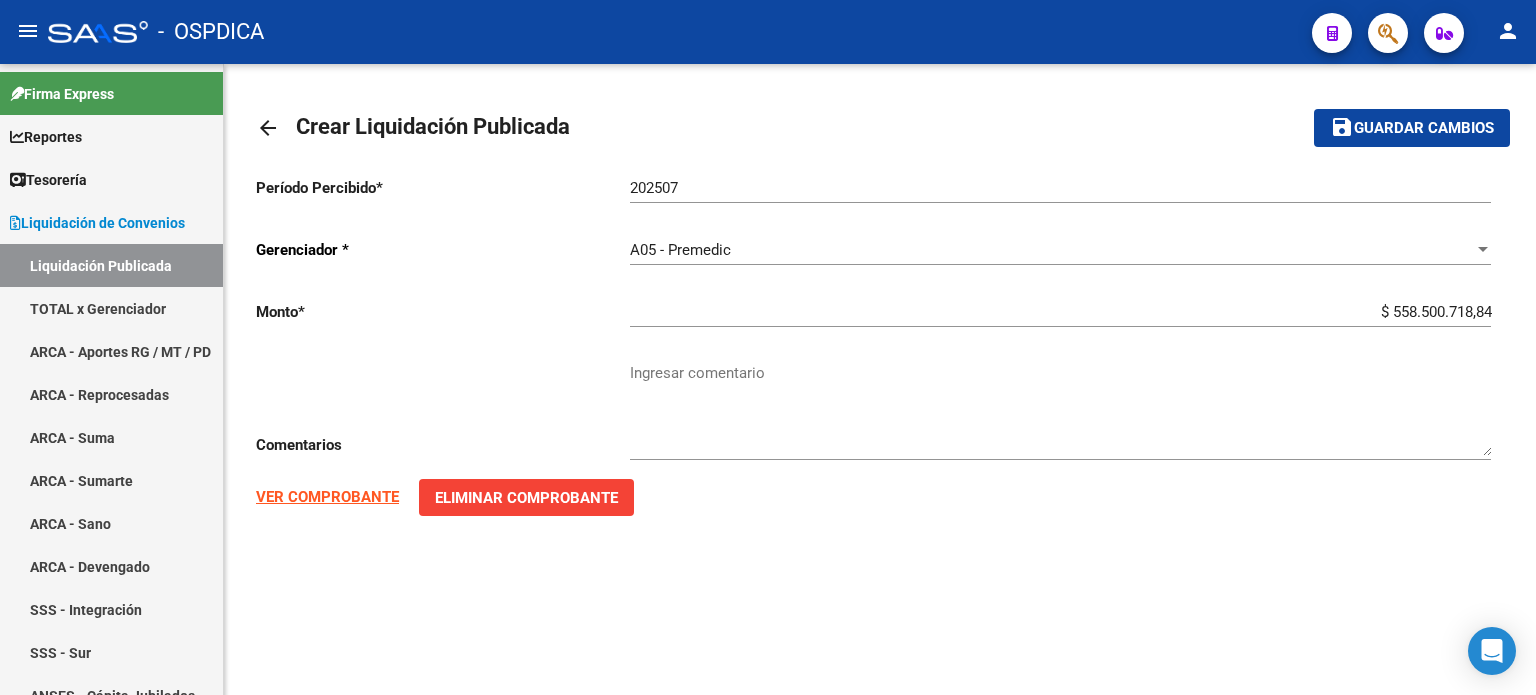click on "VER COMPROBANTE" 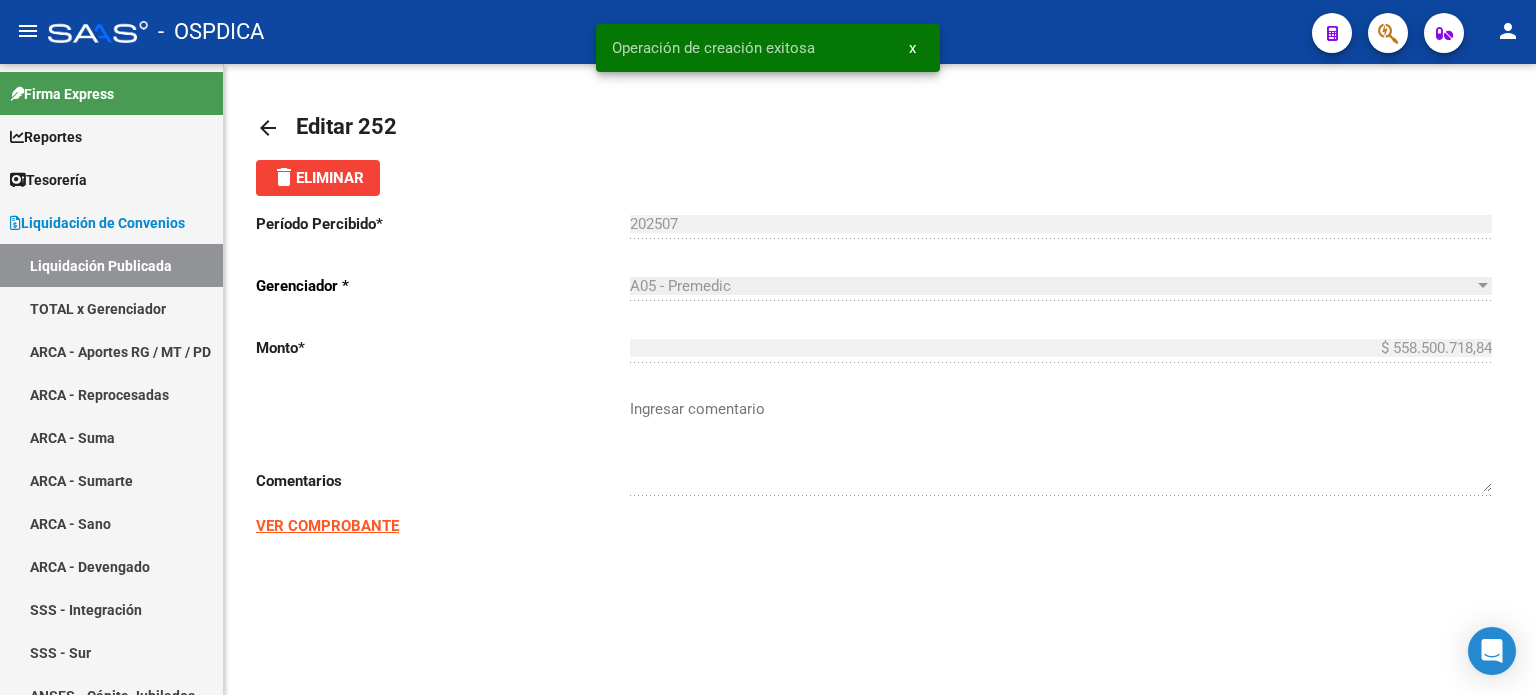 click on "arrow_back" 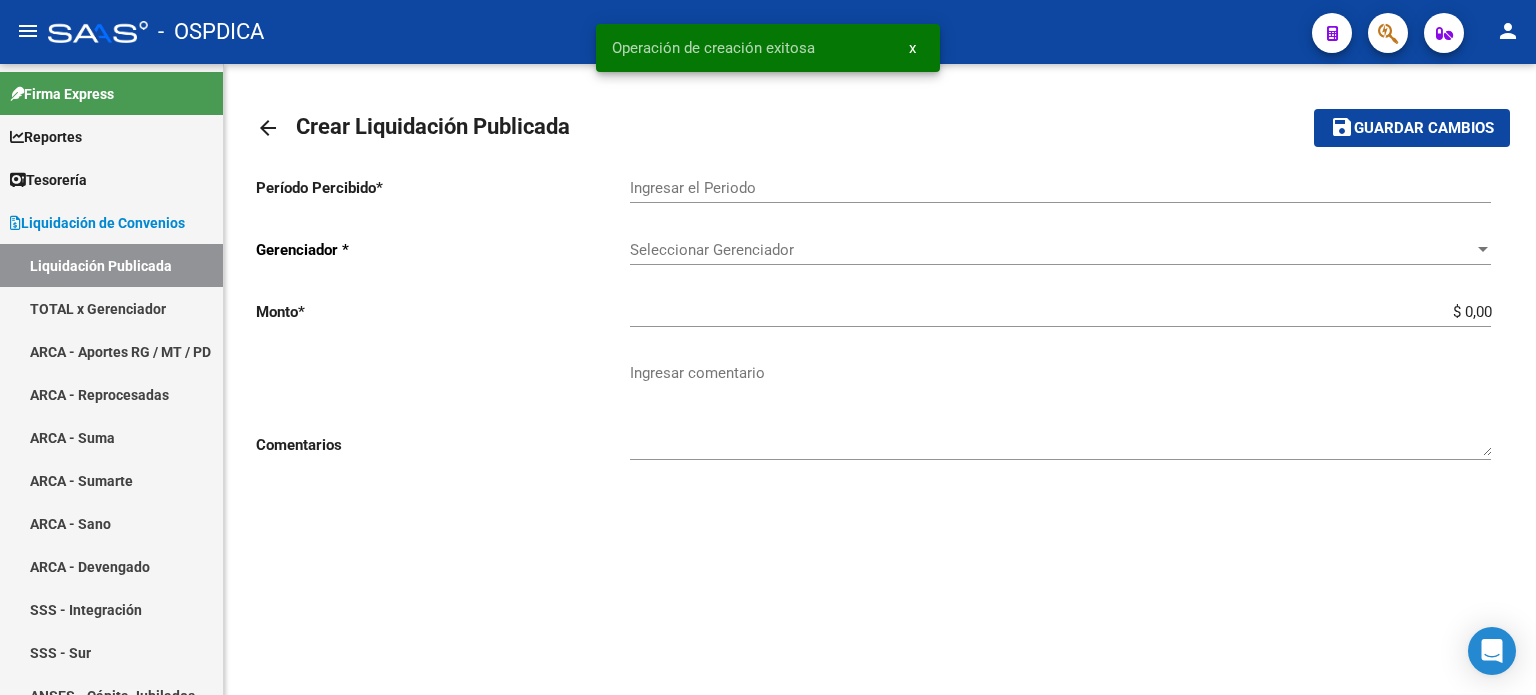 click on "Ingresar el Periodo" at bounding box center (1060, 188) 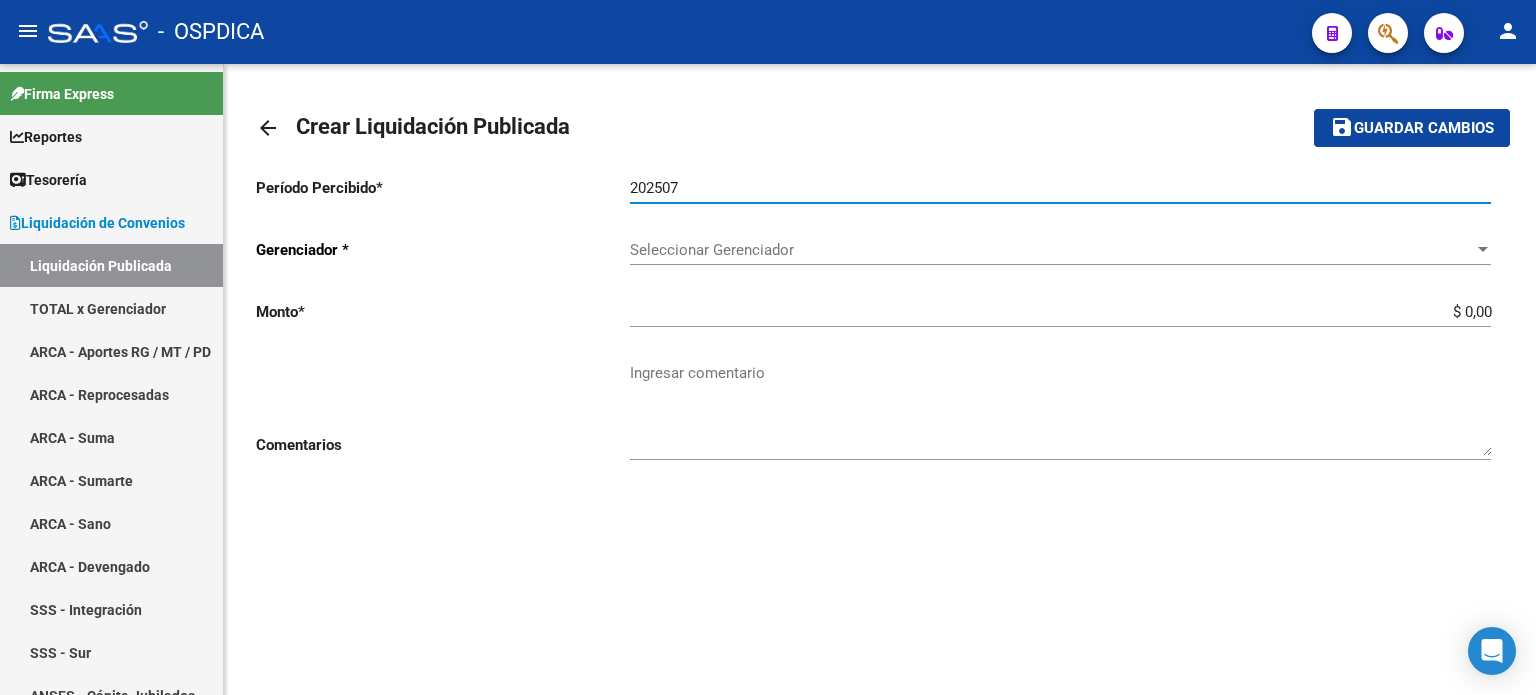 type on "202507" 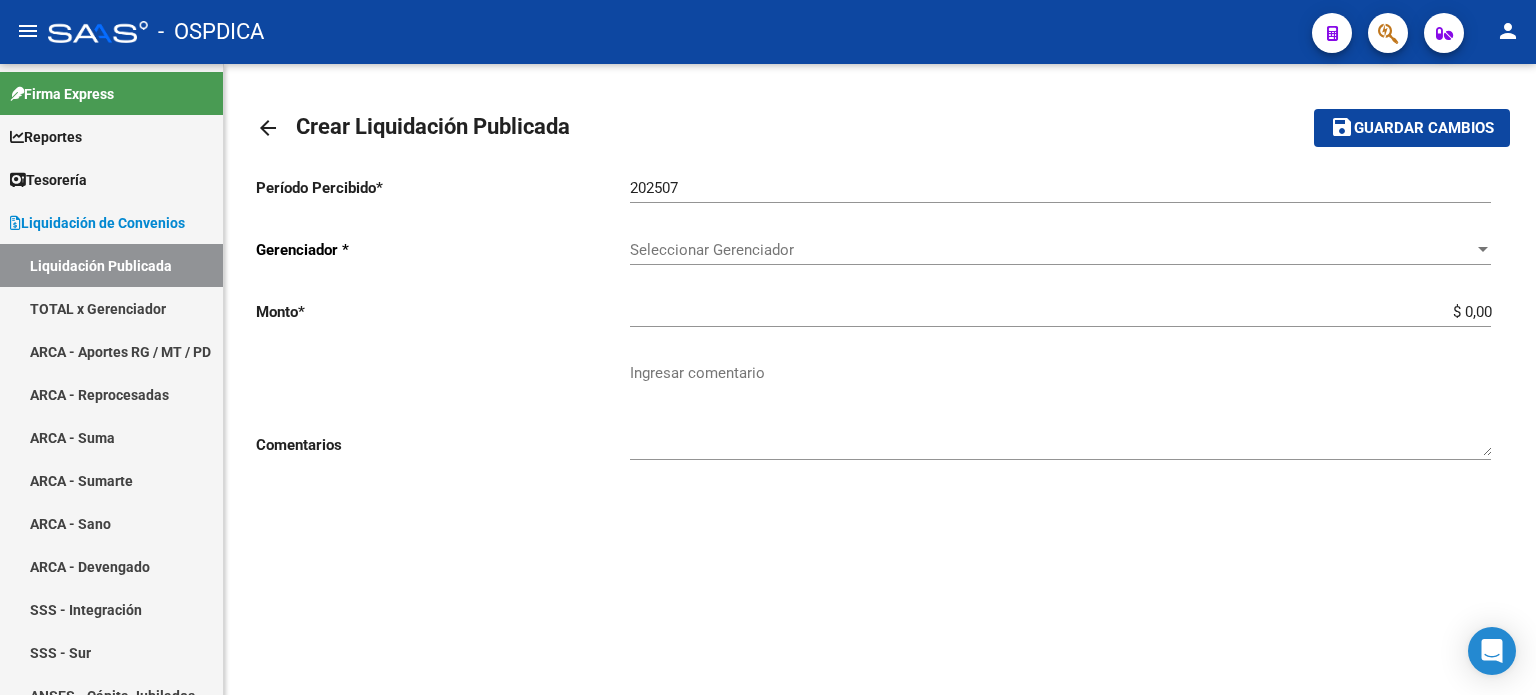 click on "Seleccionar Gerenciador Seleccionar Gerenciador" 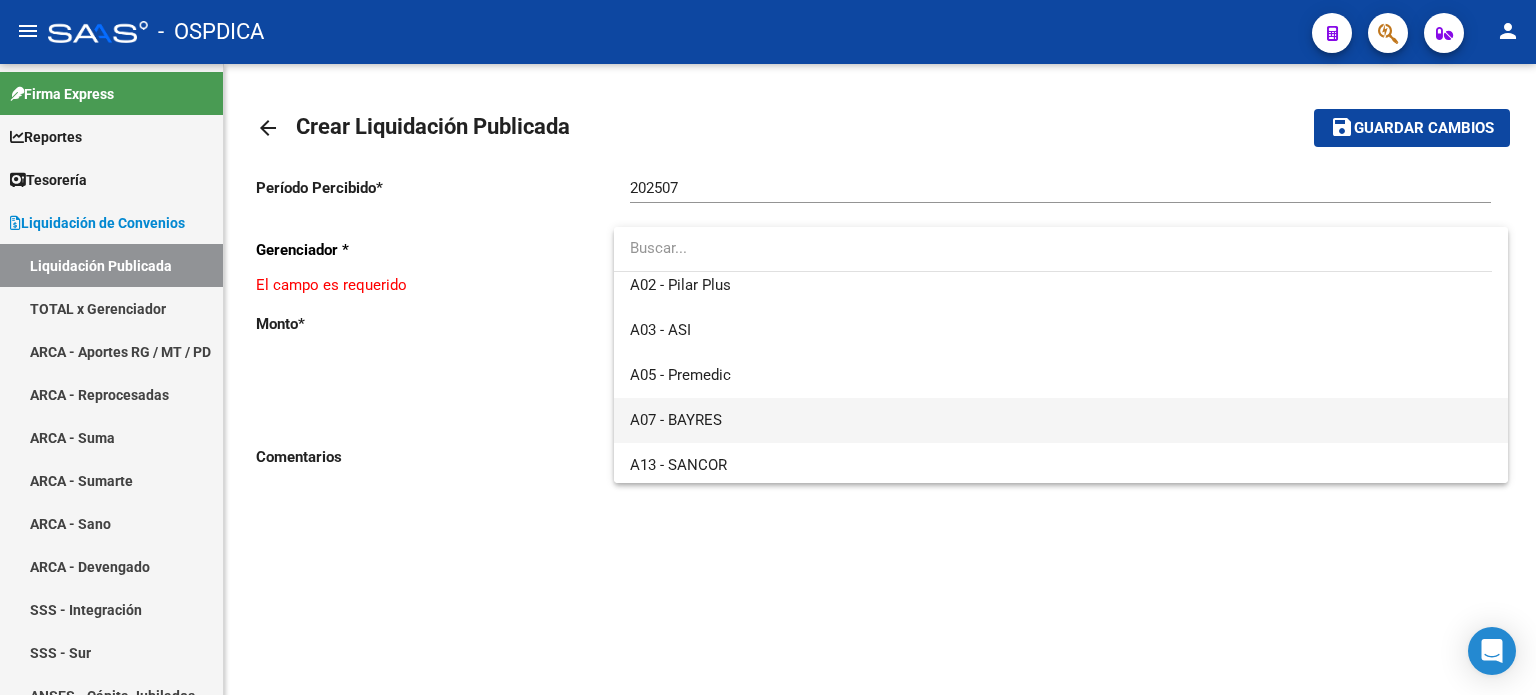 scroll, scrollTop: 100, scrollLeft: 0, axis: vertical 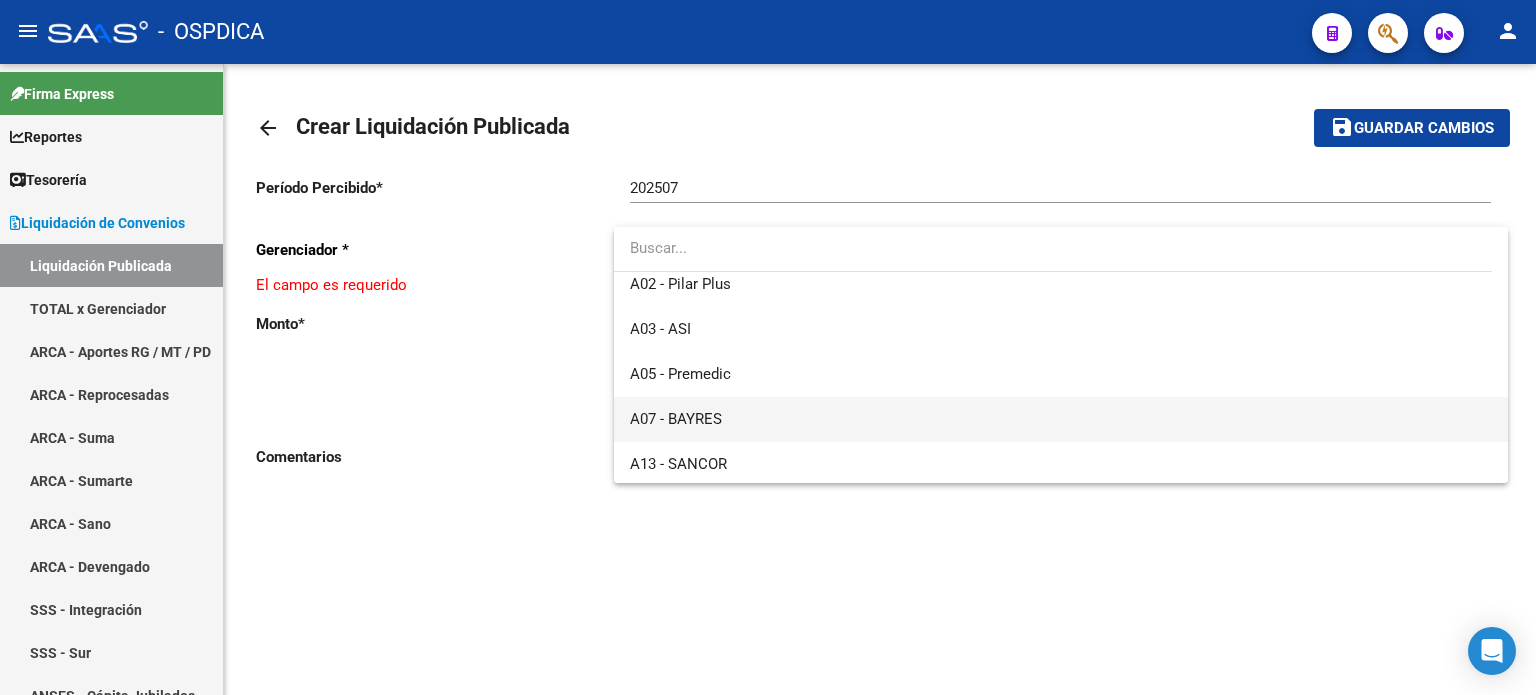 click on "A07 - BAYRES" at bounding box center [1060, 419] 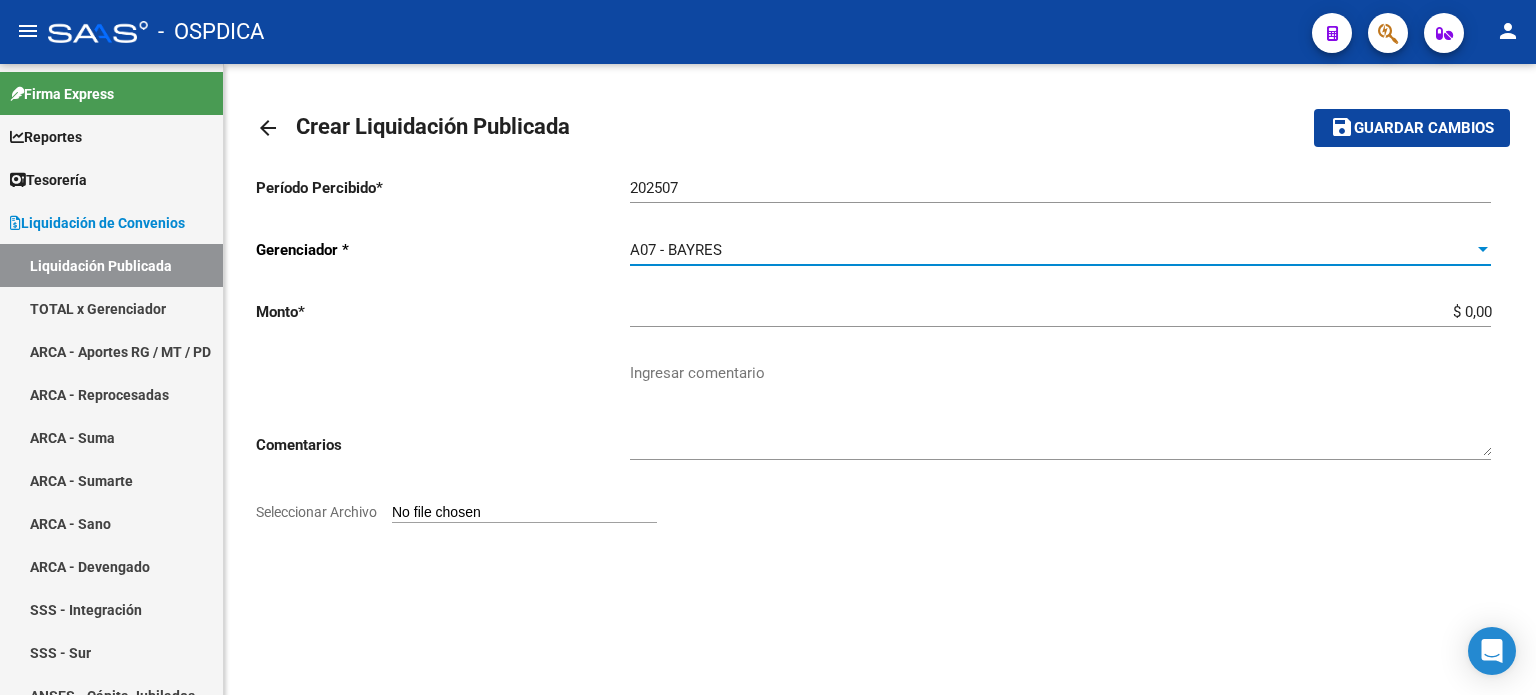click on "$ 0,00 Ingresar la monto" 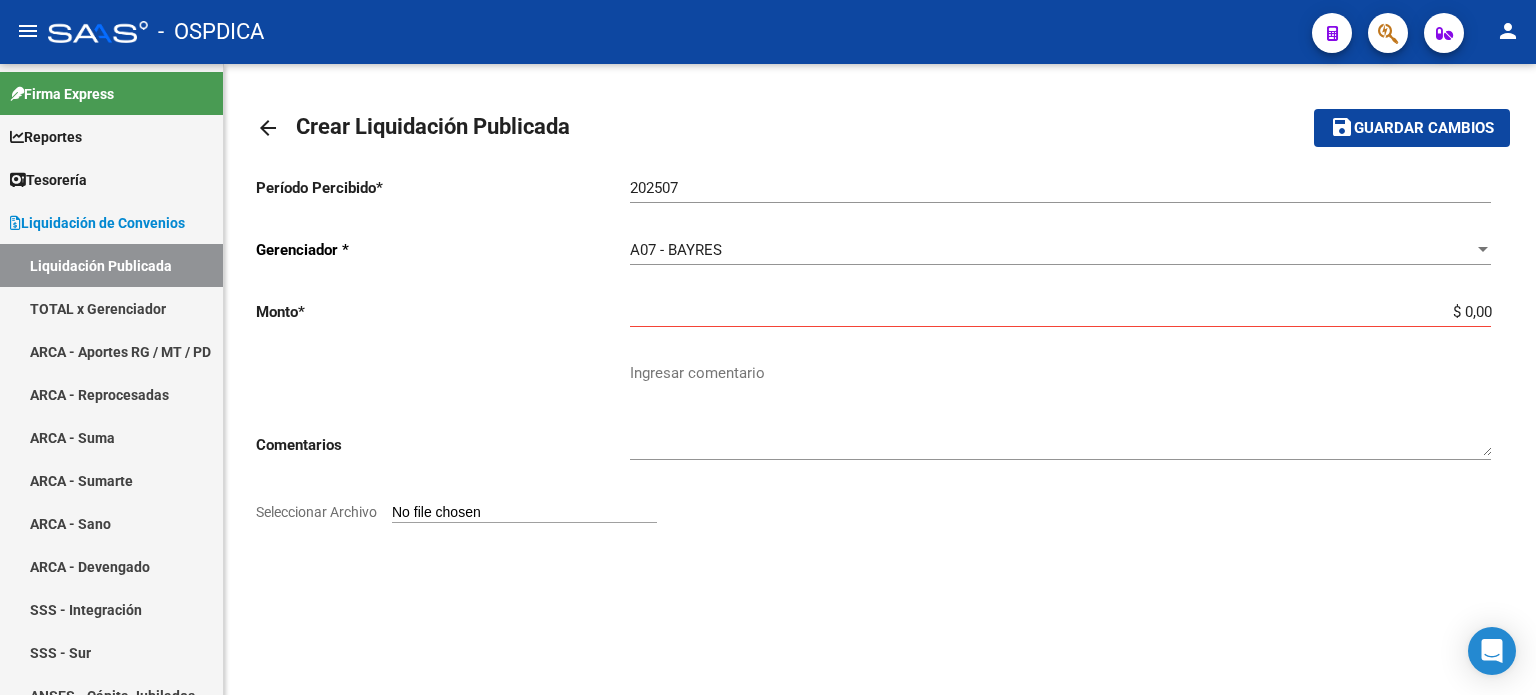 drag, startPoint x: 1380, startPoint y: 300, endPoint x: 1482, endPoint y: 305, distance: 102.122475 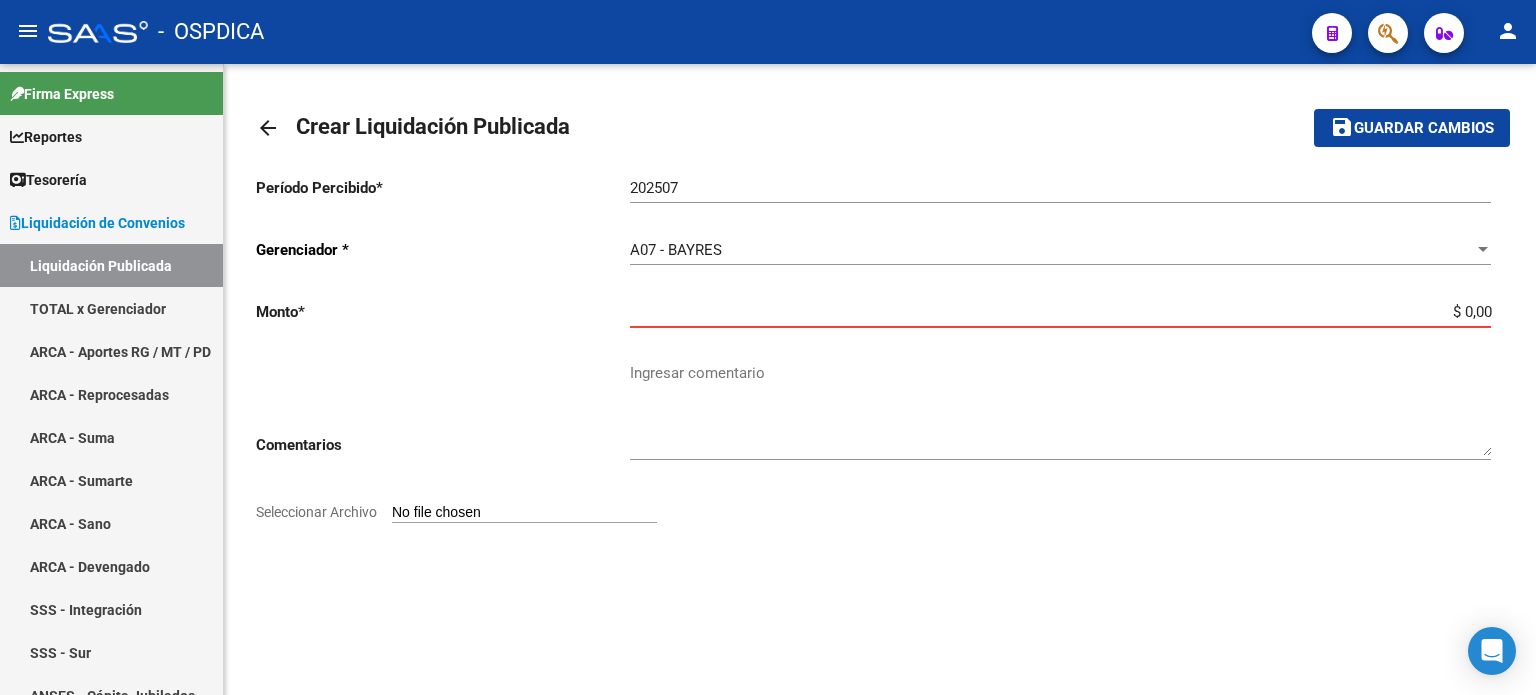 drag, startPoint x: 1486, startPoint y: 311, endPoint x: 1535, endPoint y: 311, distance: 49 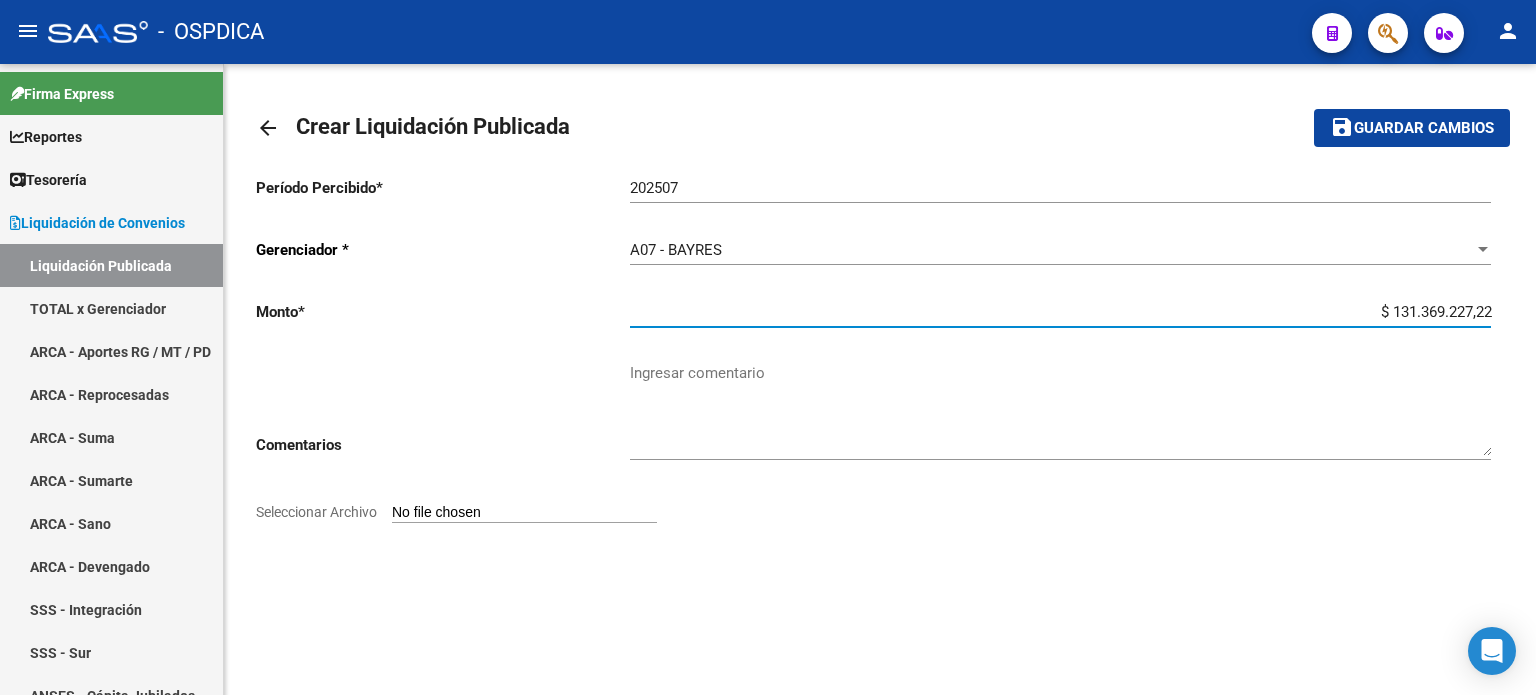 type on "$ 131.369.227,22" 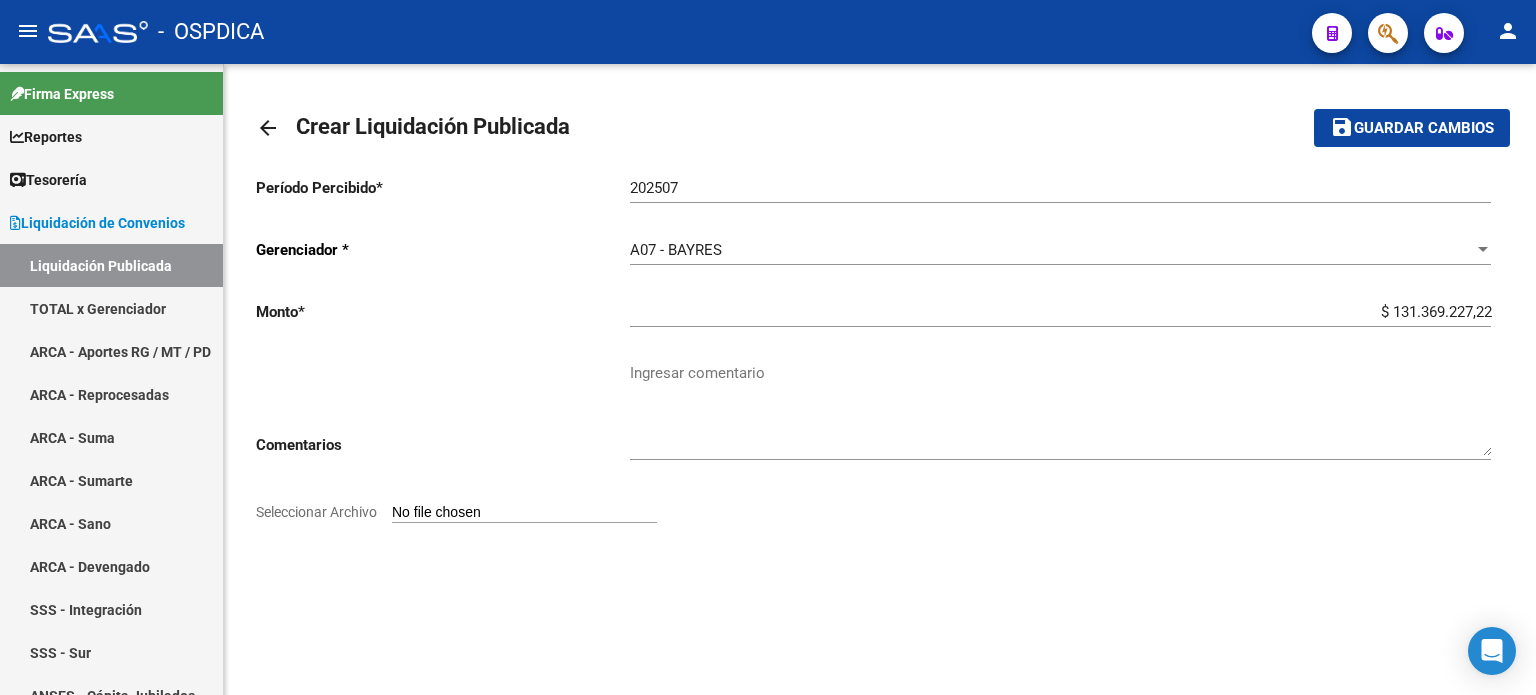 click on "Seleccionar Archivo" at bounding box center [524, 513] 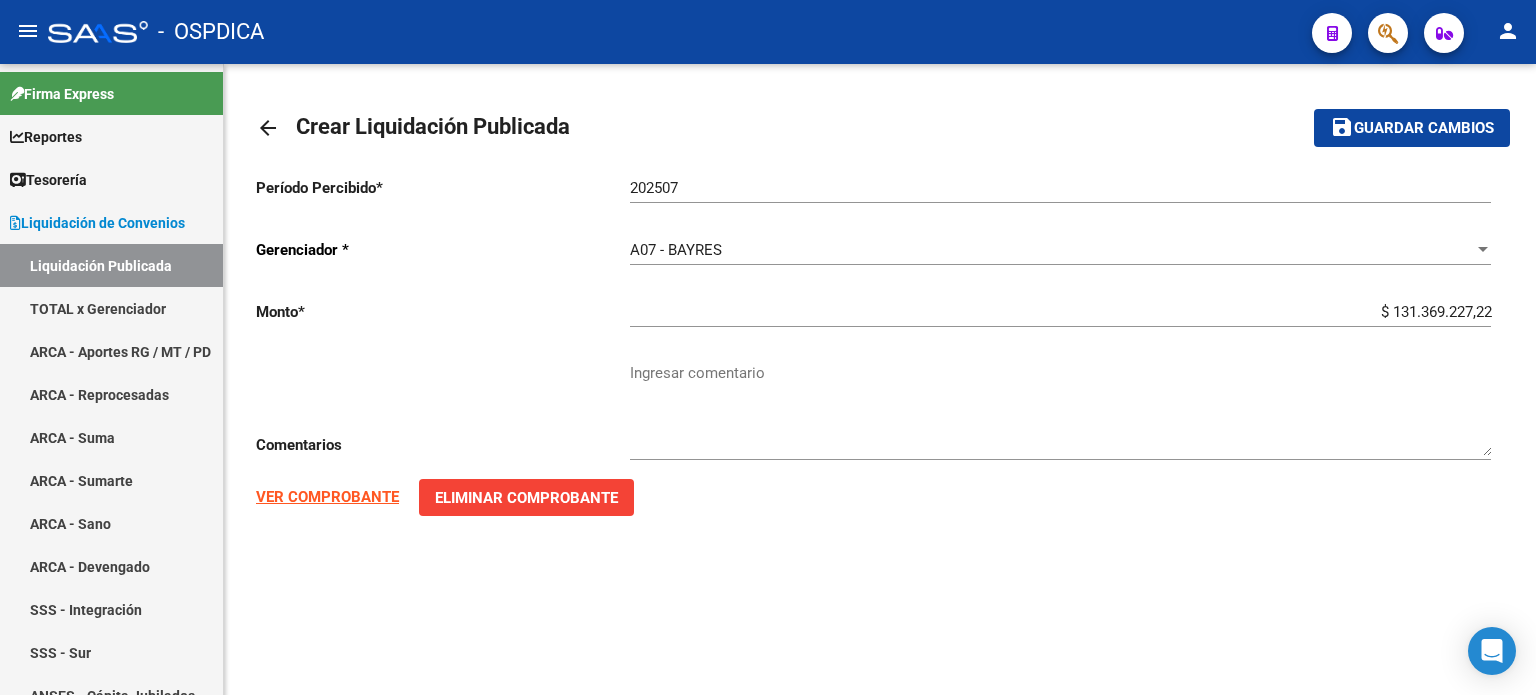 click on "VER COMPROBANTE" 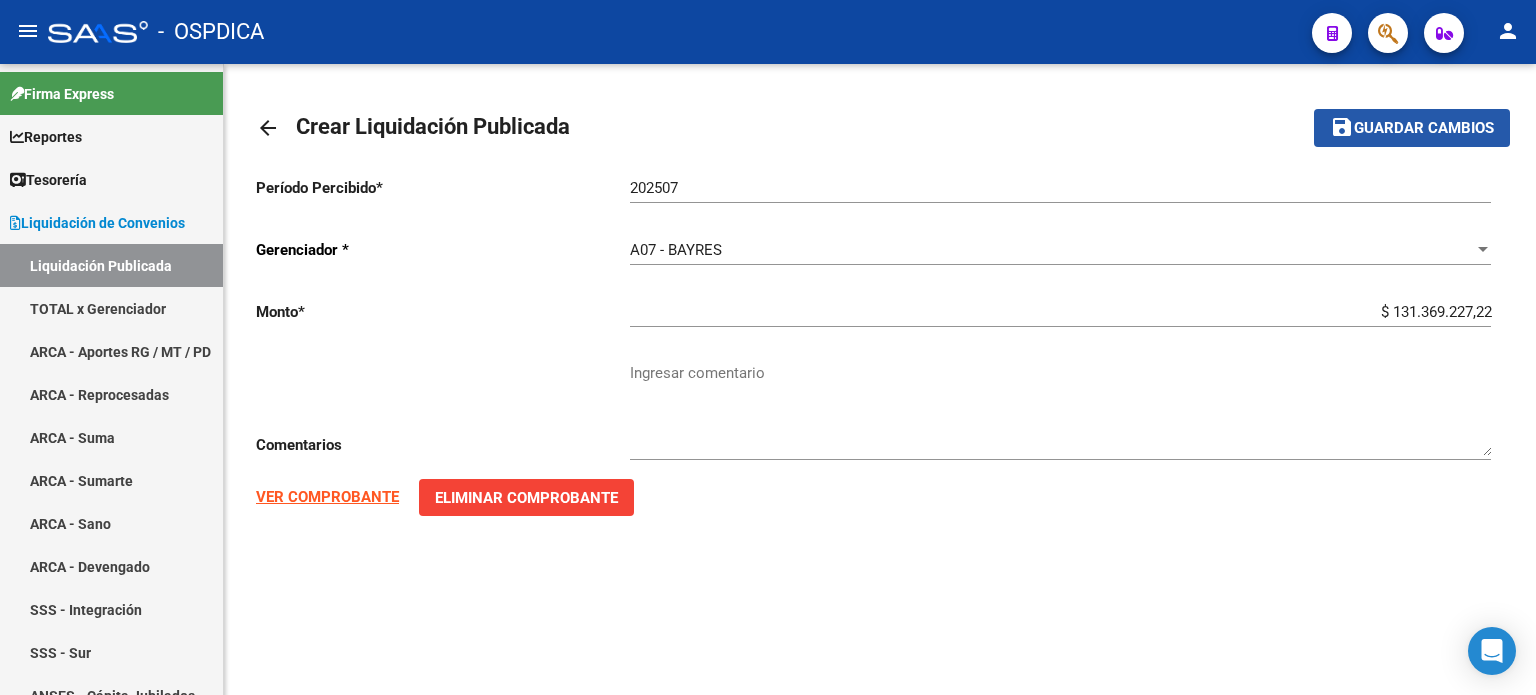 click on "Guardar cambios" 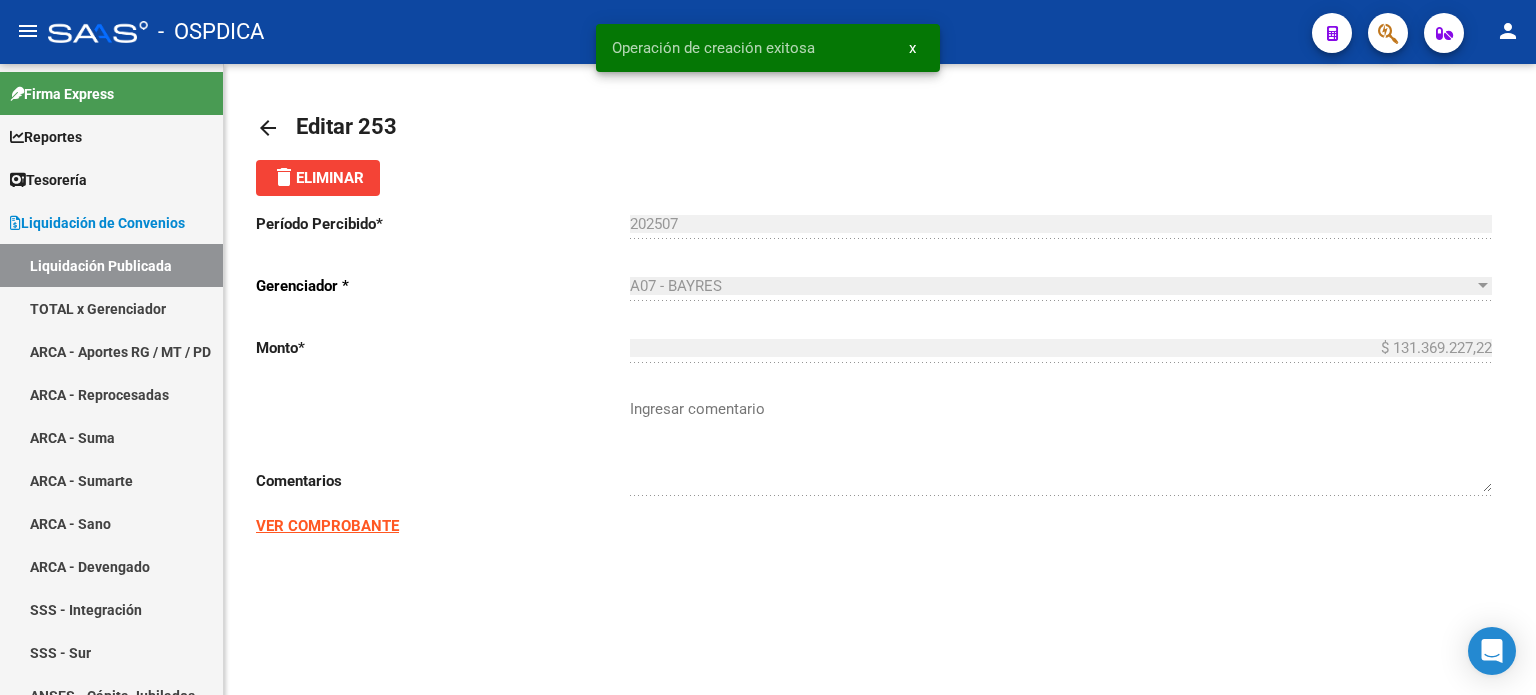click on "arrow_back" 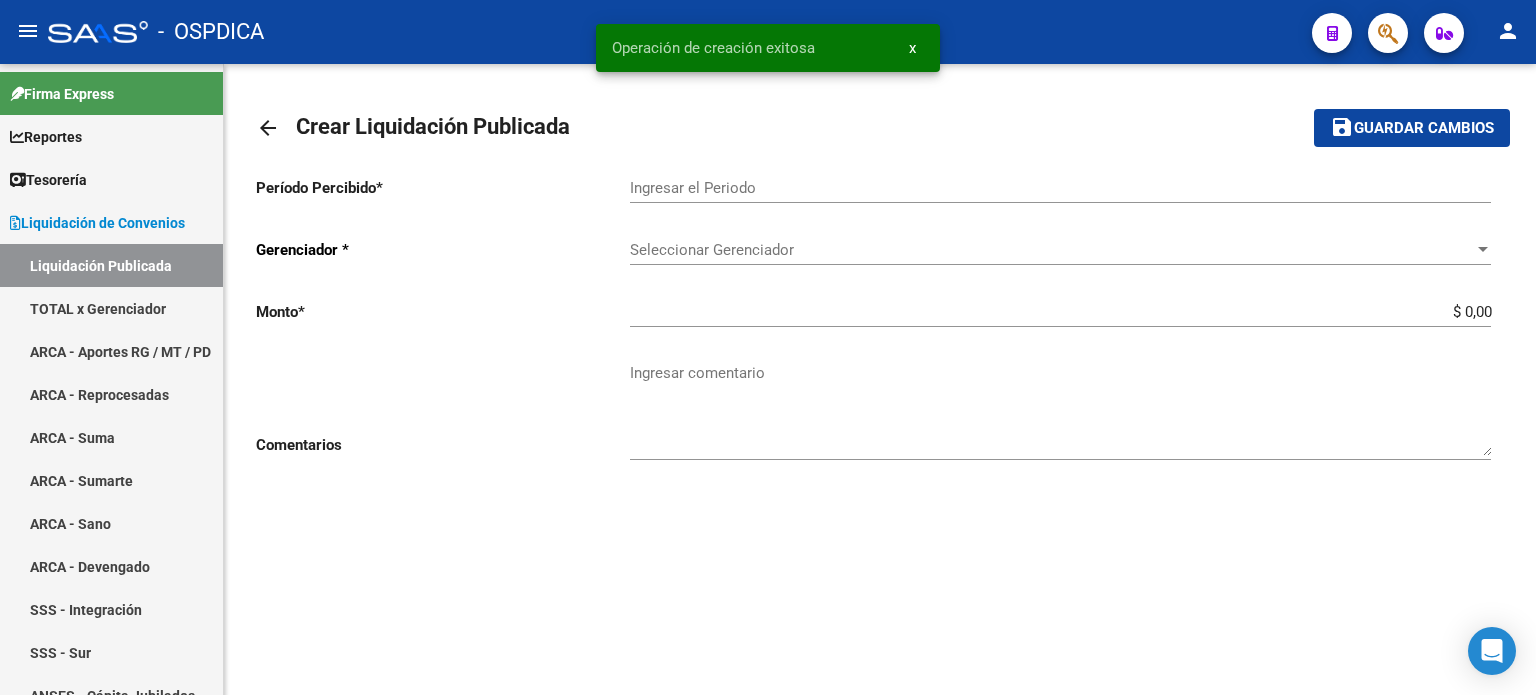 click on "Ingresar el Periodo" 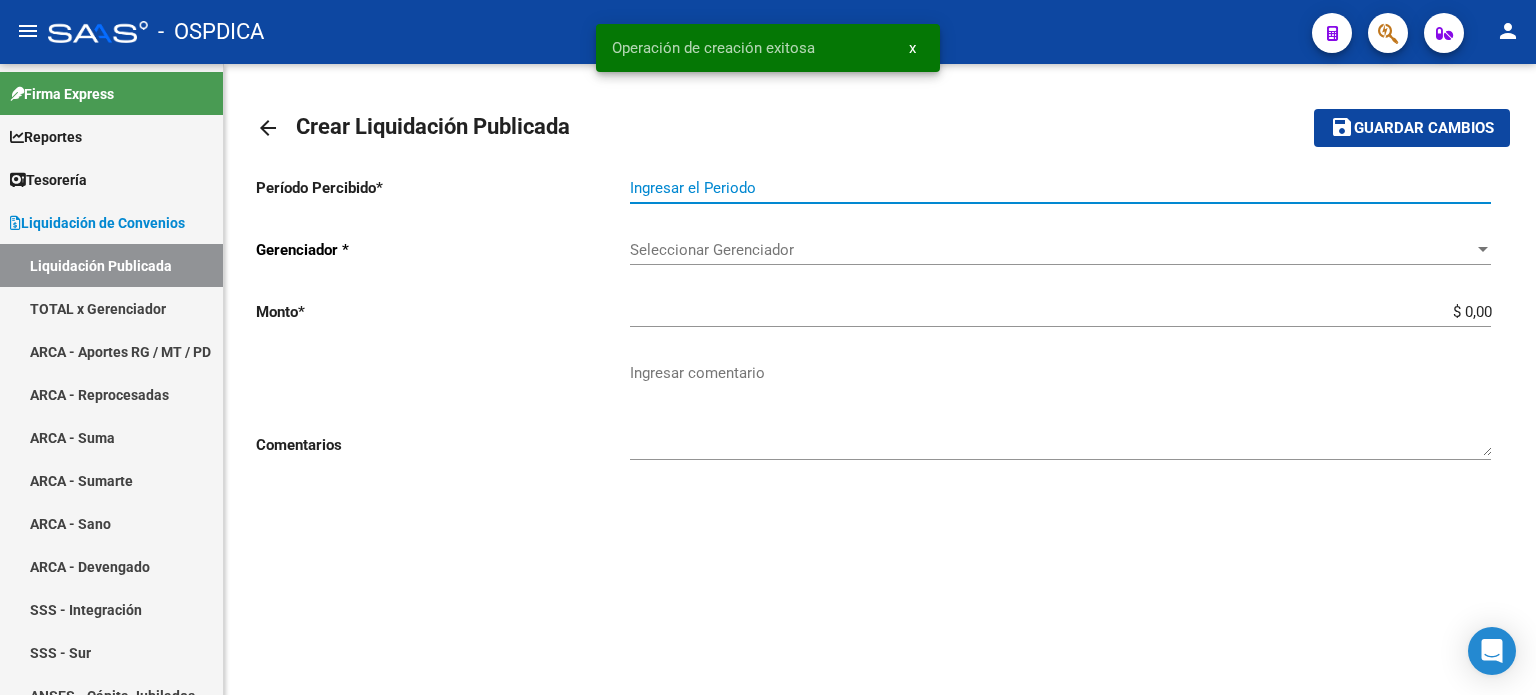 click on "Ingresar el Periodo" at bounding box center (1060, 188) 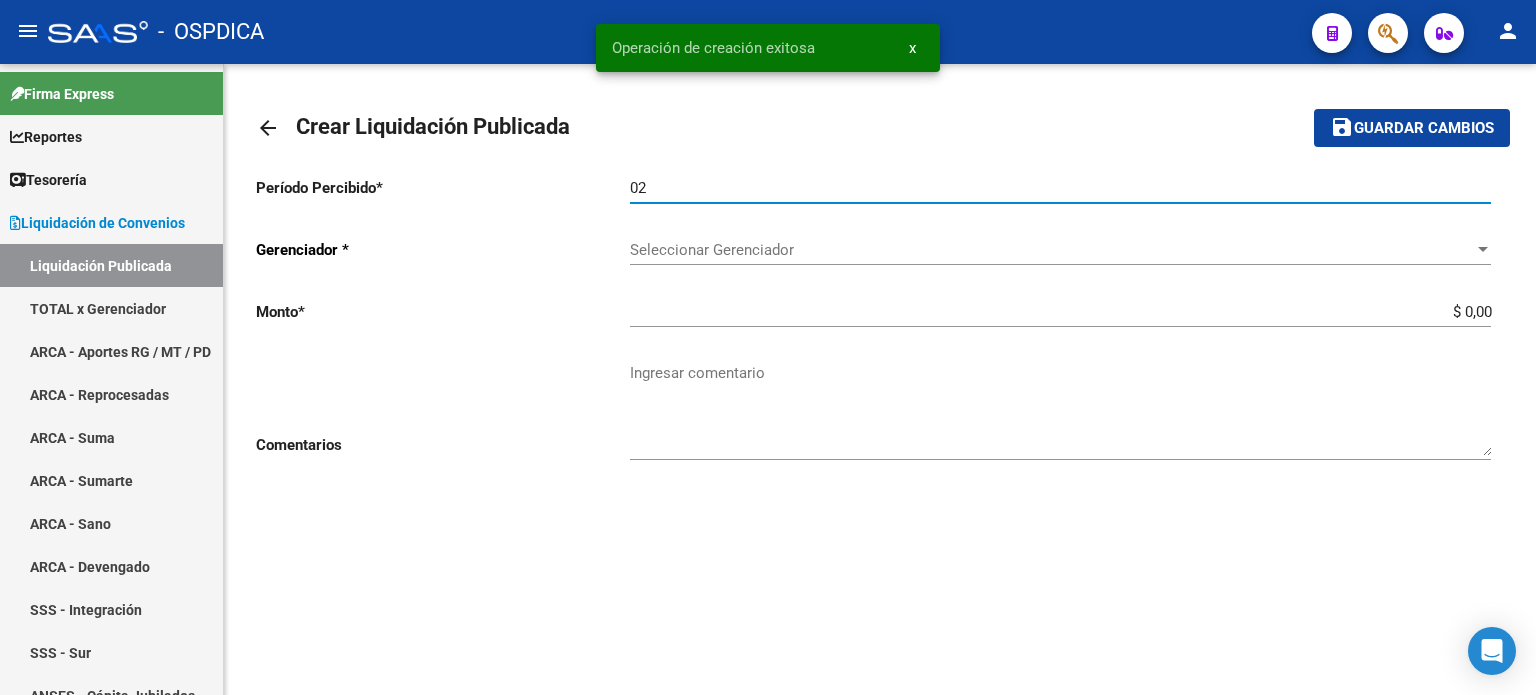 type on "0" 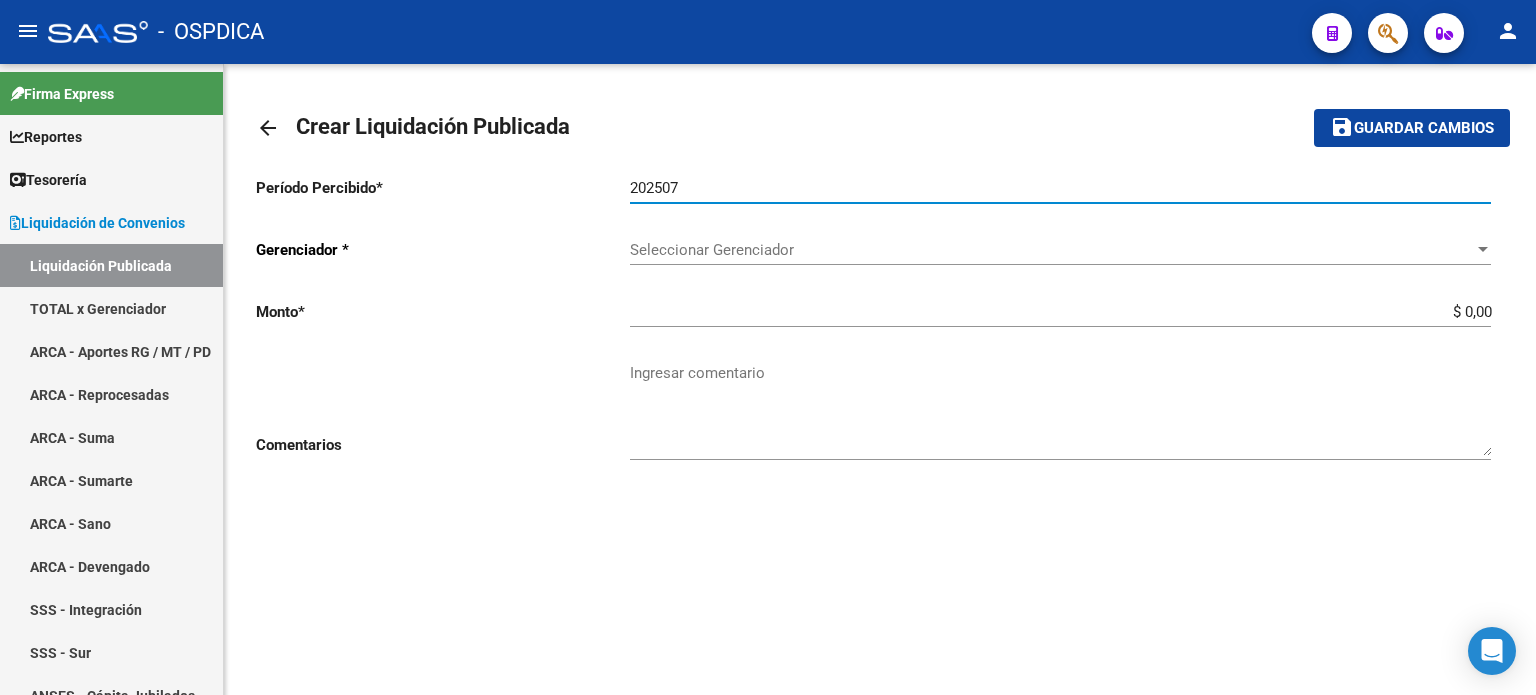 type on "202507" 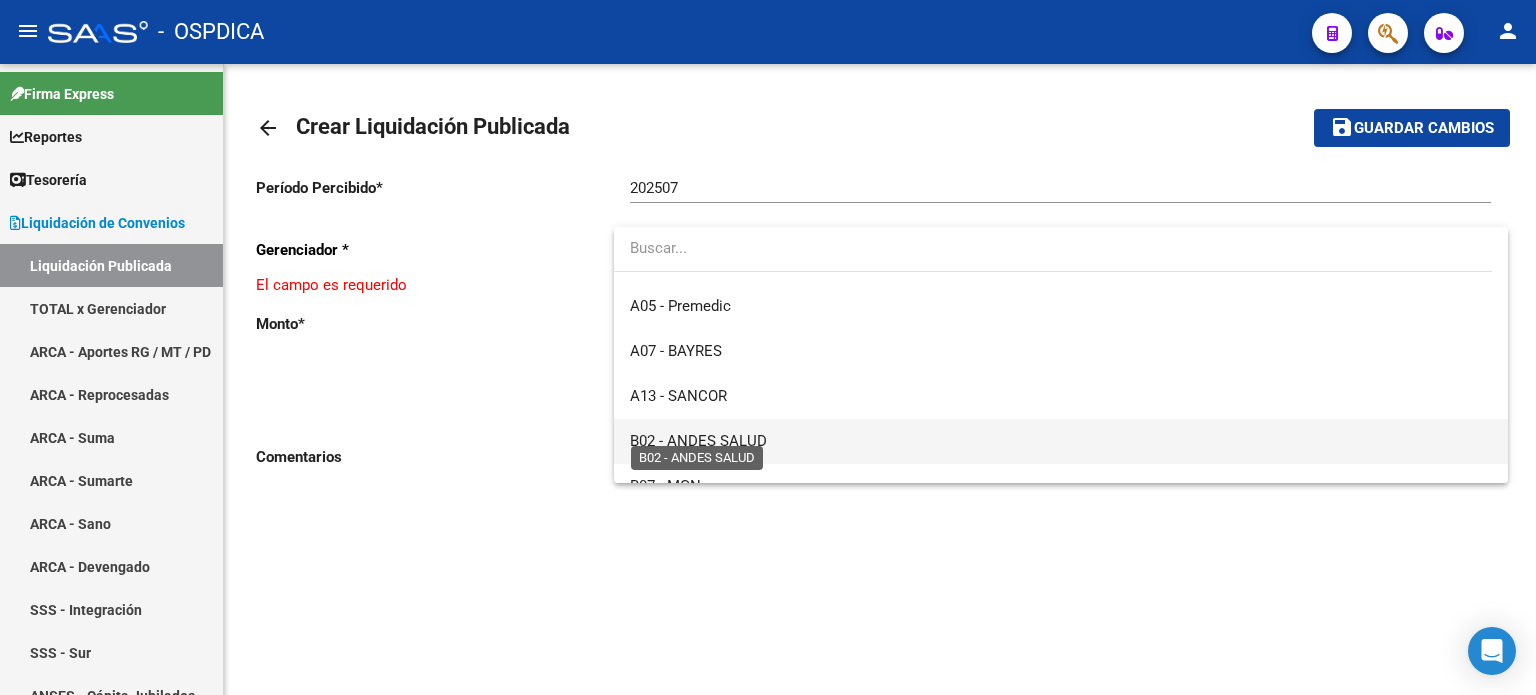 scroll, scrollTop: 200, scrollLeft: 0, axis: vertical 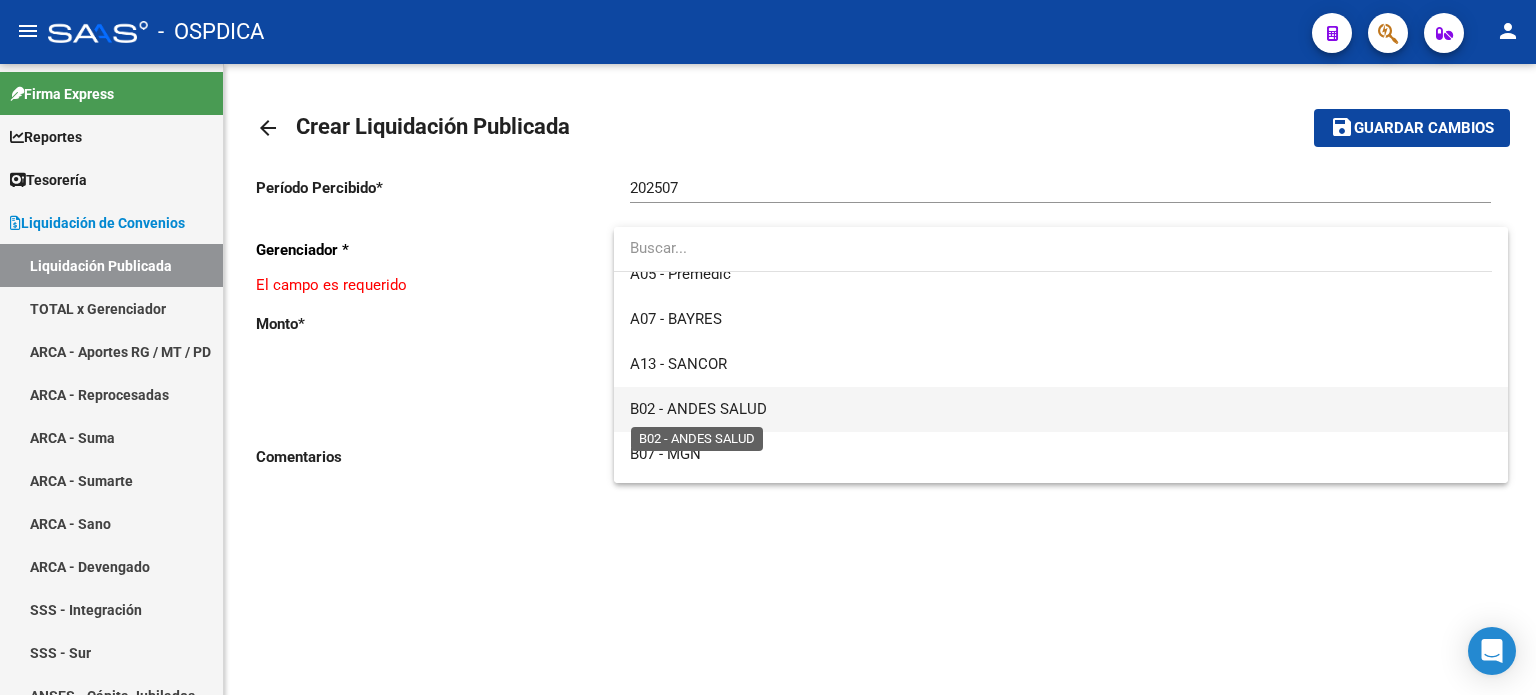click on "B02 - ANDES SALUD" at bounding box center [698, 409] 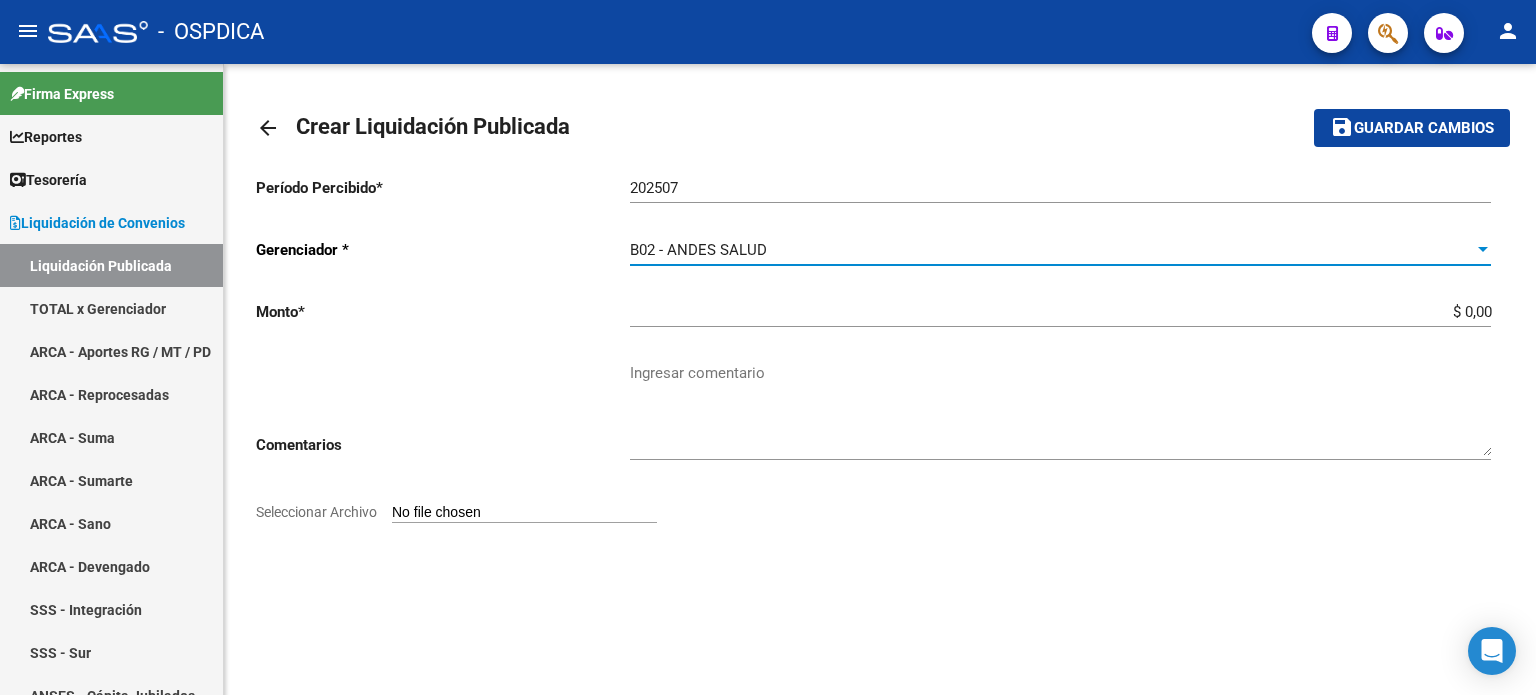 click on "$ 0,00" at bounding box center (1060, 312) 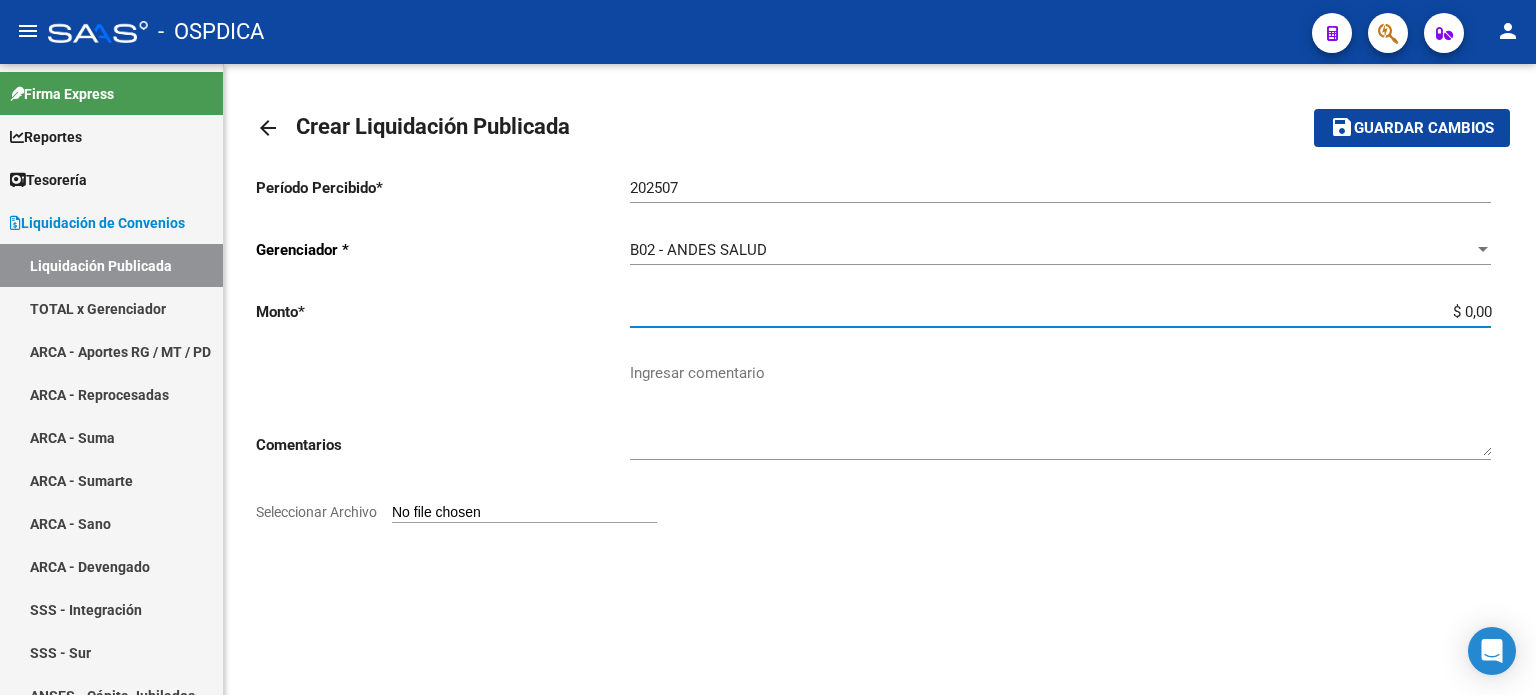 drag, startPoint x: 1158, startPoint y: 315, endPoint x: 1528, endPoint y: 315, distance: 370 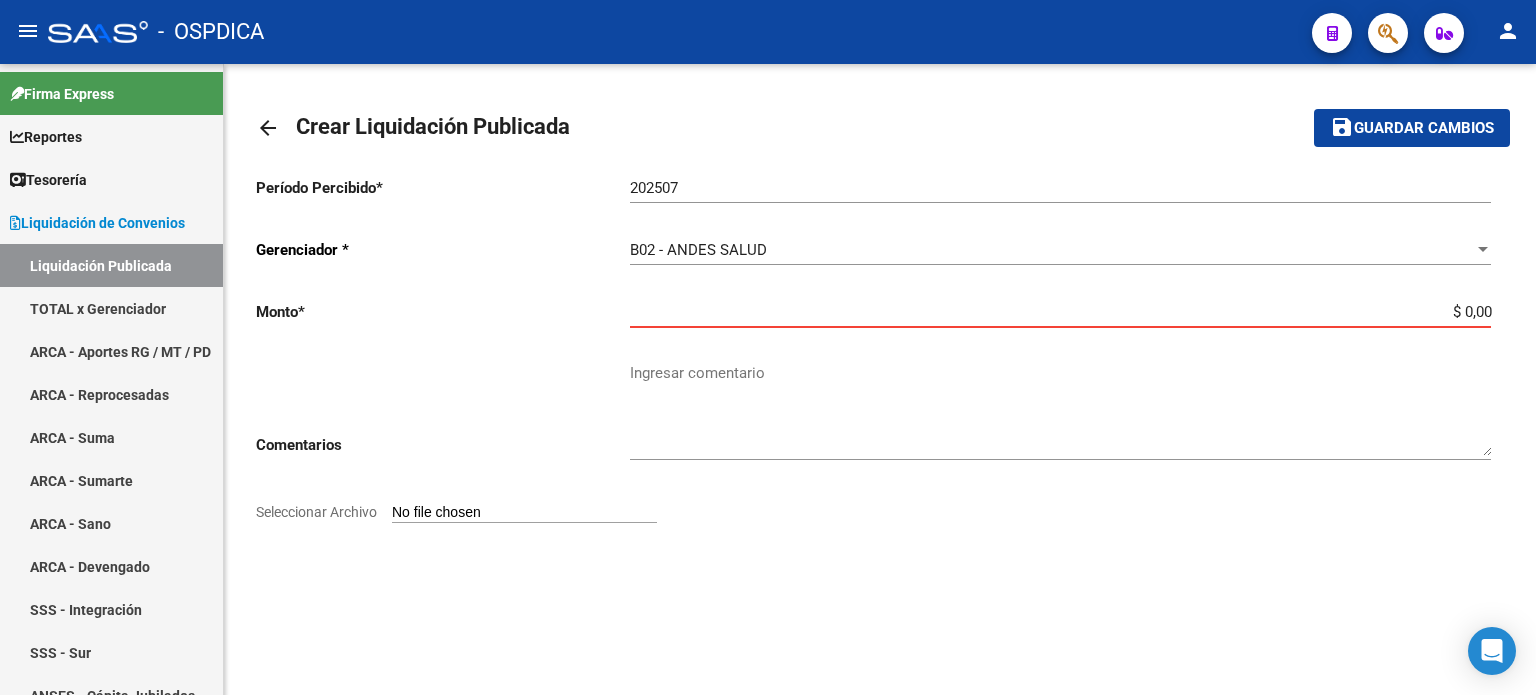 paste on "18.091.695" 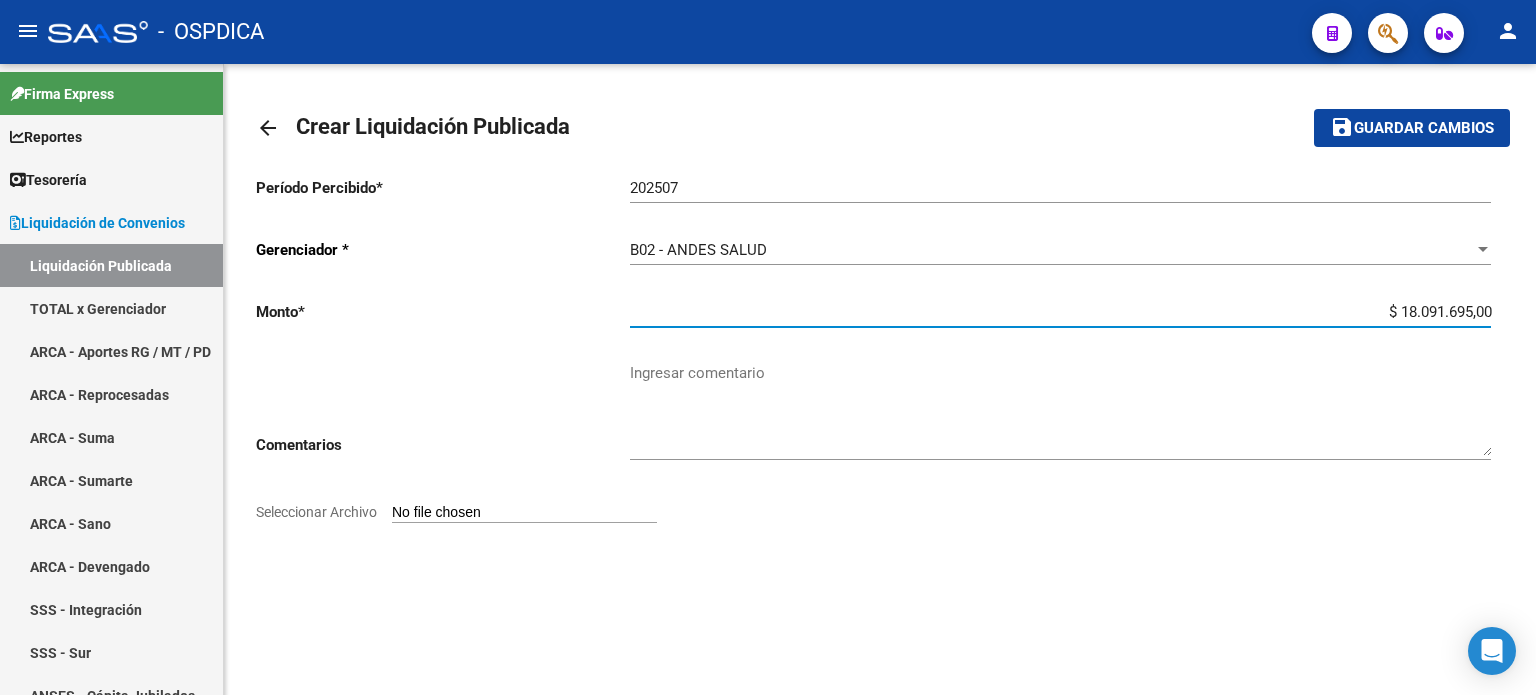 type on "$ 18.091.695,00" 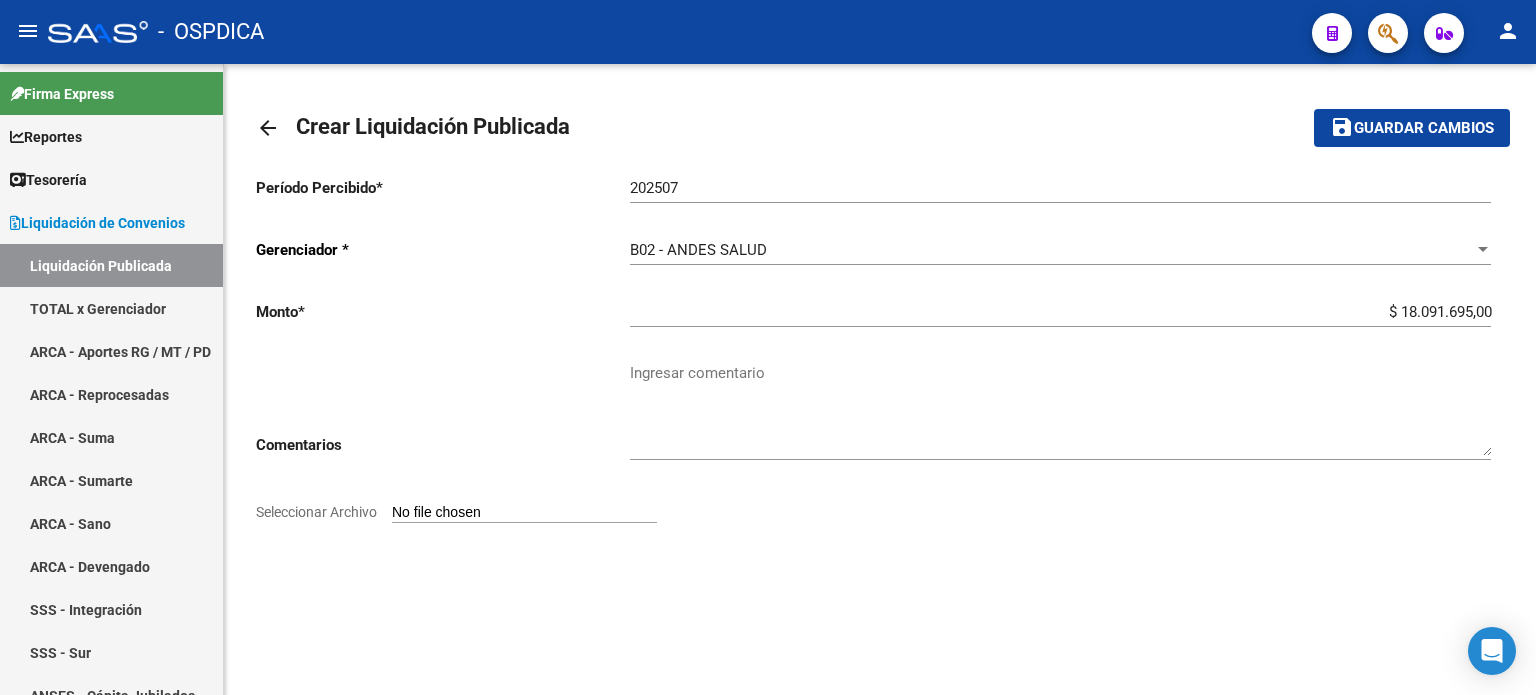 click on "Período Percibido  *   202507 Ingresar el Periodo   Gerenciador * B02 - ANDES SALUD Seleccionar Gerenciador Monto  *   $ 18.091.695,00 Ingresar la monto  Comentarios    Ingresar comentario        Seleccionar Archivo" 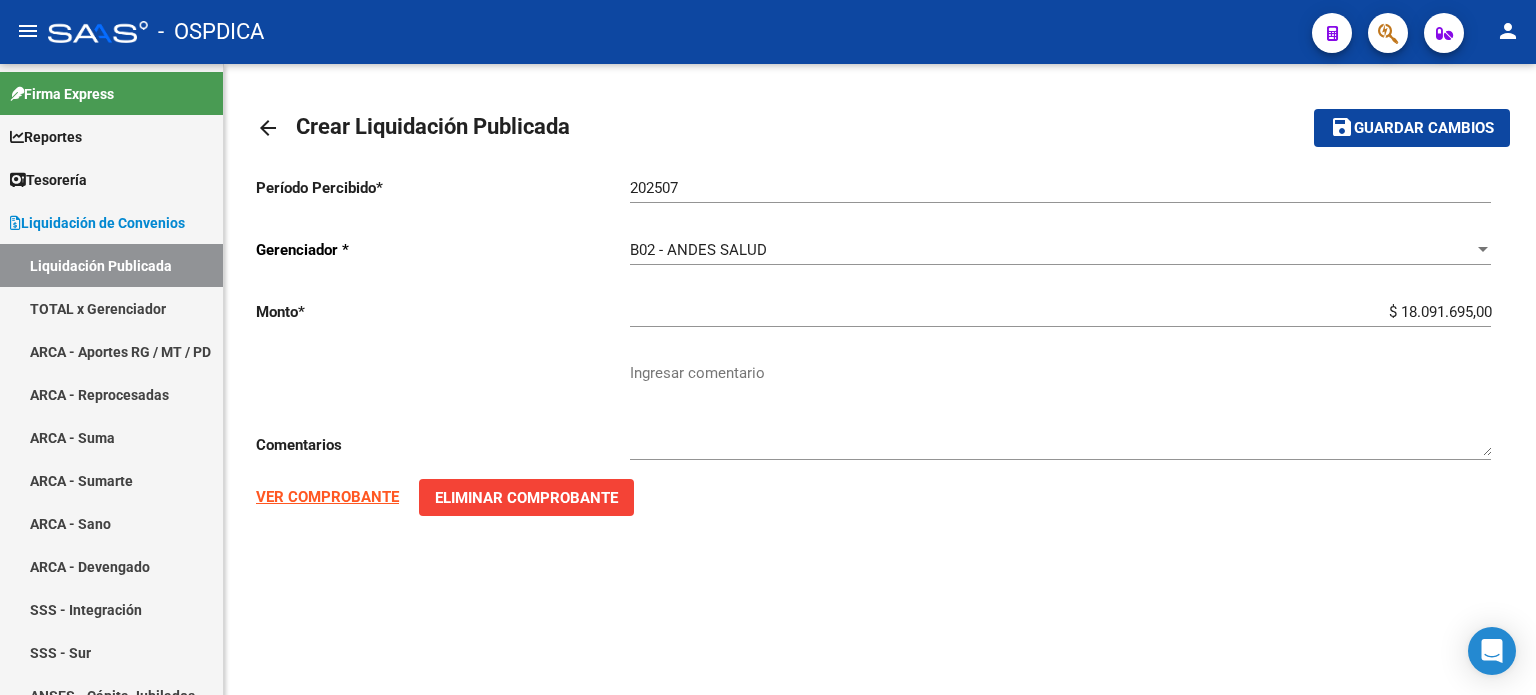 click on "VER COMPROBANTE" 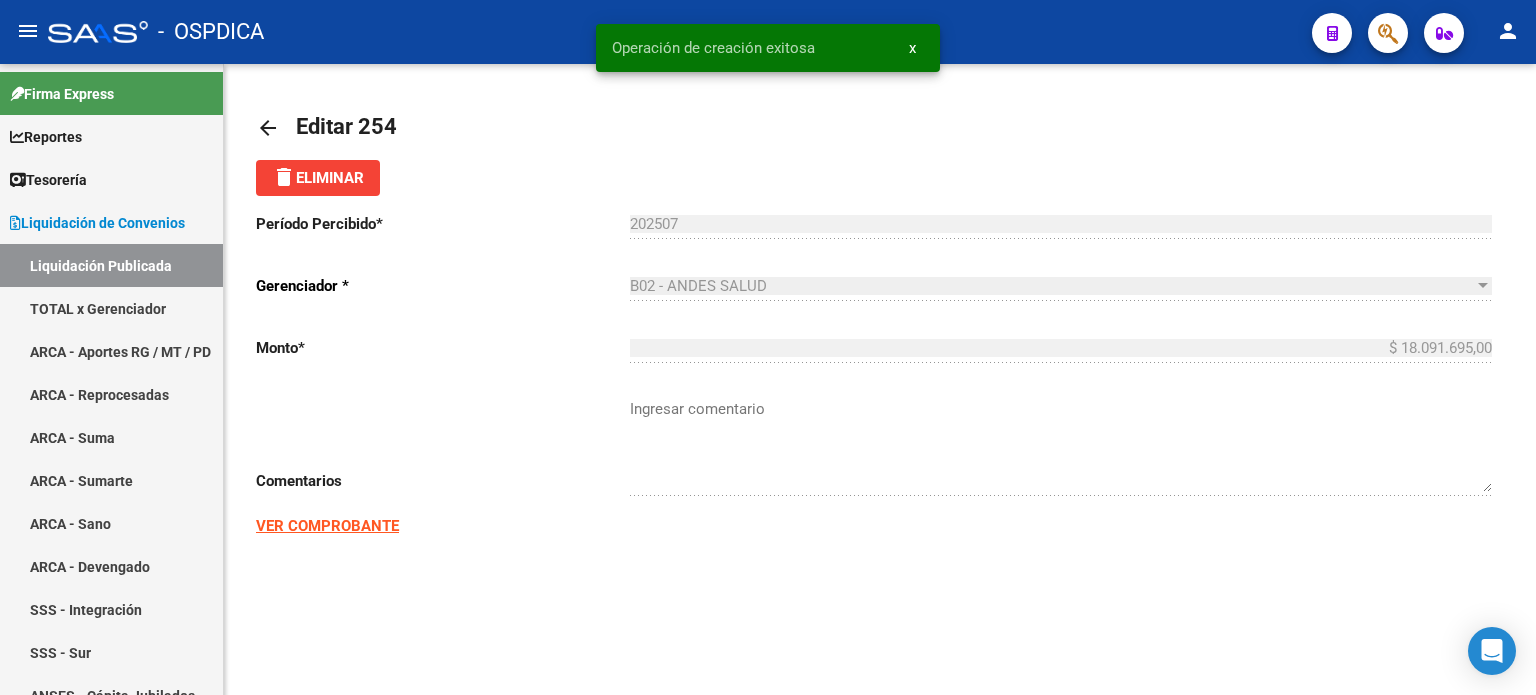 click on "arrow_back" 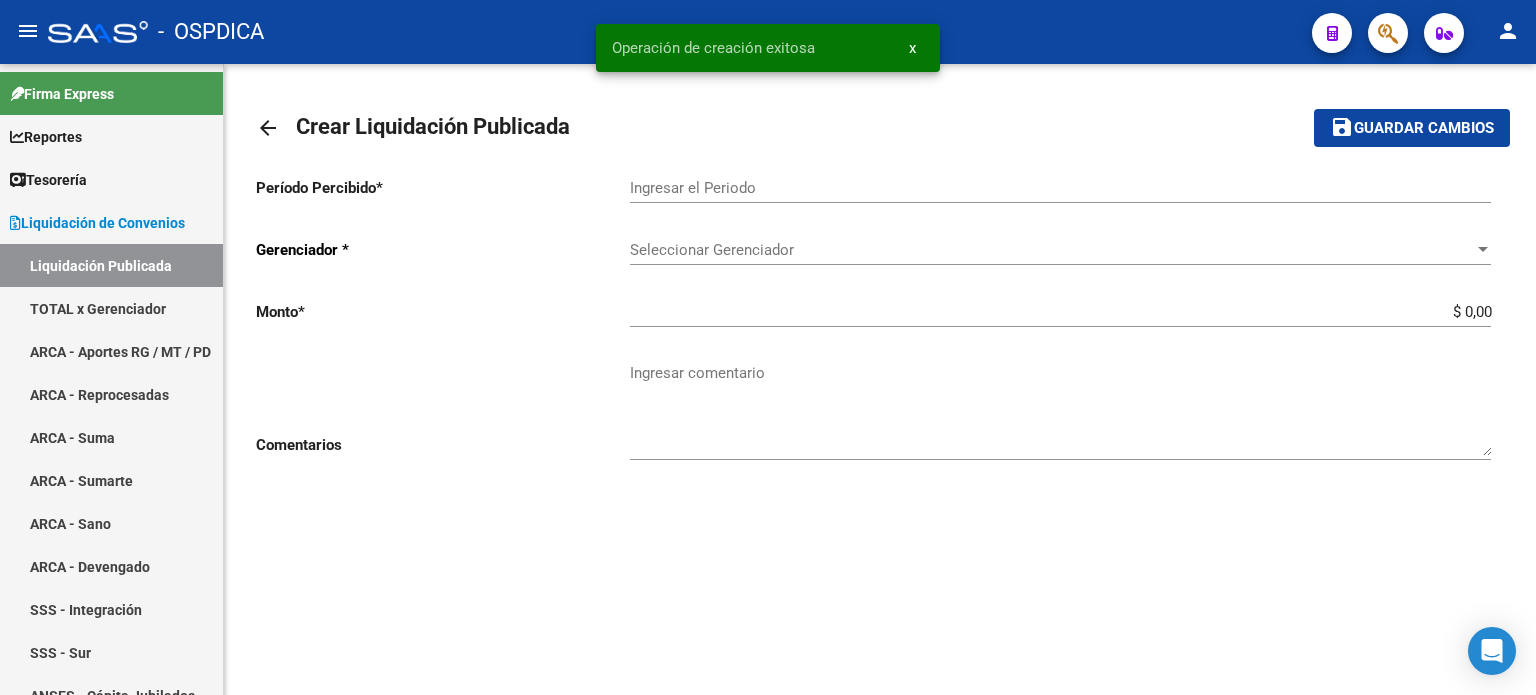 click on "Ingresar el Periodo" at bounding box center [1060, 188] 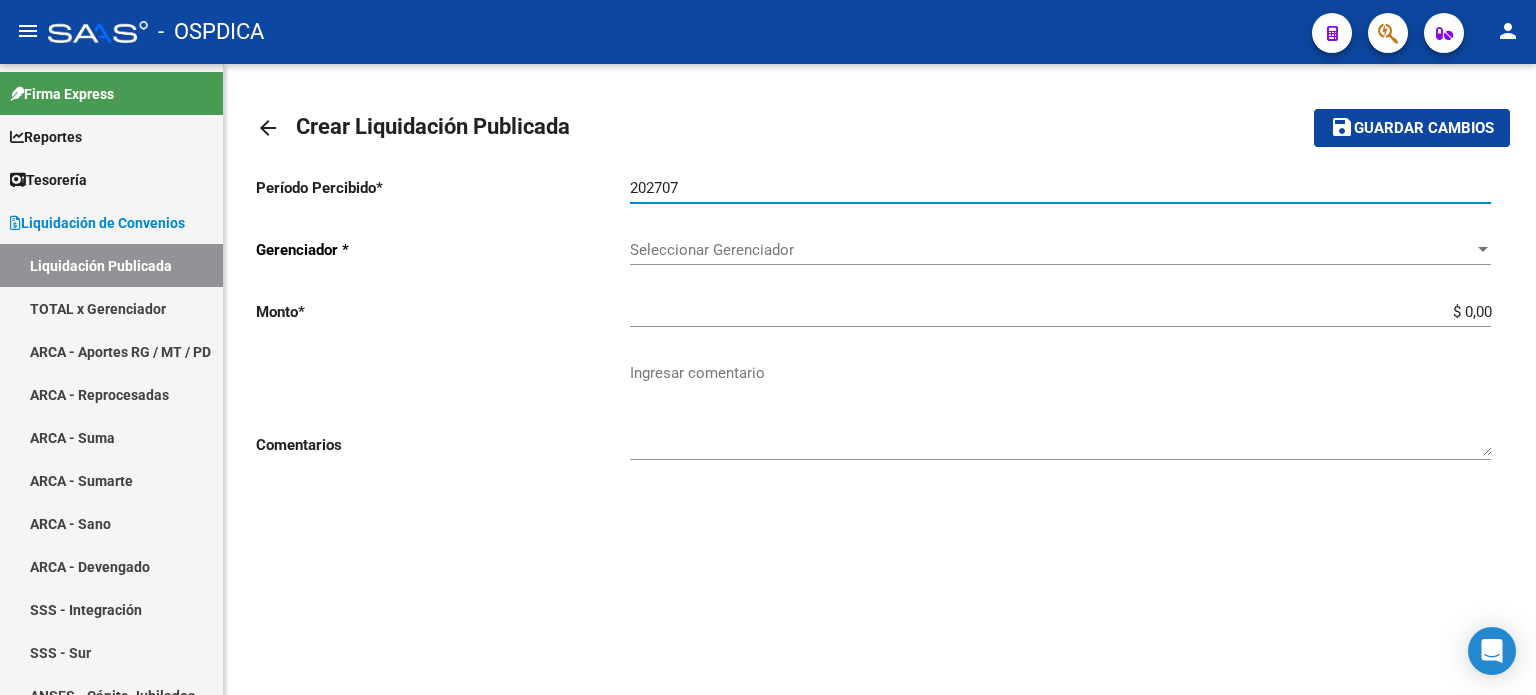 click on "202707" at bounding box center (1060, 188) 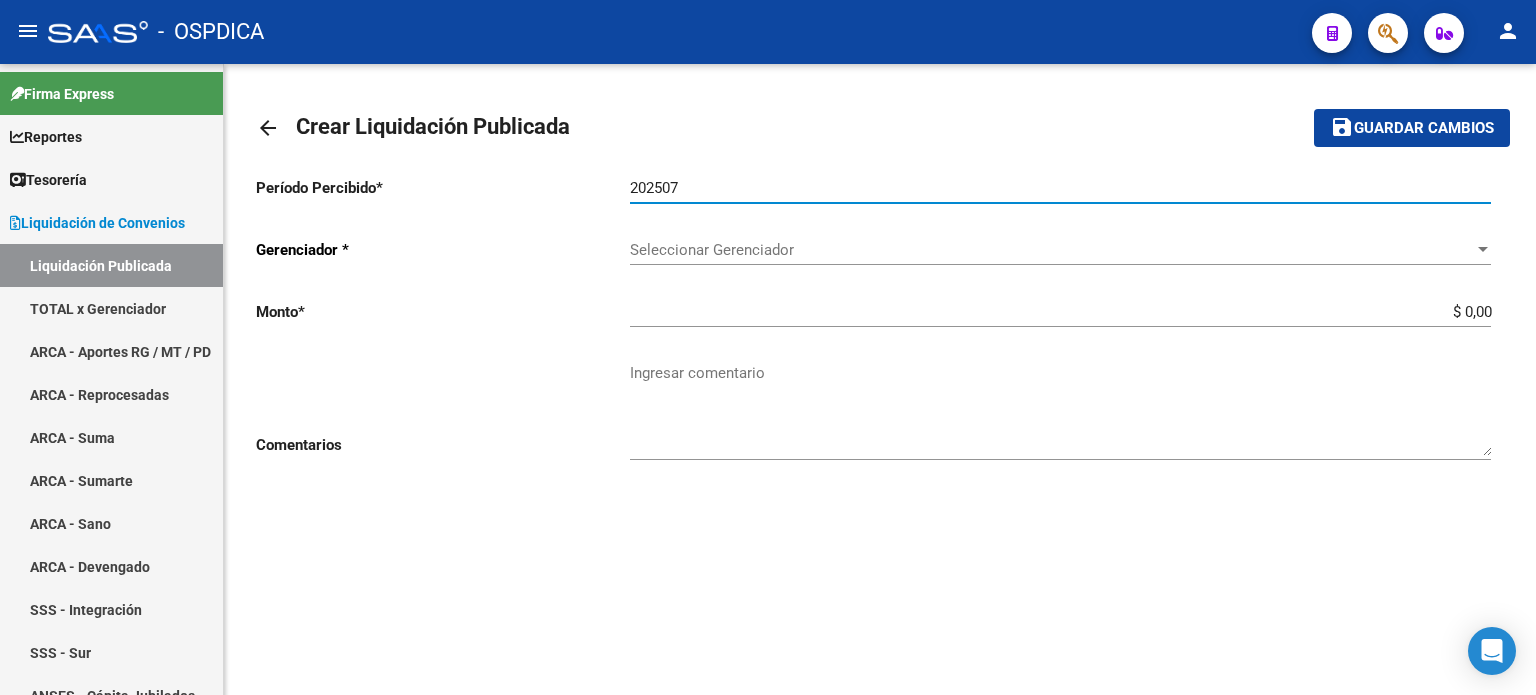 type on "202507" 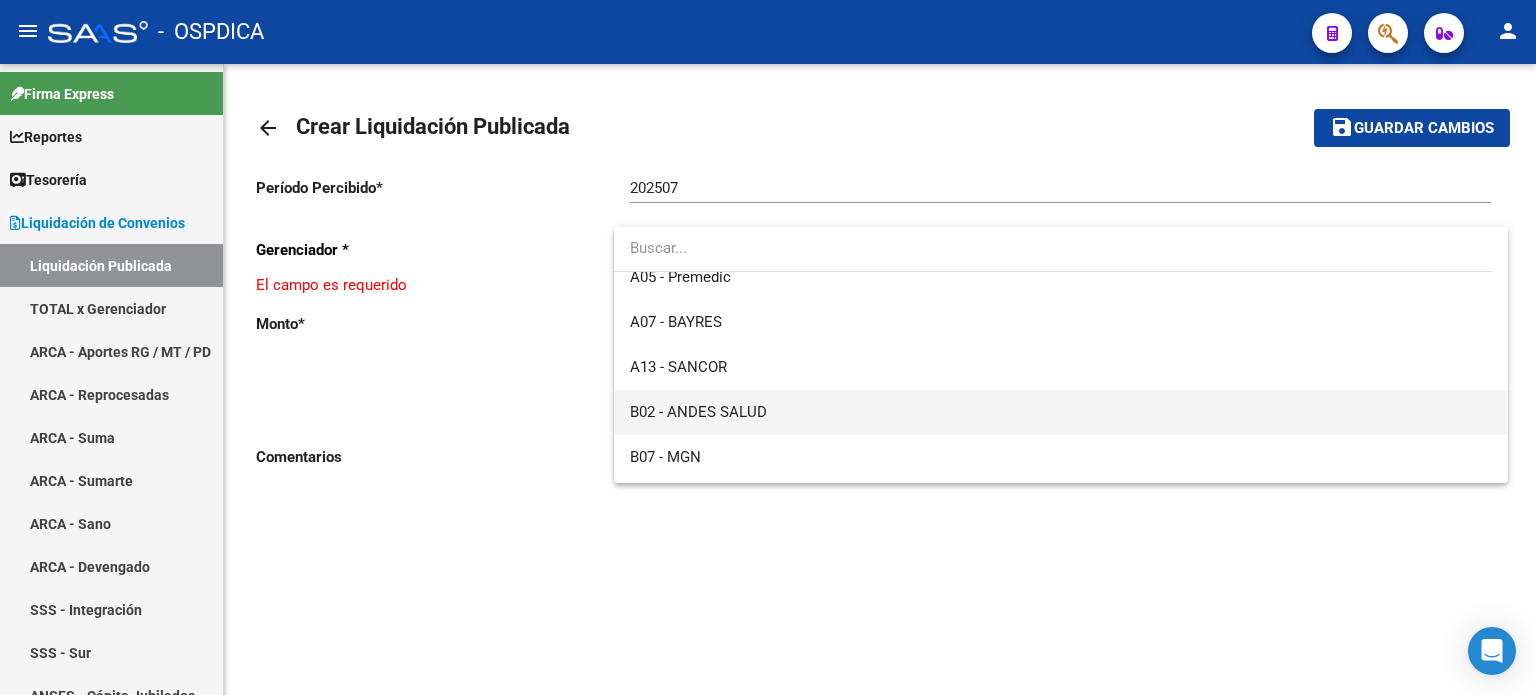 scroll, scrollTop: 200, scrollLeft: 0, axis: vertical 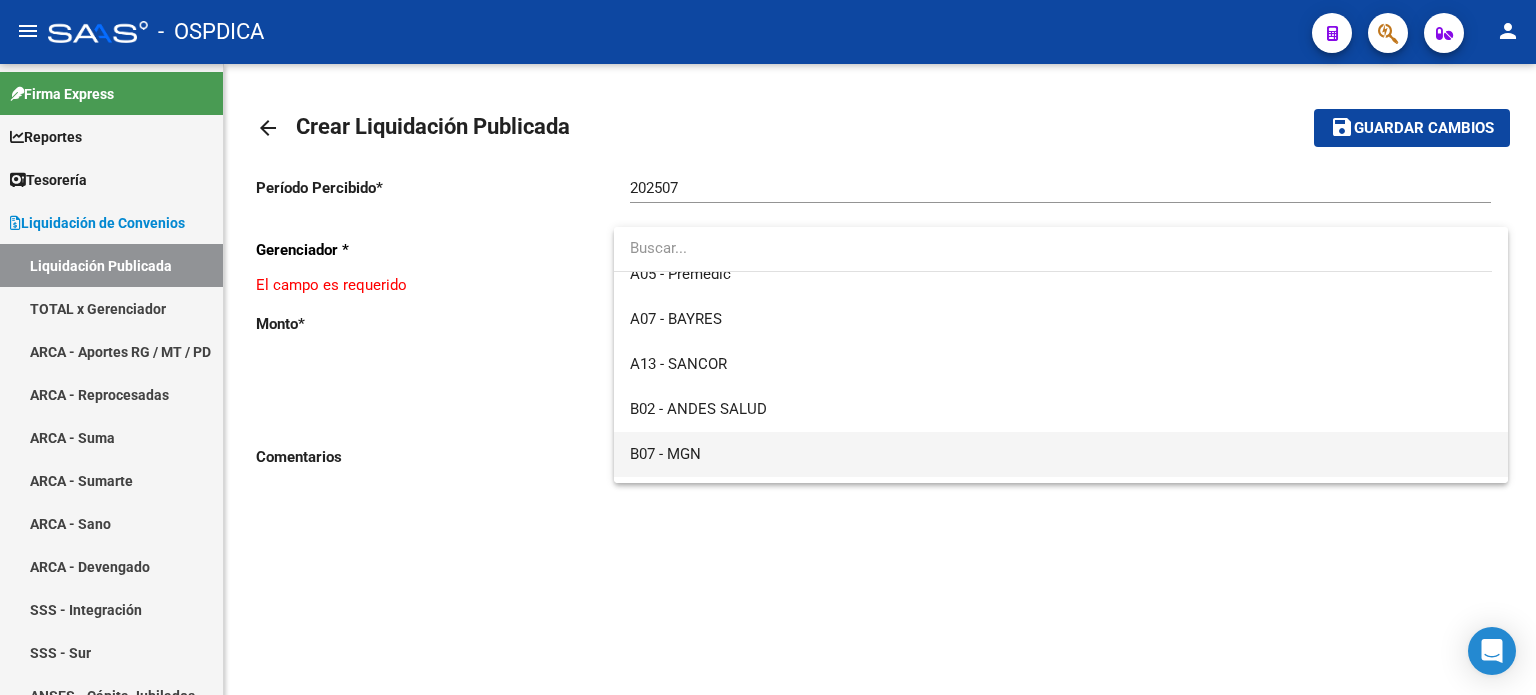 click on "B07 - MGN" at bounding box center (1060, 454) 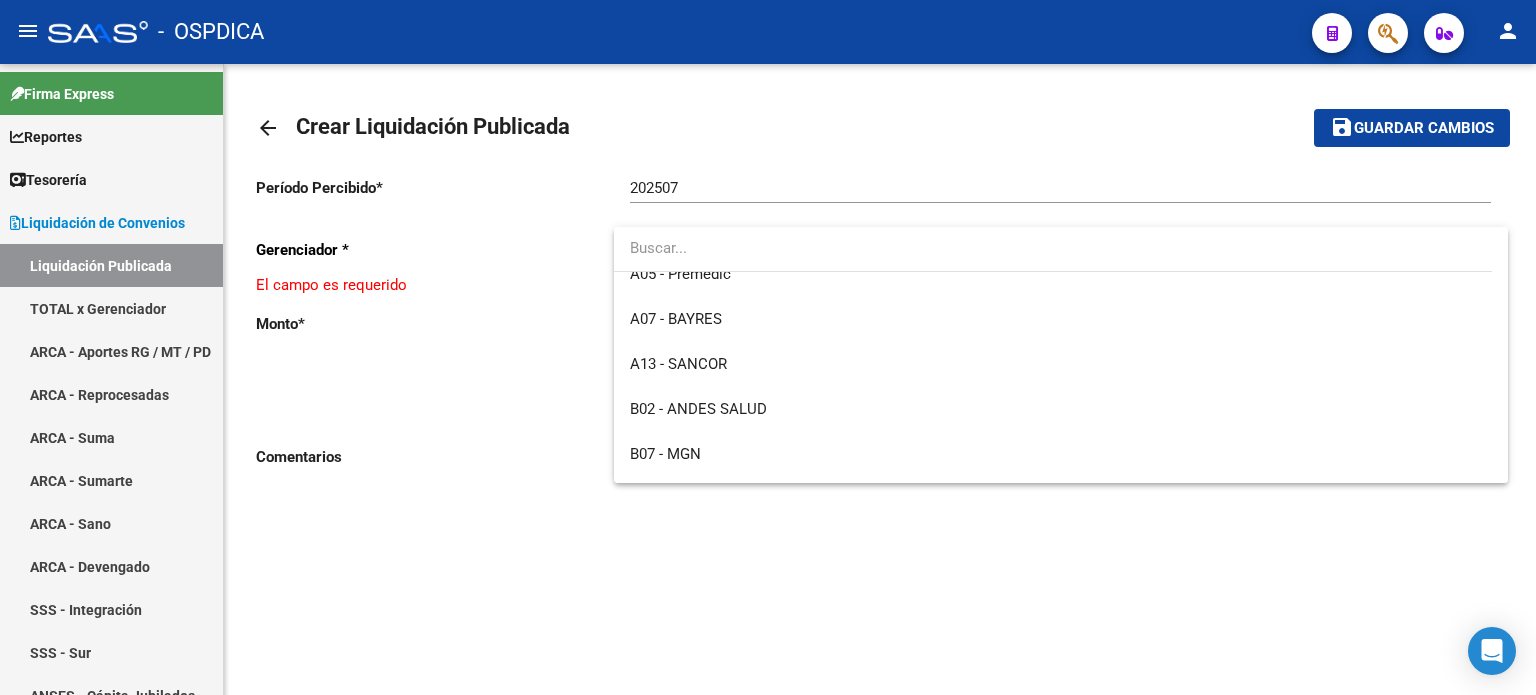 scroll, scrollTop: 192, scrollLeft: 0, axis: vertical 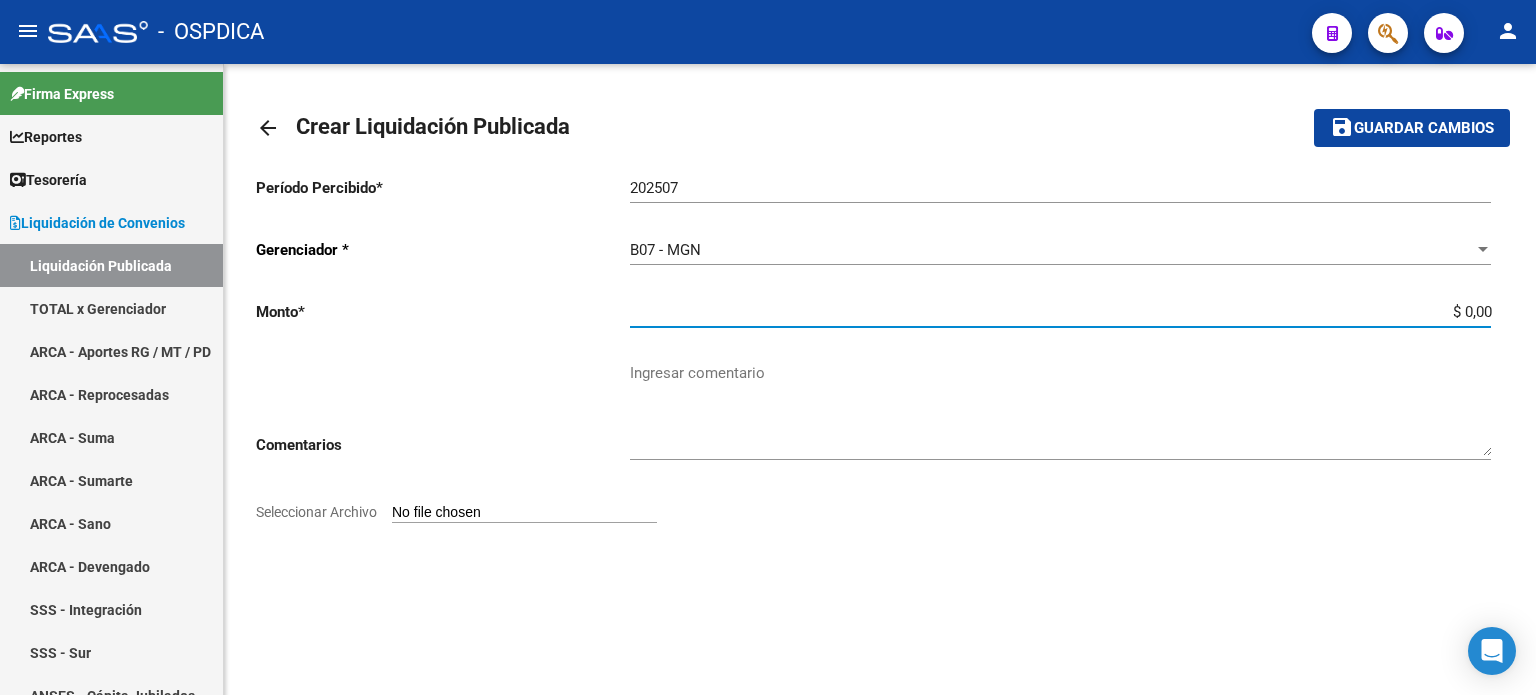 click on "$ 0,00" at bounding box center [1060, 312] 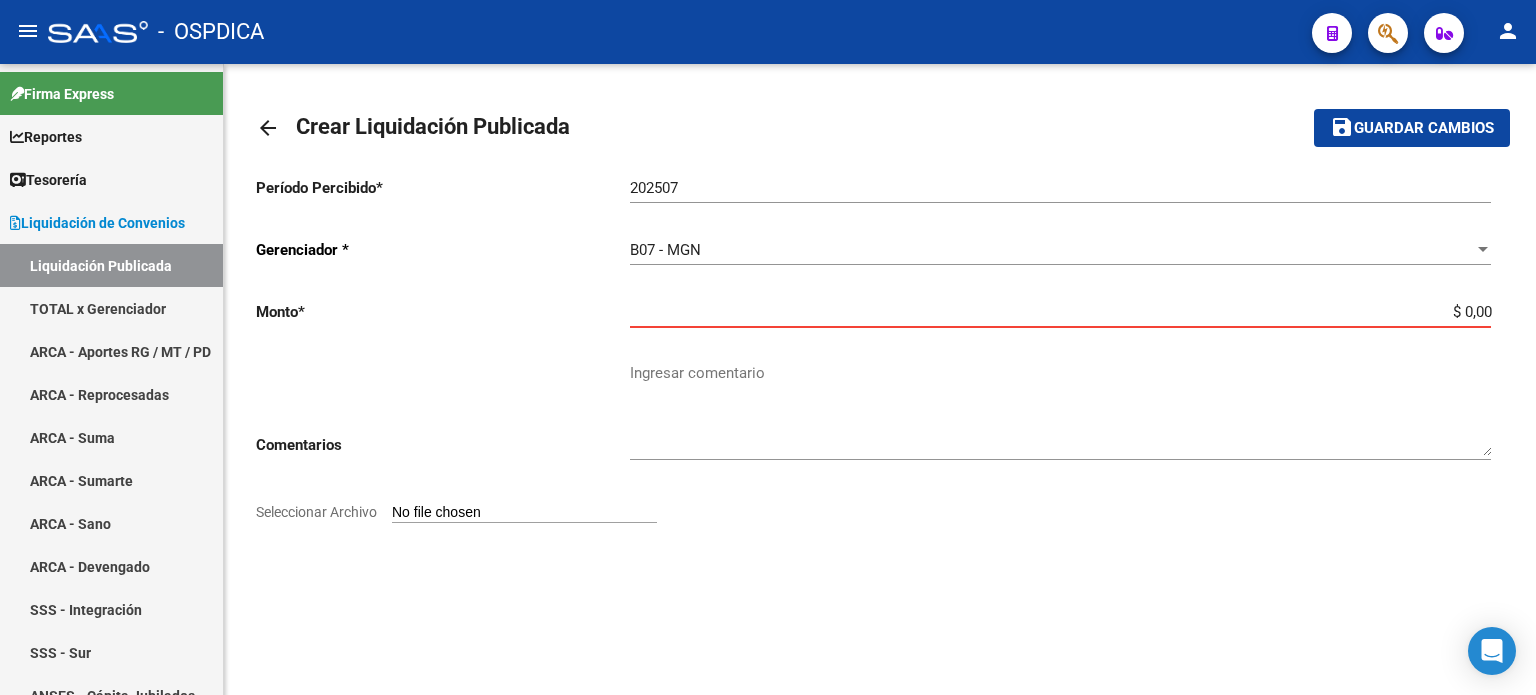 drag, startPoint x: 1295, startPoint y: 307, endPoint x: 1535, endPoint y: 303, distance: 240.03333 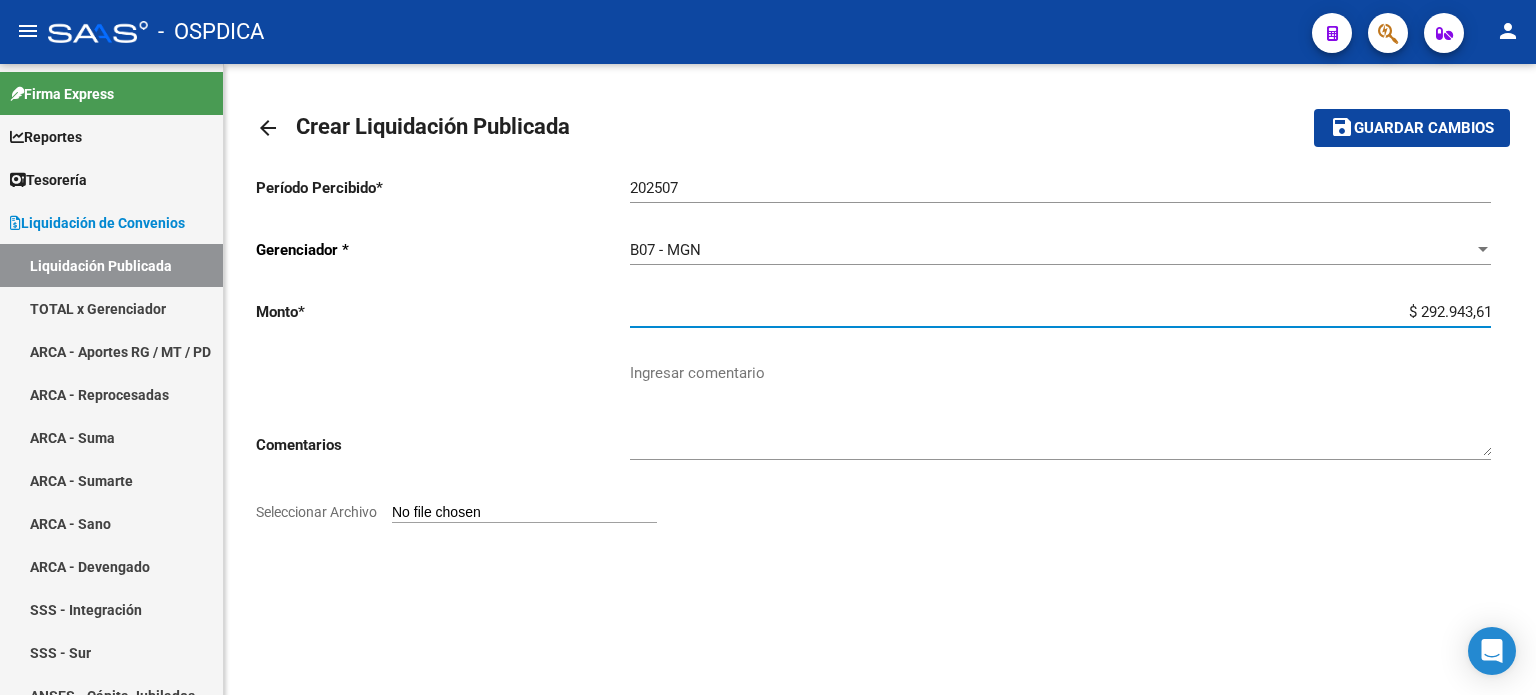 type on "$ 292.943,61" 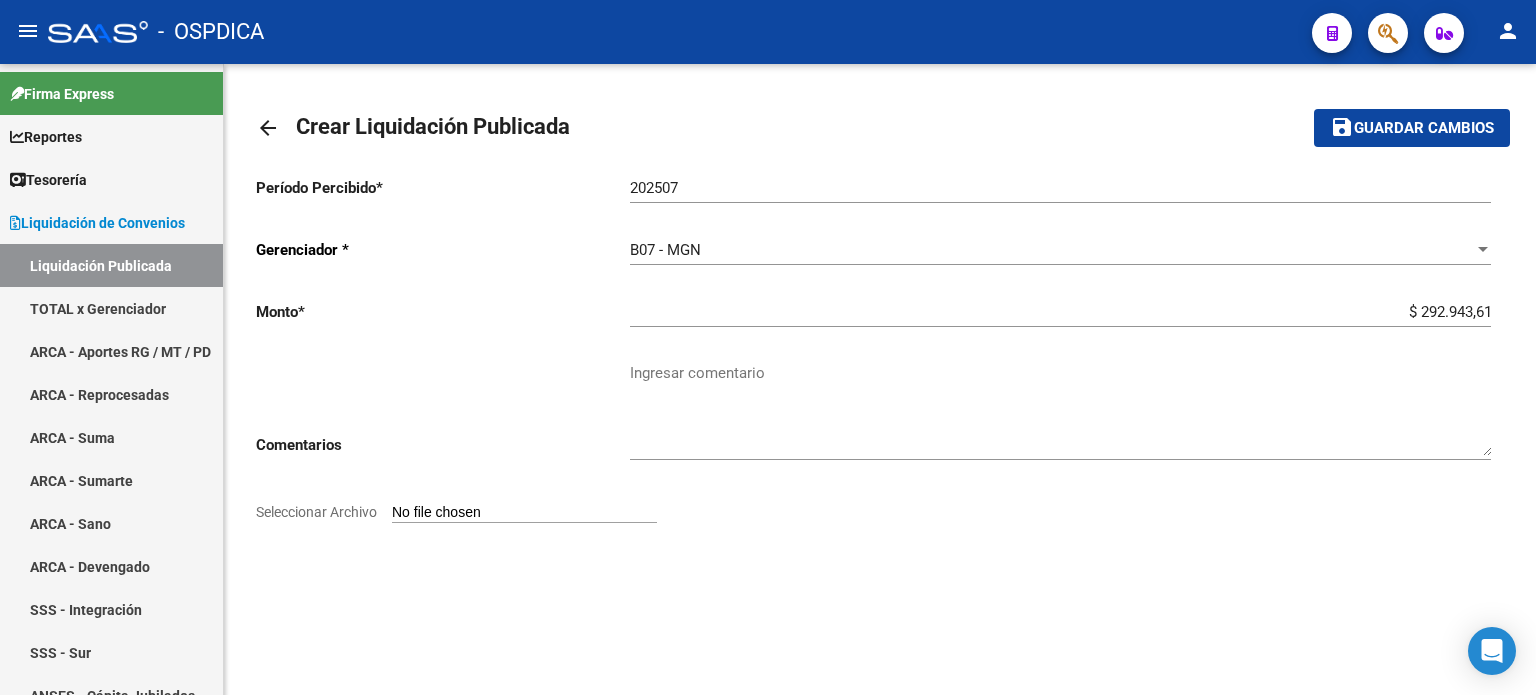 type on "C:\fakepath\[DOCUMENT_NAME]" 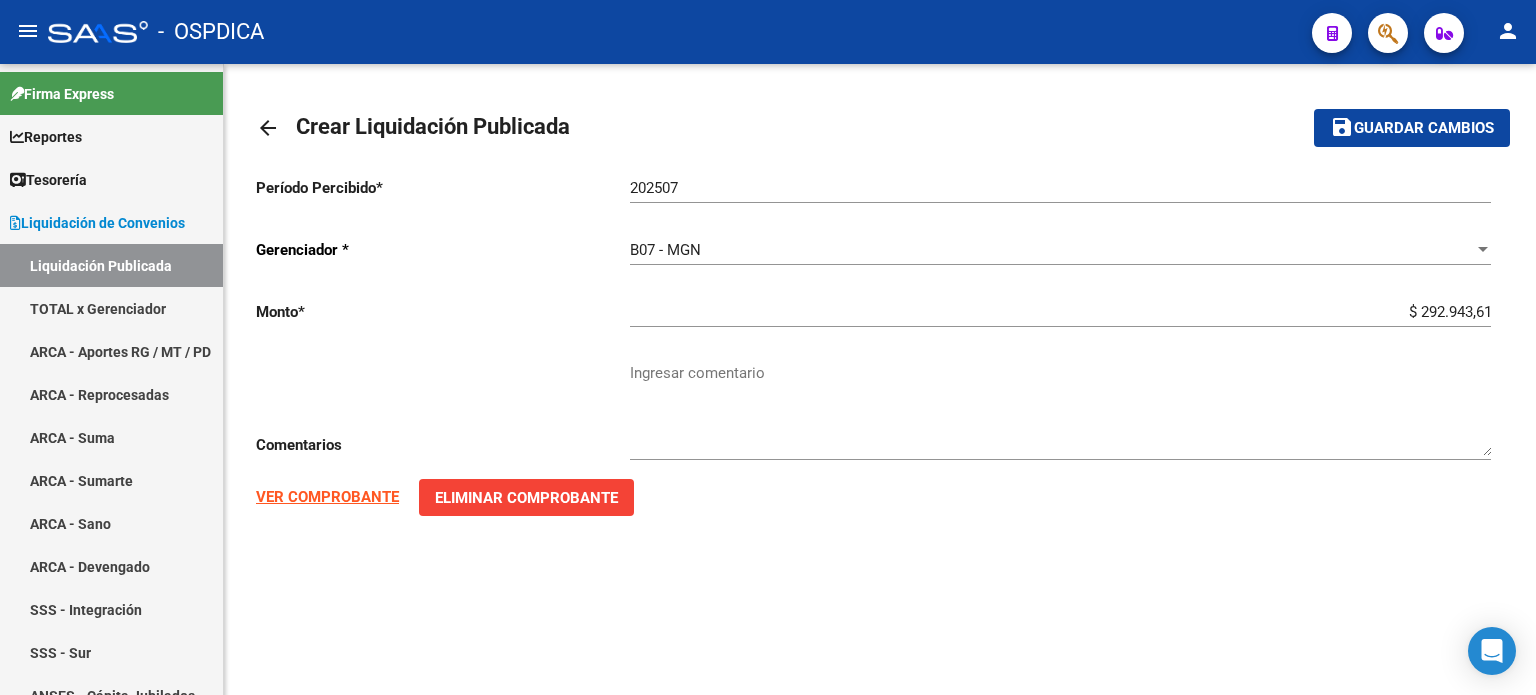 click on "save Guardar cambios" 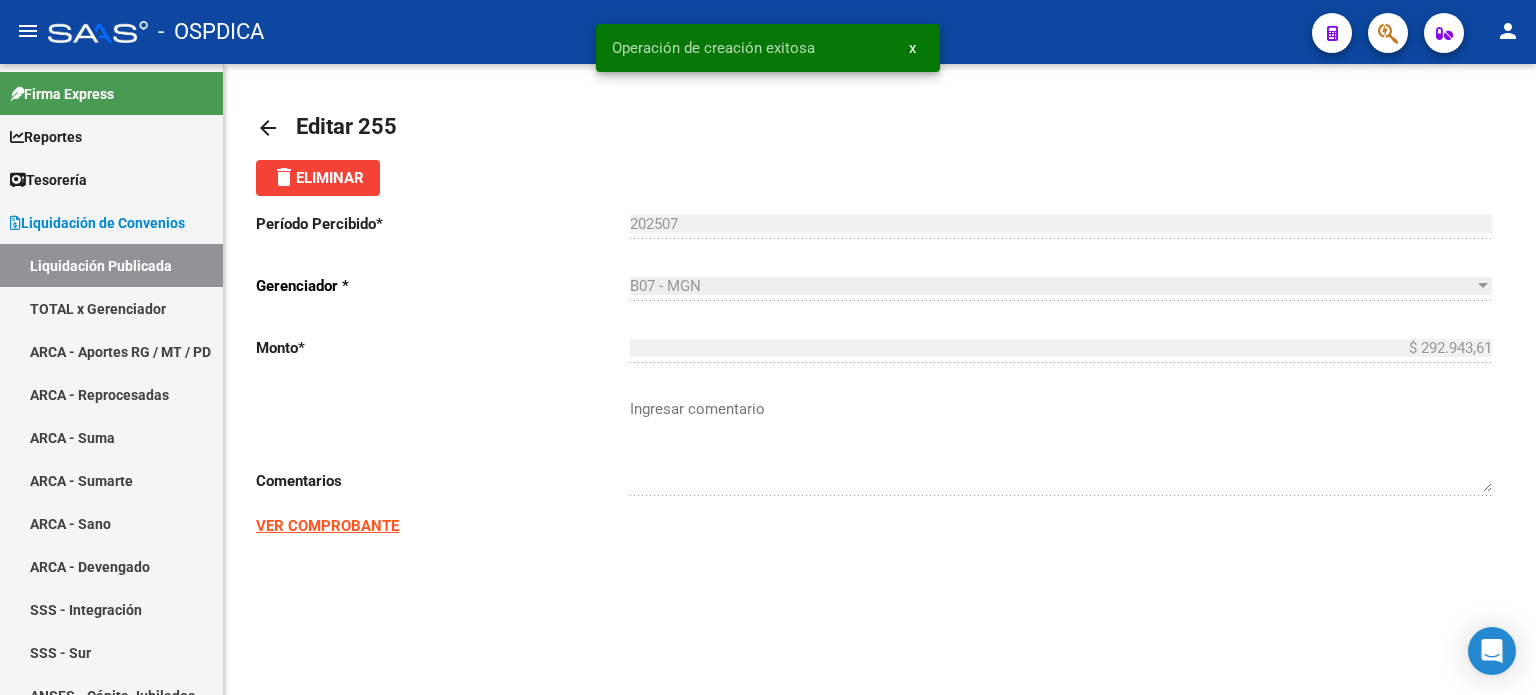 click on "VER COMPROBANTE" 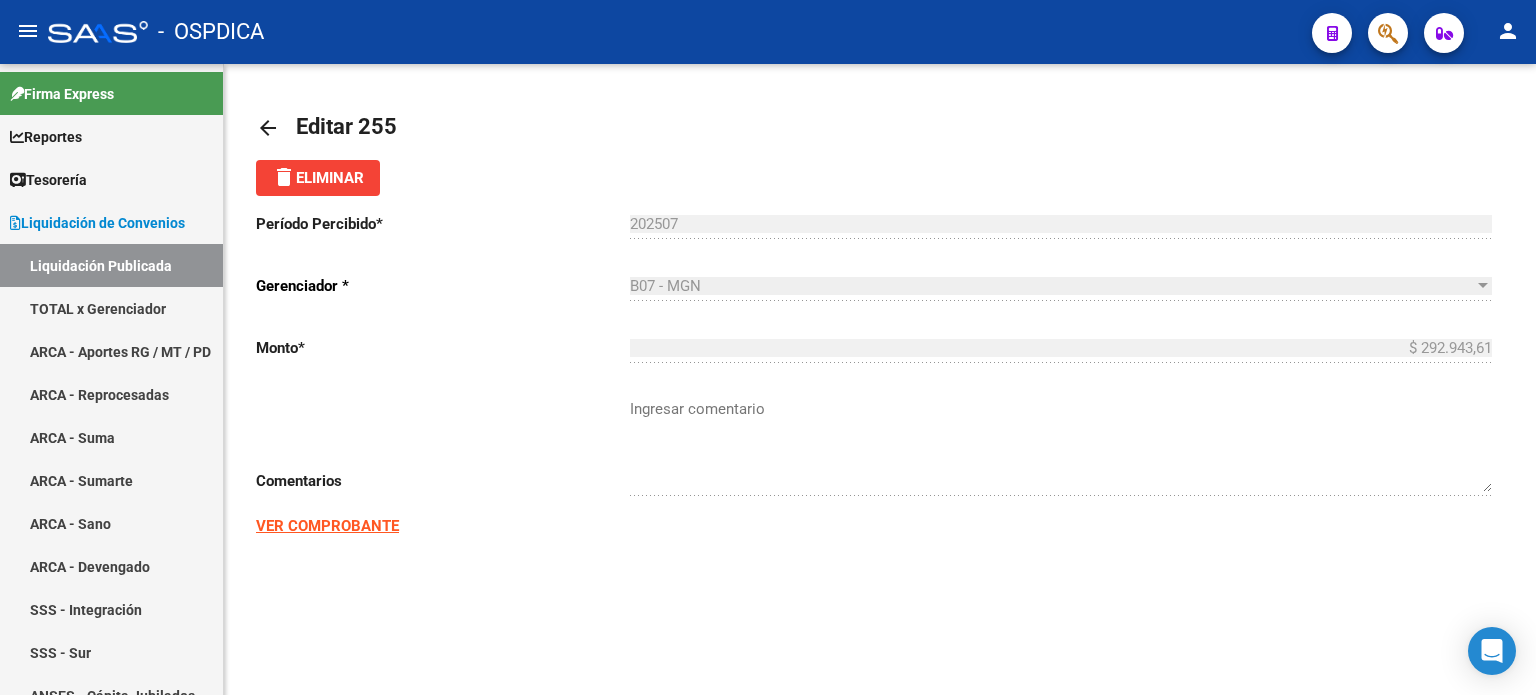 click on "arrow_back" 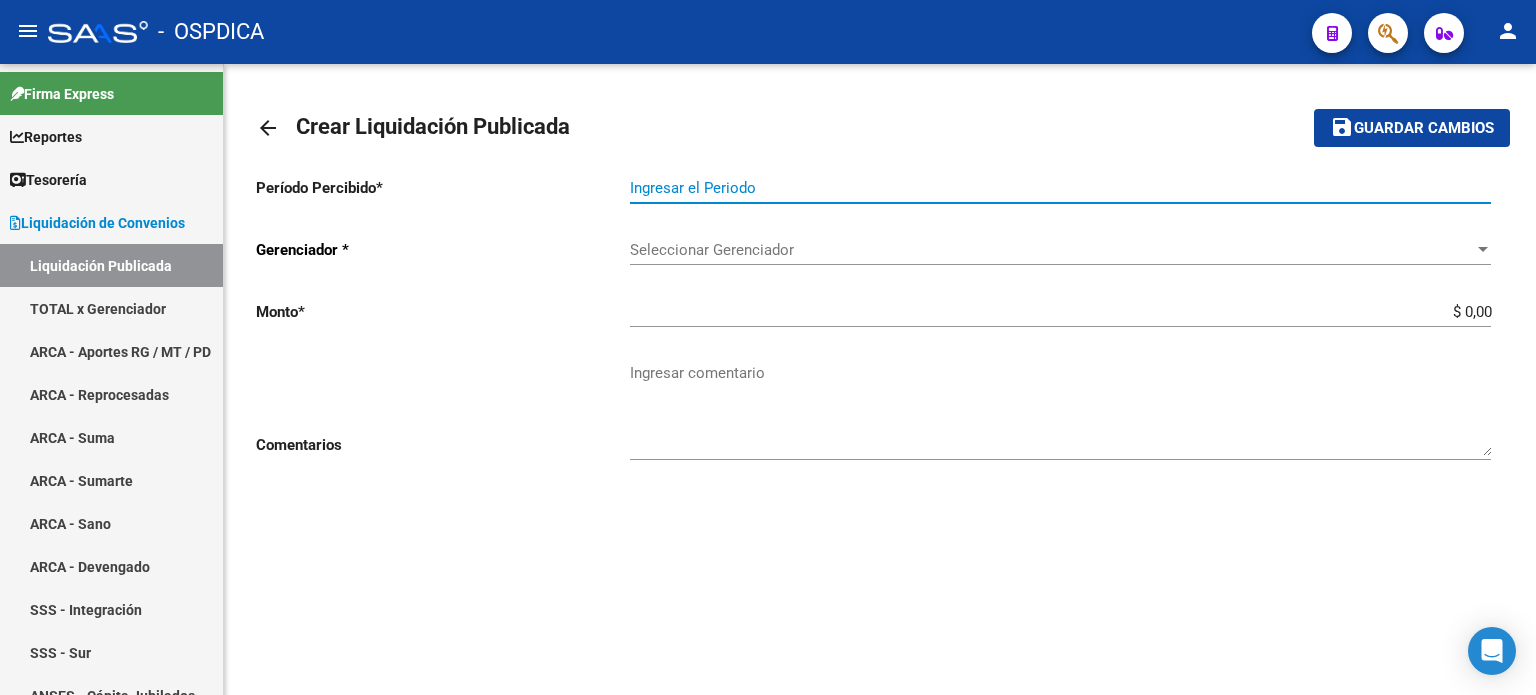 click on "Ingresar el Periodo" at bounding box center (1060, 188) 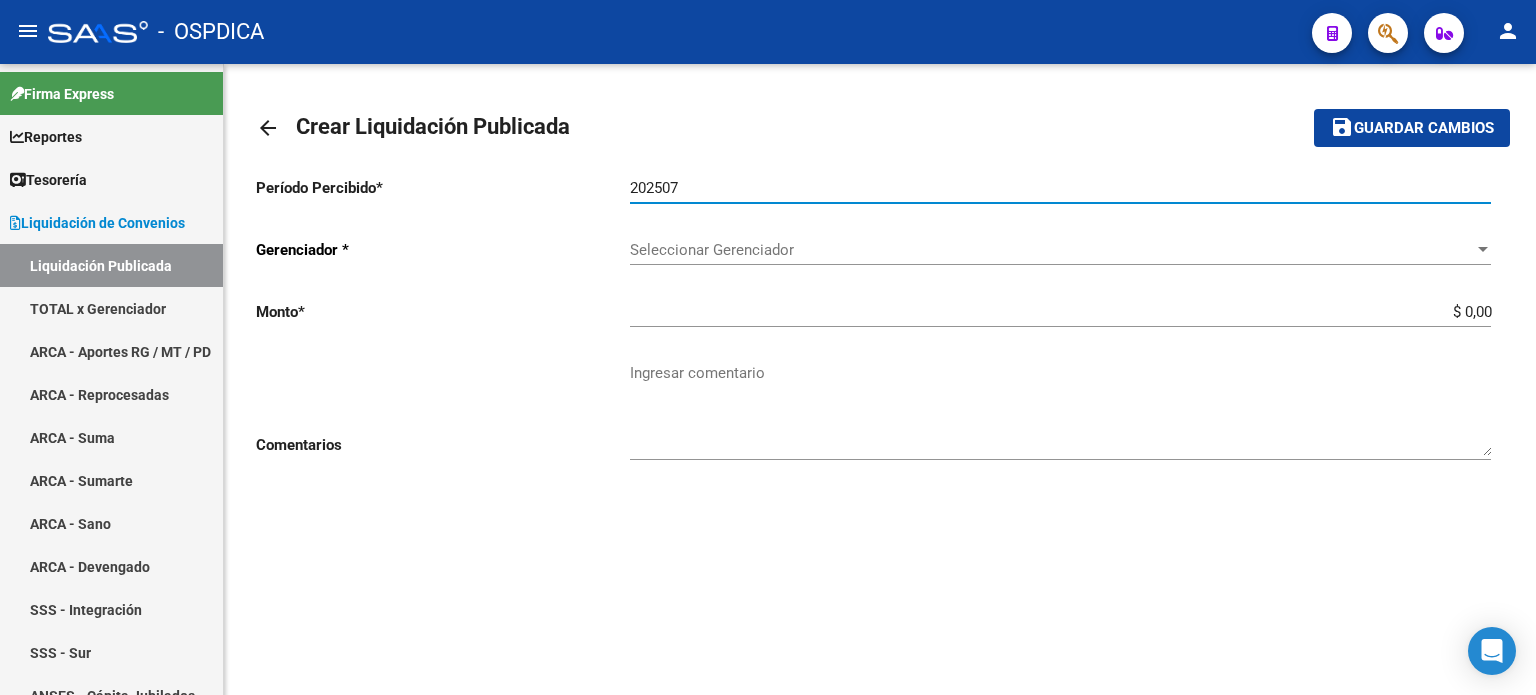 type on "202507" 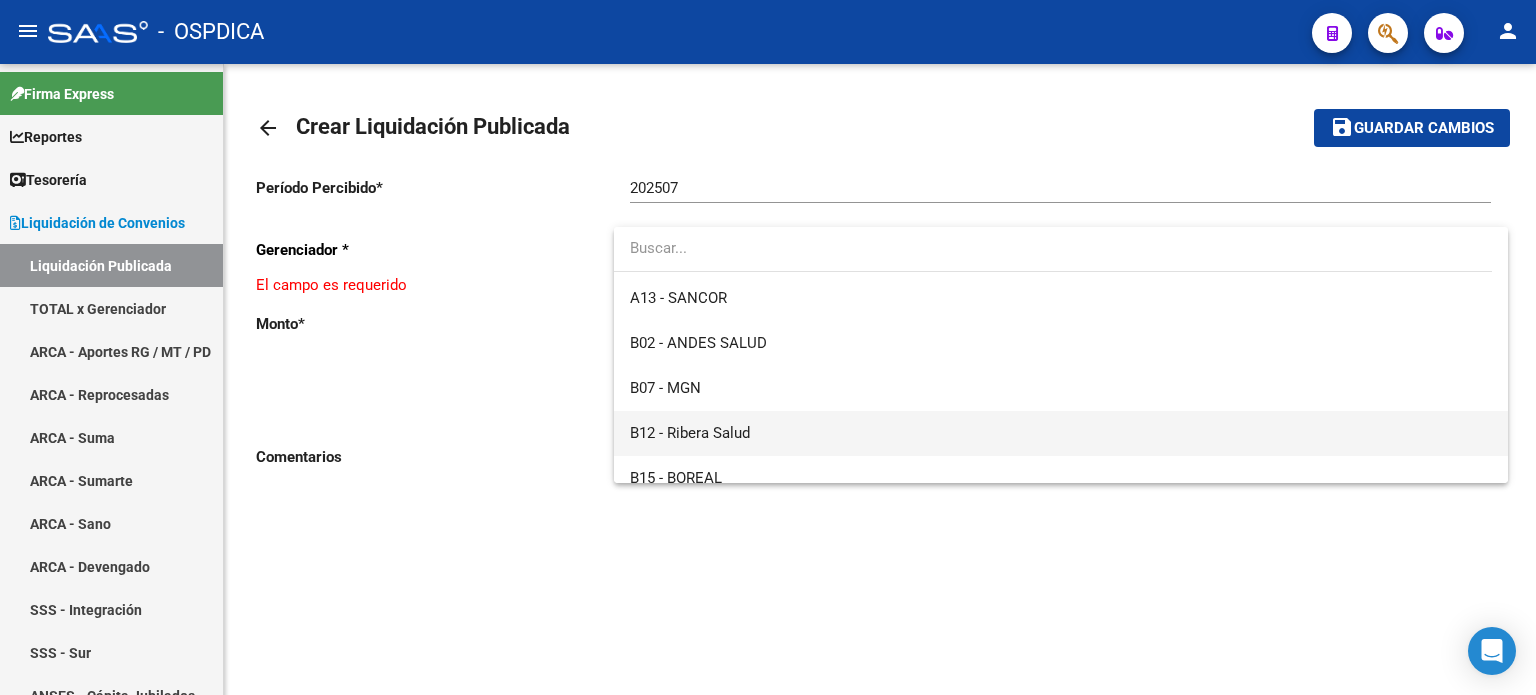 scroll, scrollTop: 300, scrollLeft: 0, axis: vertical 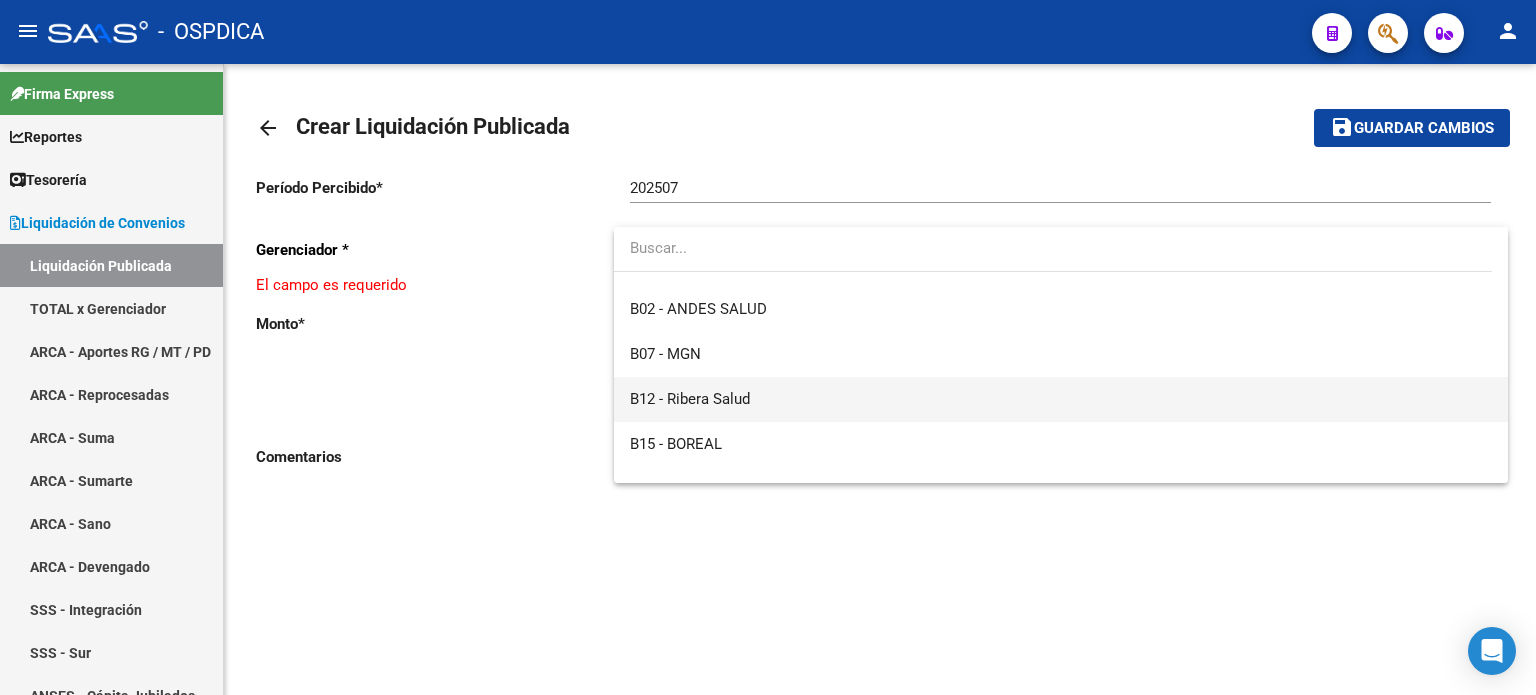 click on "B12 - Ribera Salud" at bounding box center [1060, 399] 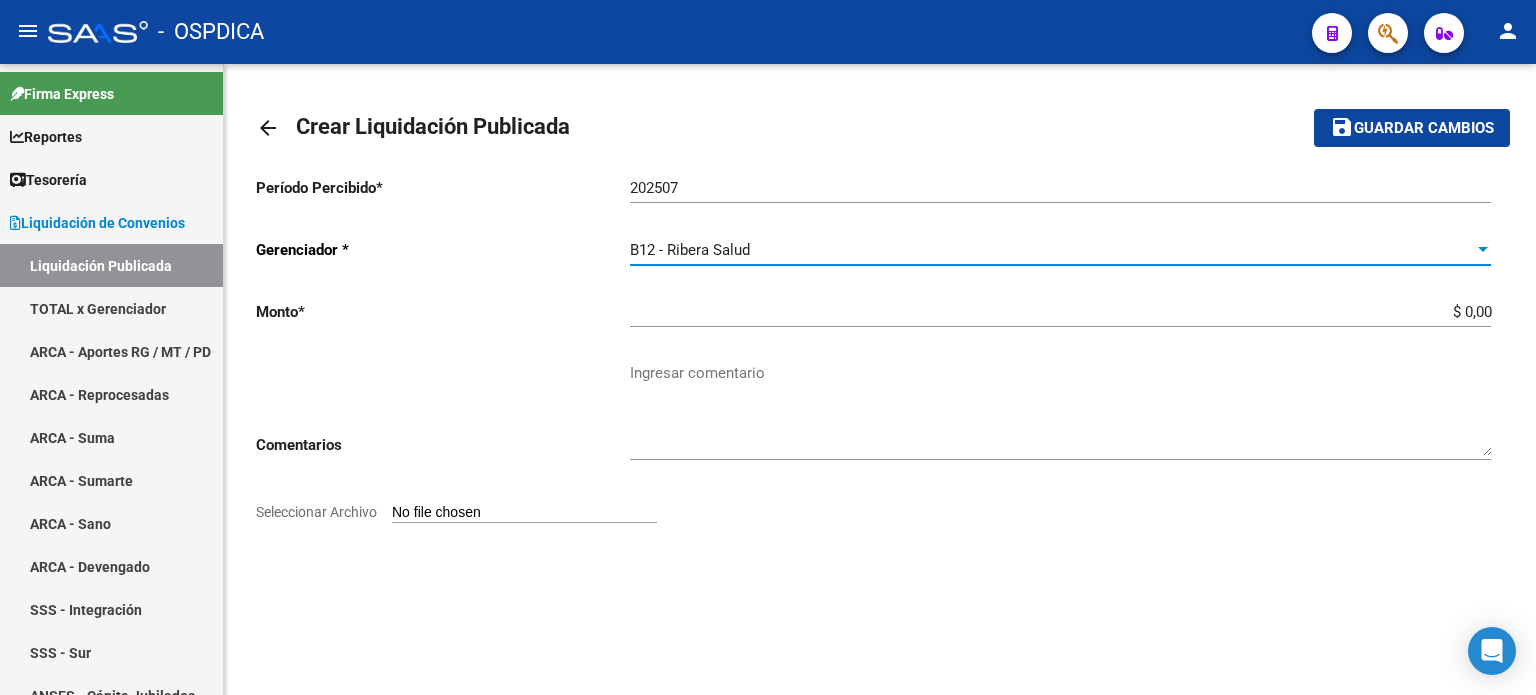 click on "$ 0,00" at bounding box center [1060, 312] 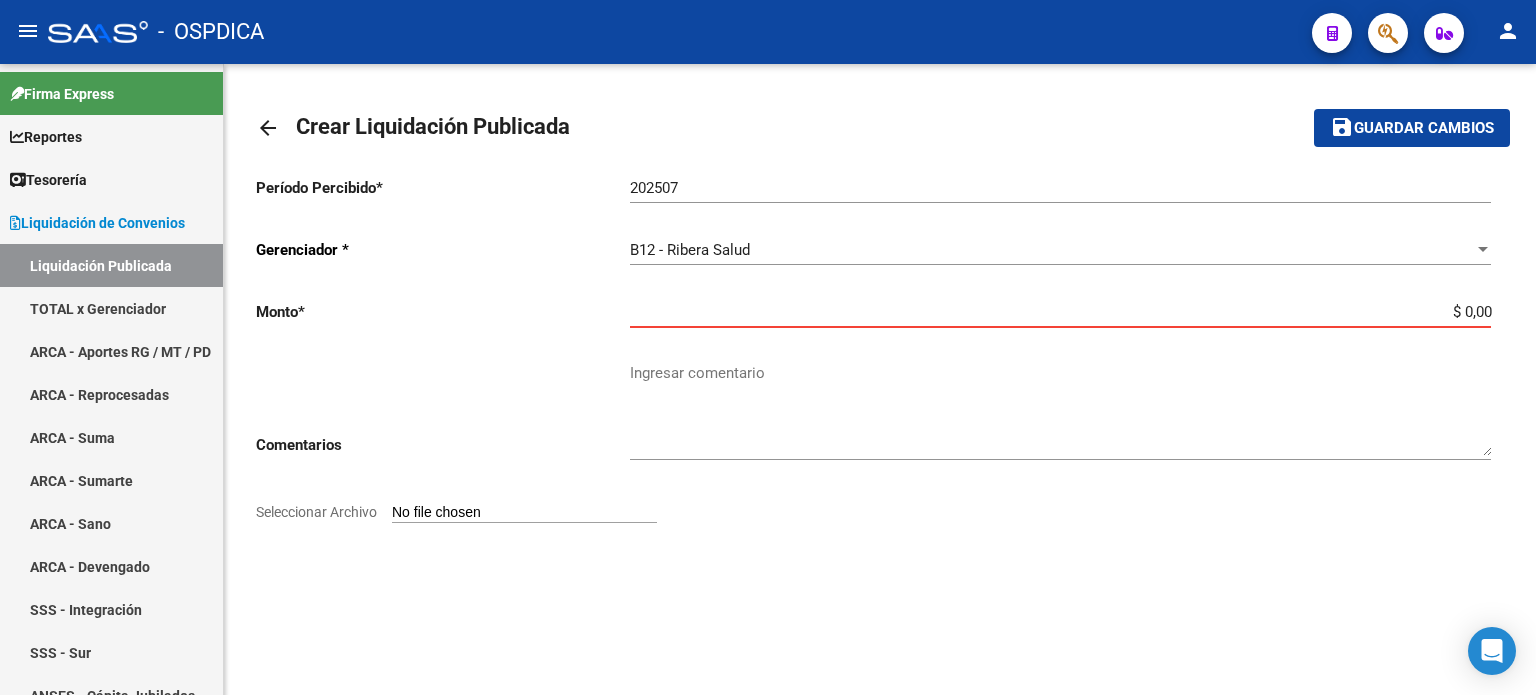 drag, startPoint x: 1261, startPoint y: 305, endPoint x: 1535, endPoint y: 305, distance: 274 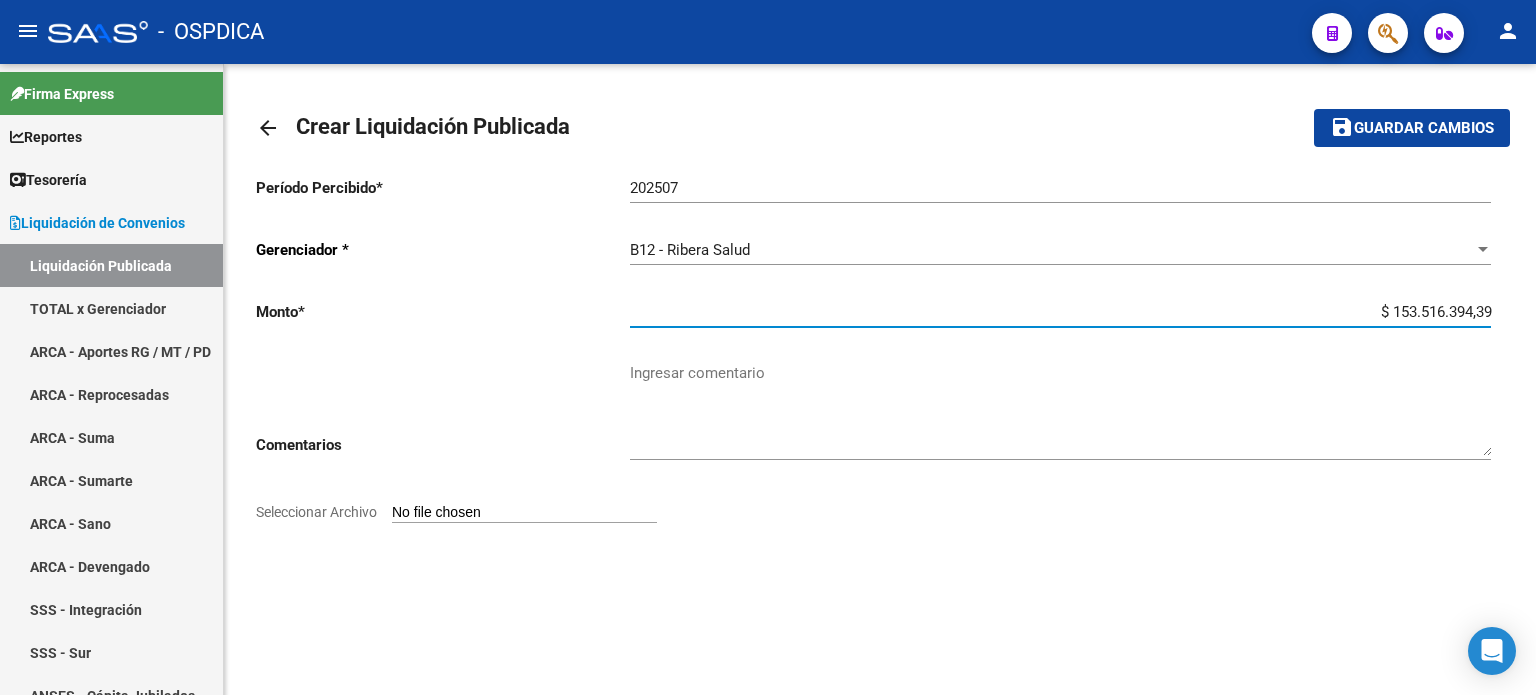 type on "$ 153.516.394,39" 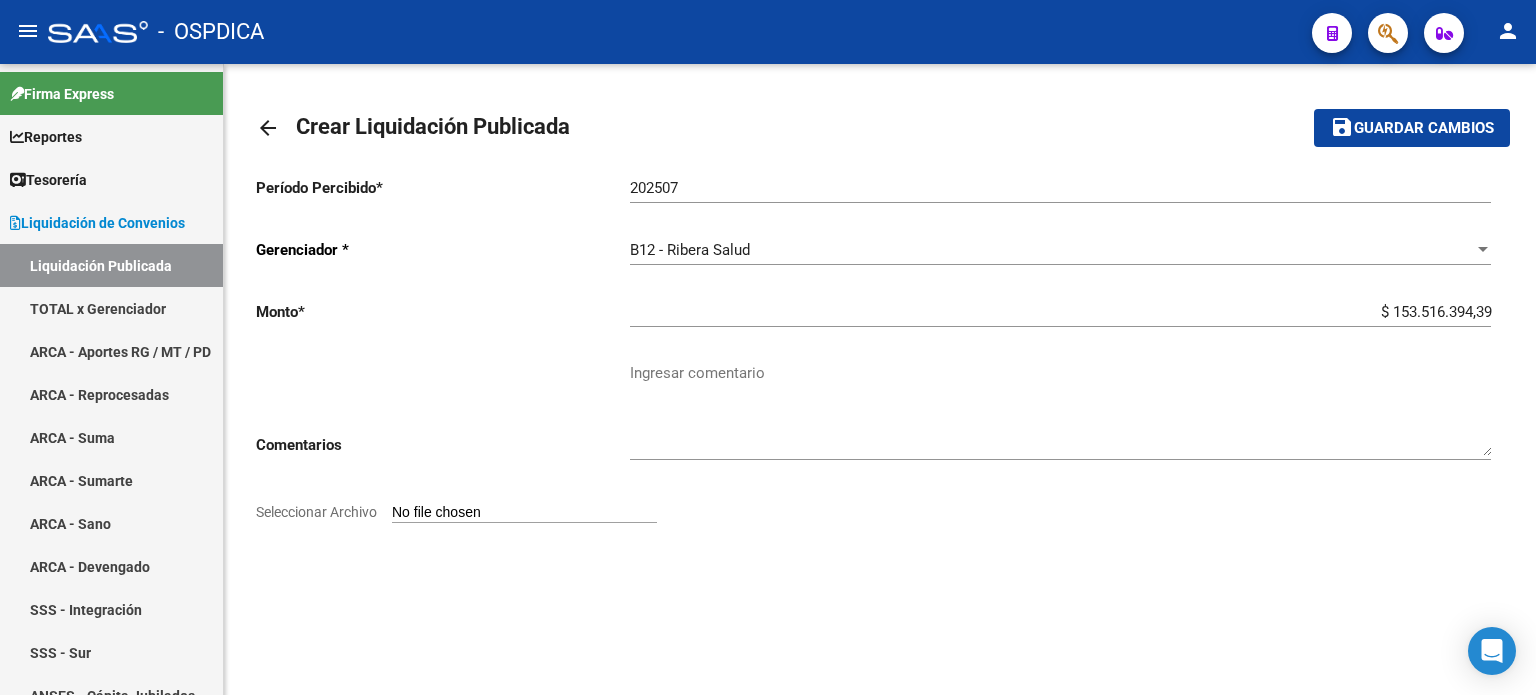 type on "C:\fakepath\[DOCUMENT_NAME]" 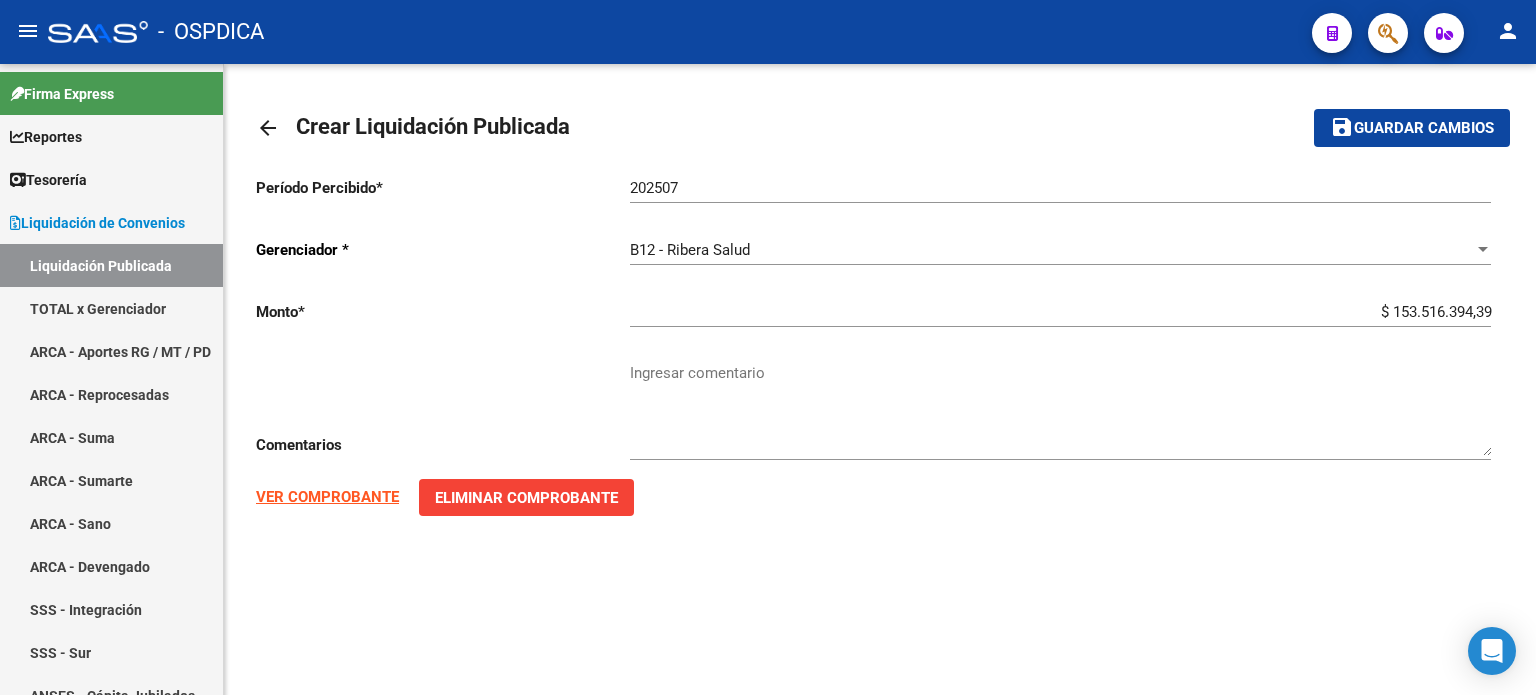 click on "VER COMPROBANTE" 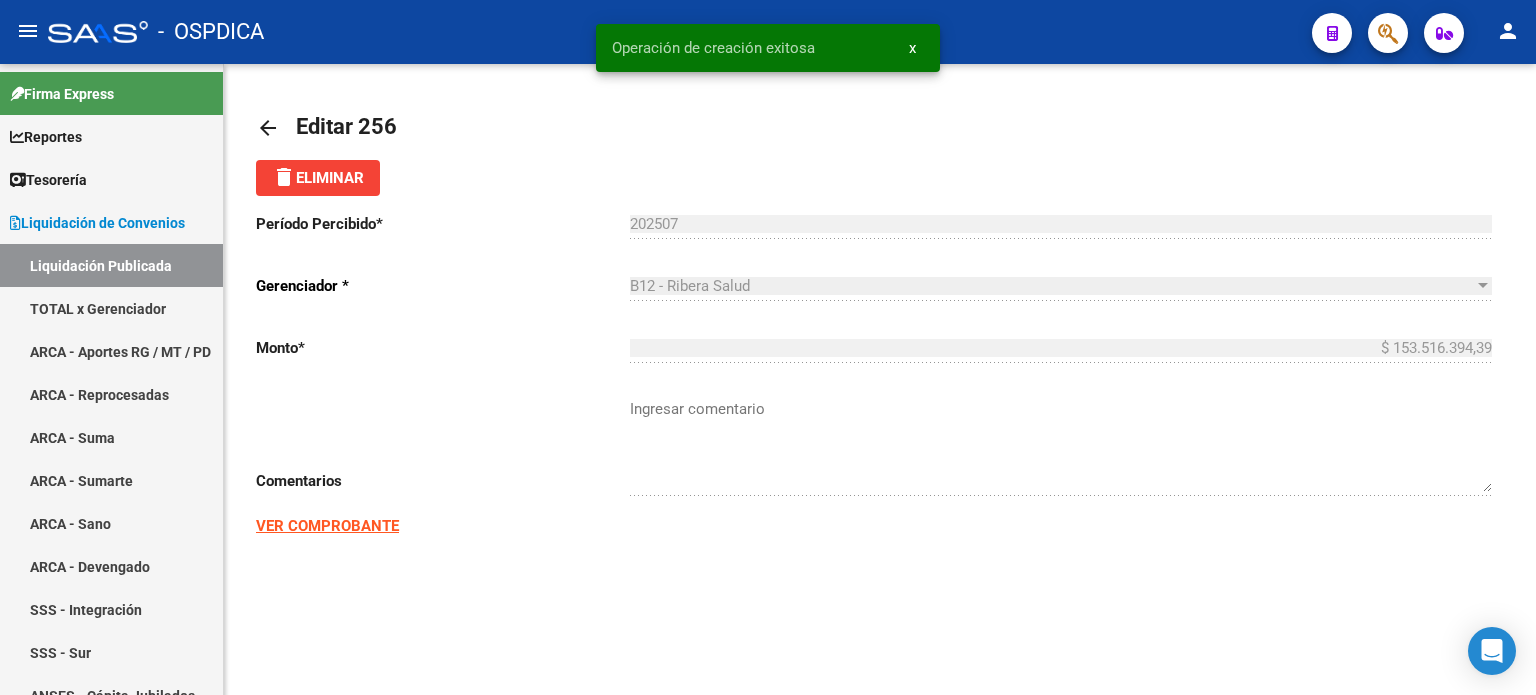 click on "arrow_back" 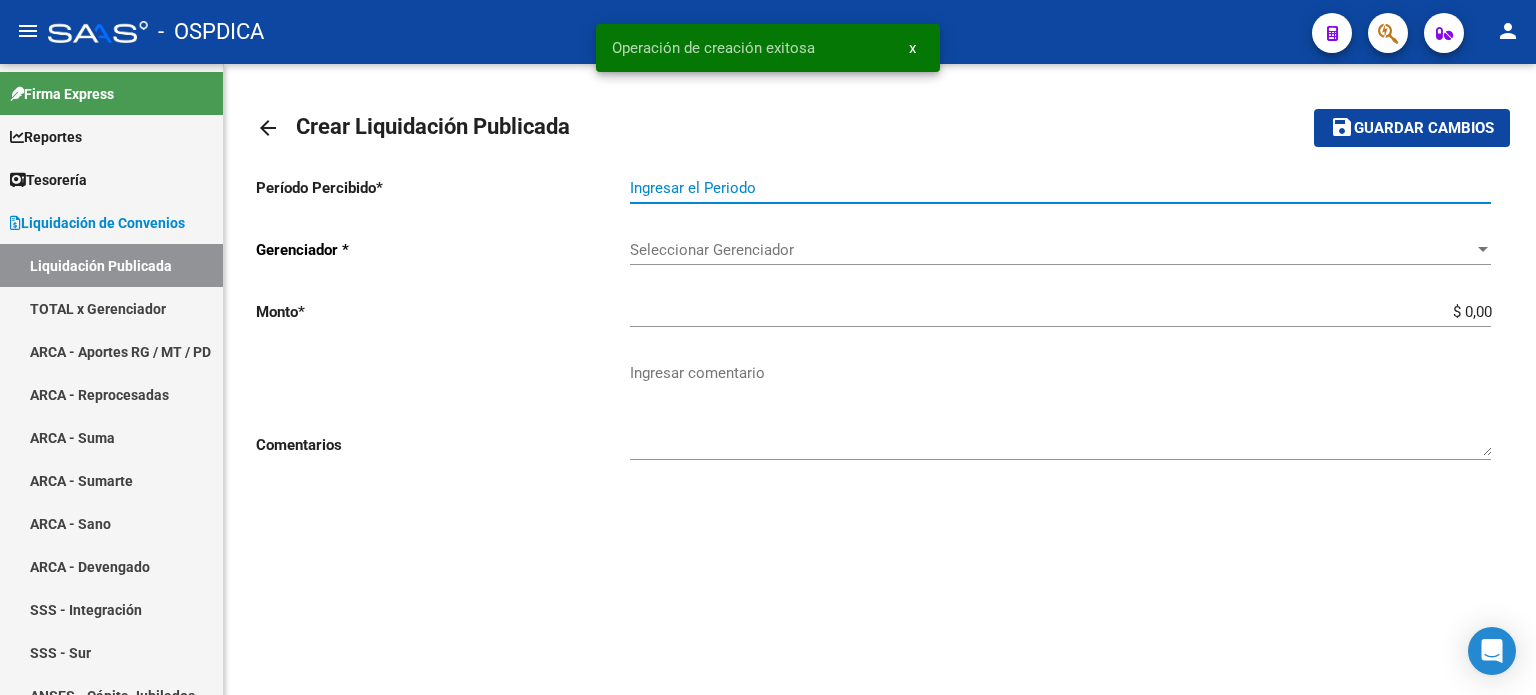 click on "Ingresar el Periodo" at bounding box center [1060, 188] 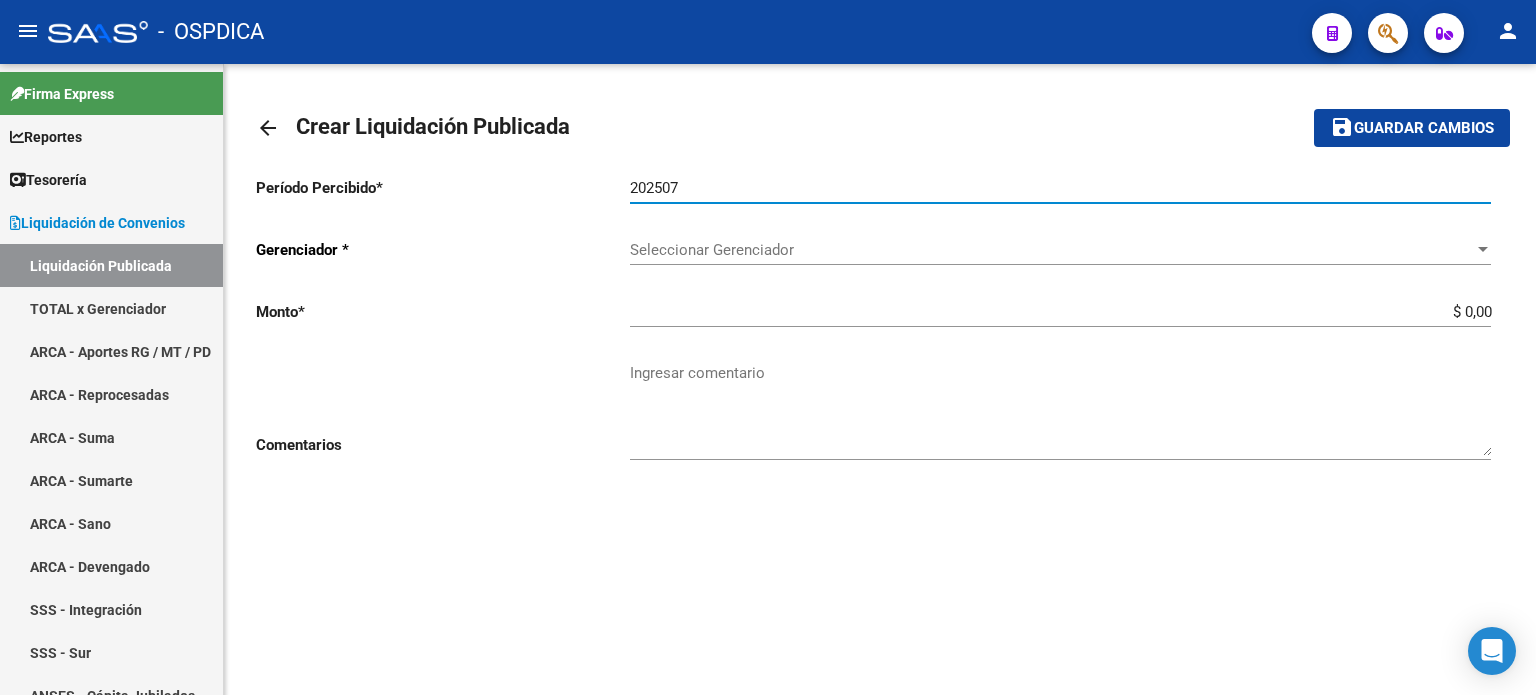 type on "202507" 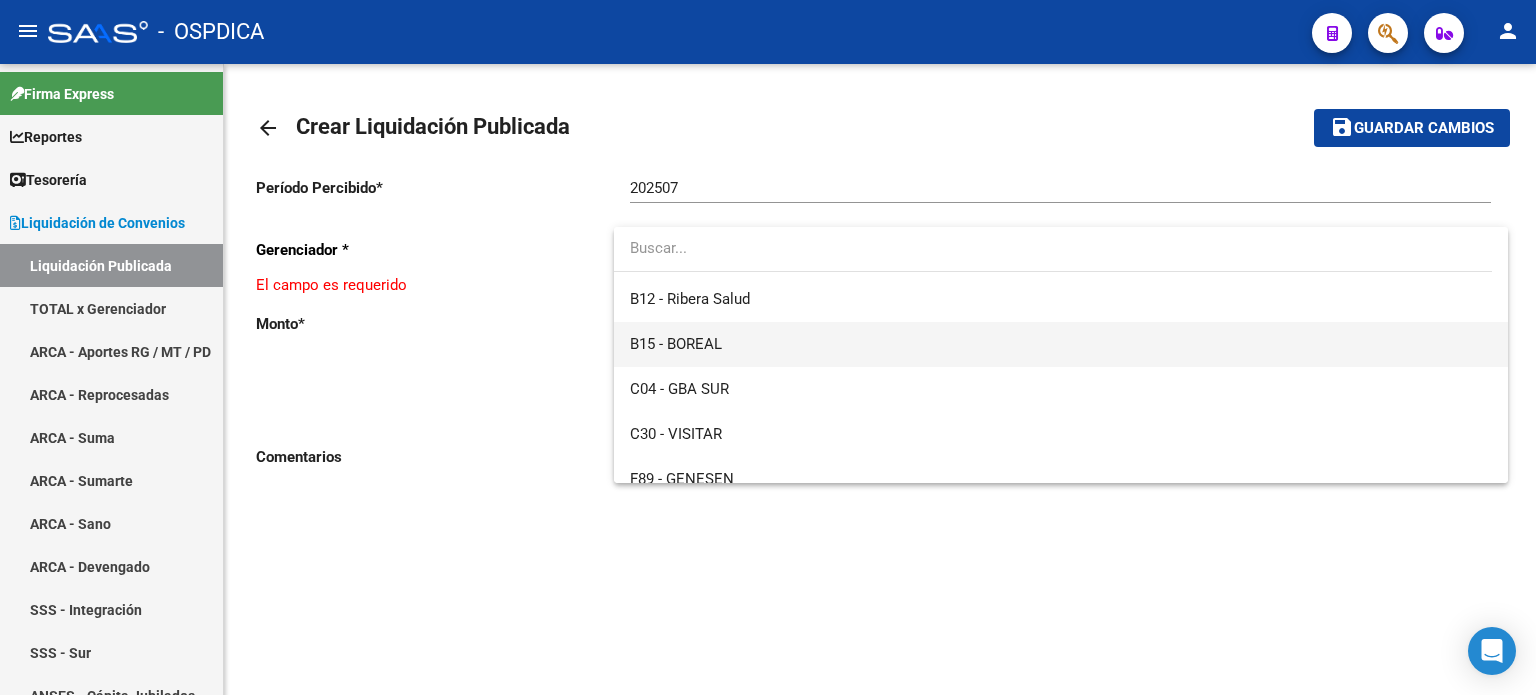 scroll, scrollTop: 300, scrollLeft: 0, axis: vertical 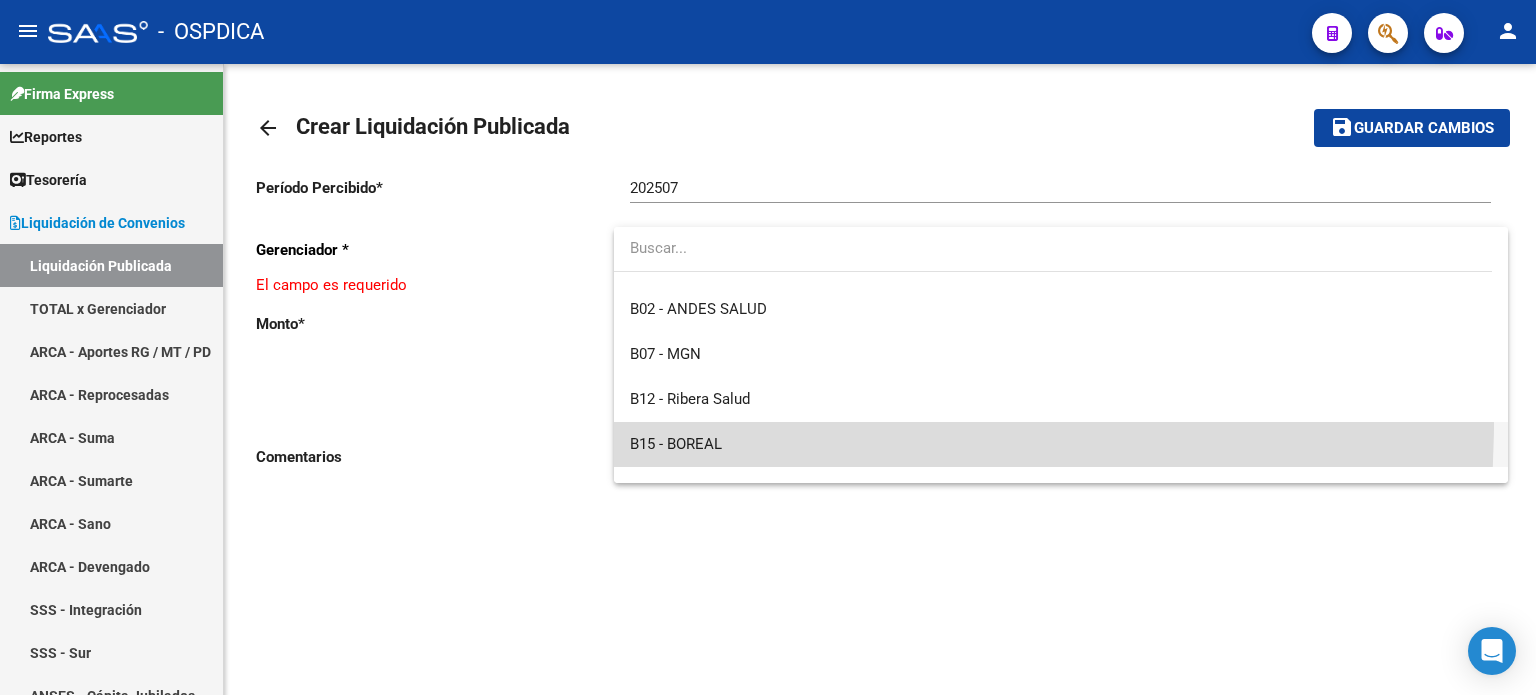 click on "B15 - BOREAL" at bounding box center (1060, 444) 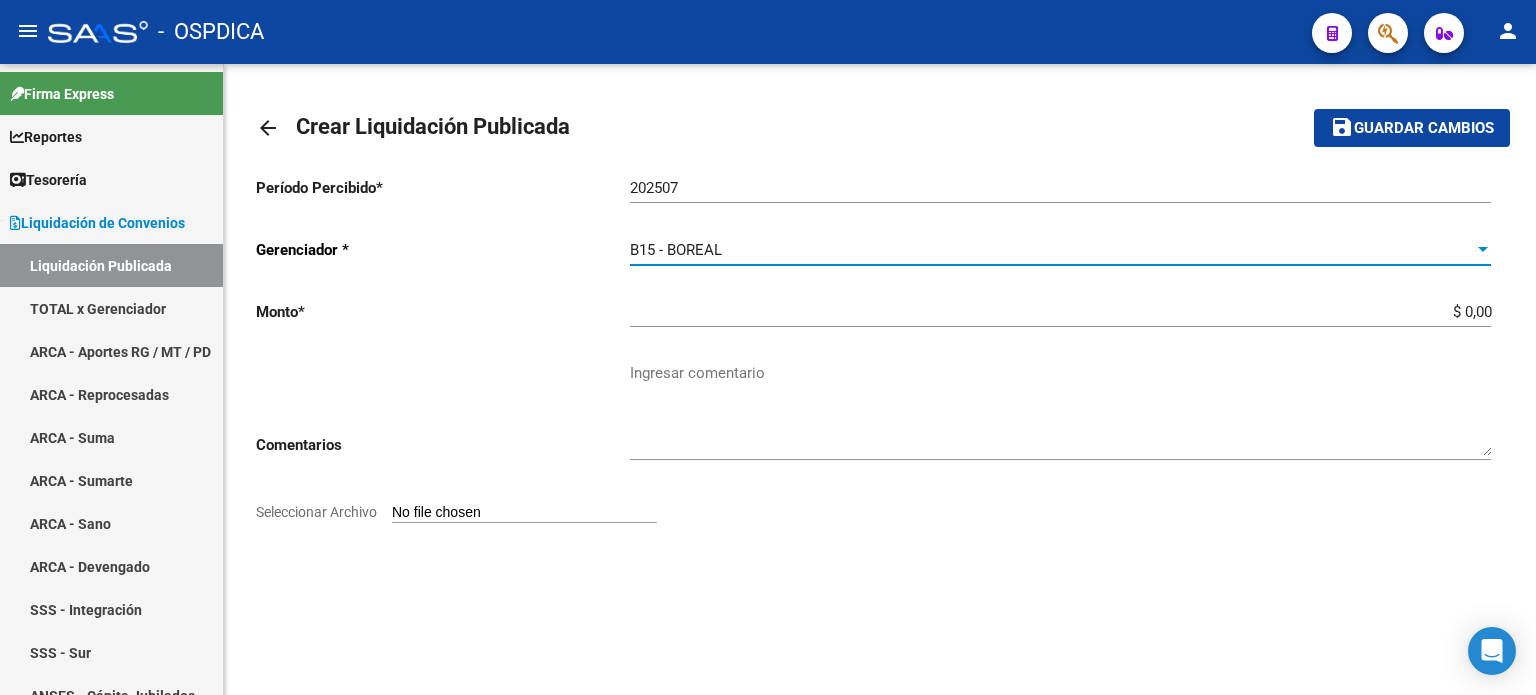 click on "$ 0,00" at bounding box center [1060, 312] 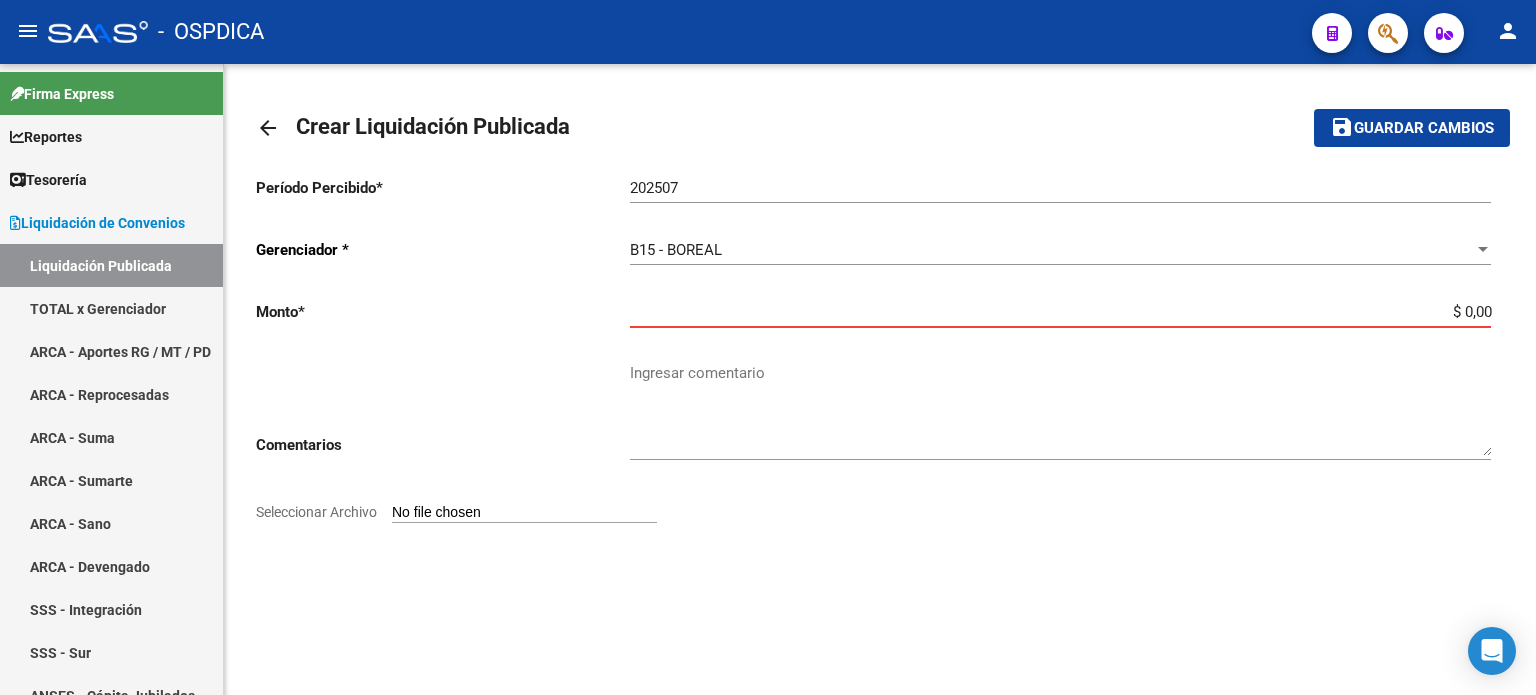 drag, startPoint x: 1232, startPoint y: 317, endPoint x: 1519, endPoint y: 303, distance: 287.34125 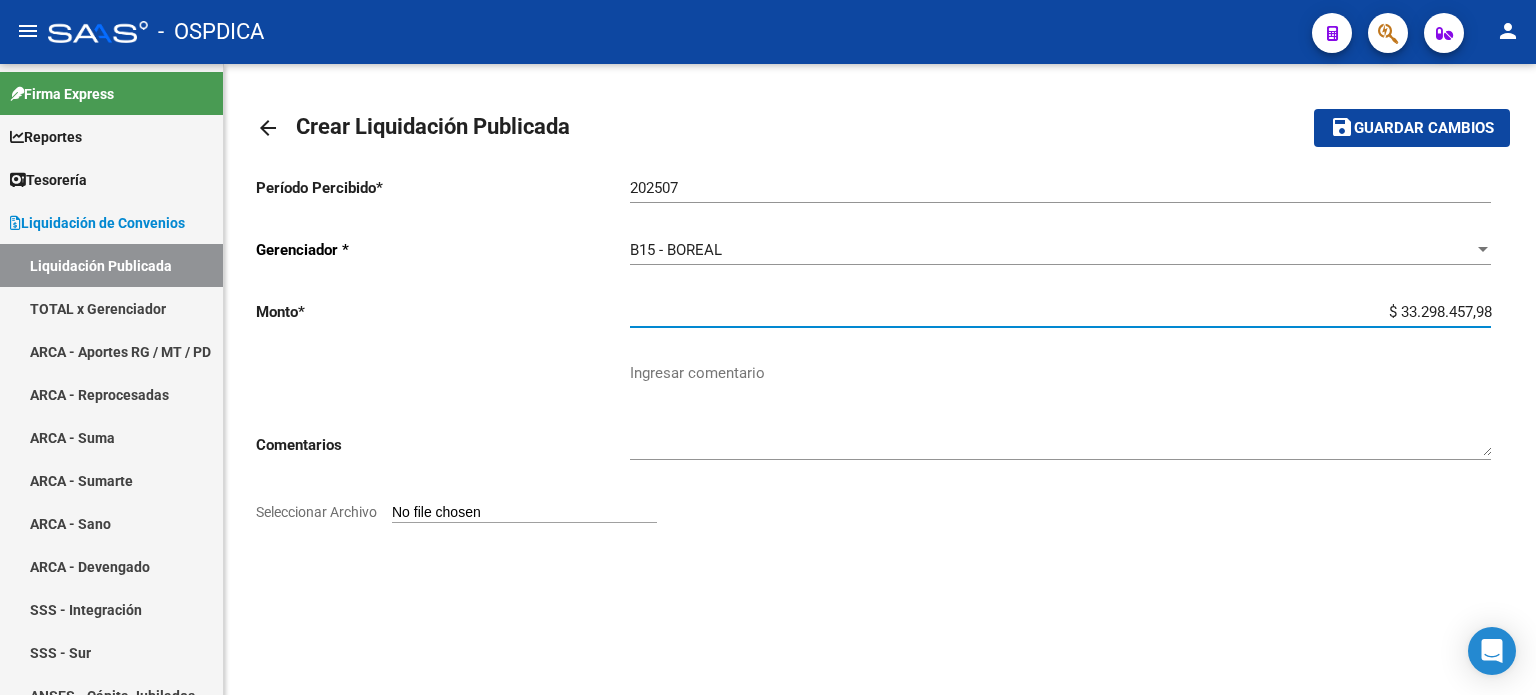 type on "$ 33.298.457,98" 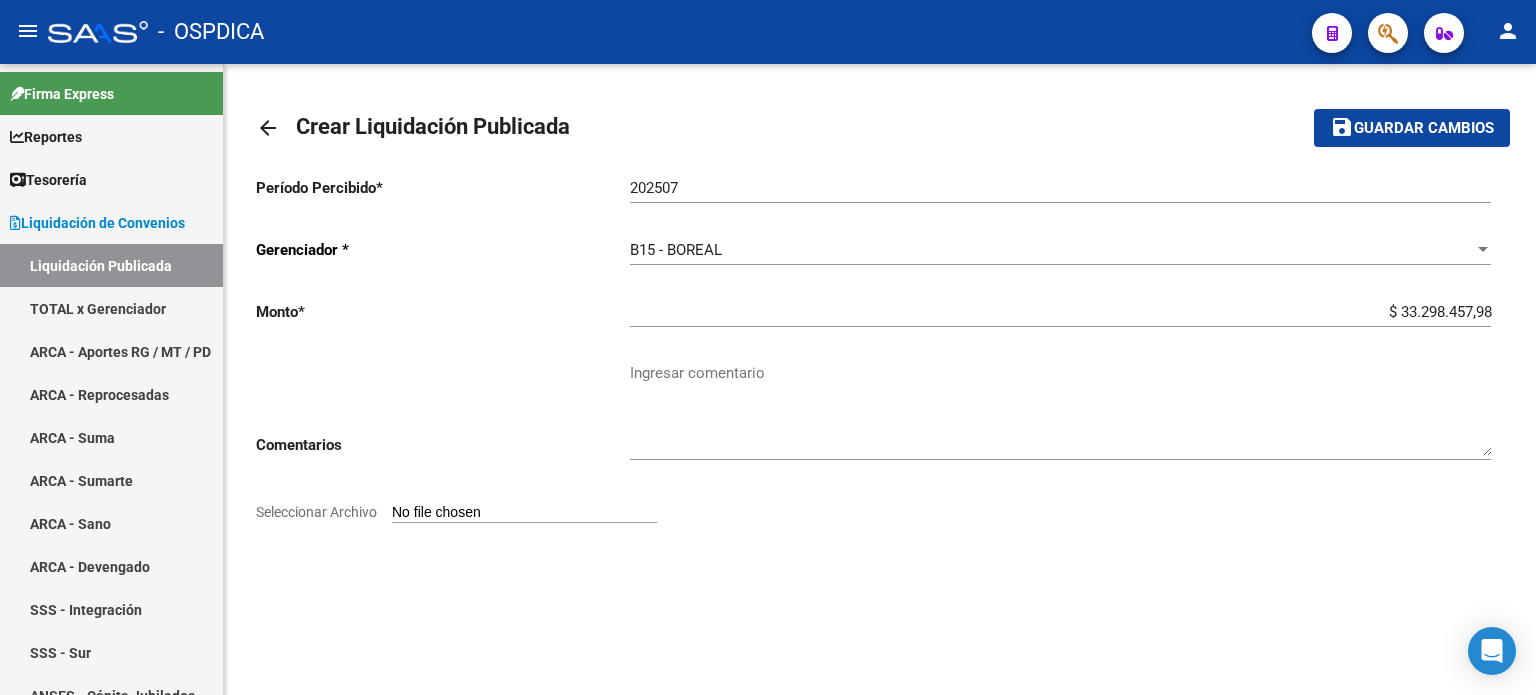 type on "C:\fakepath\[DOCUMENT_NAME]" 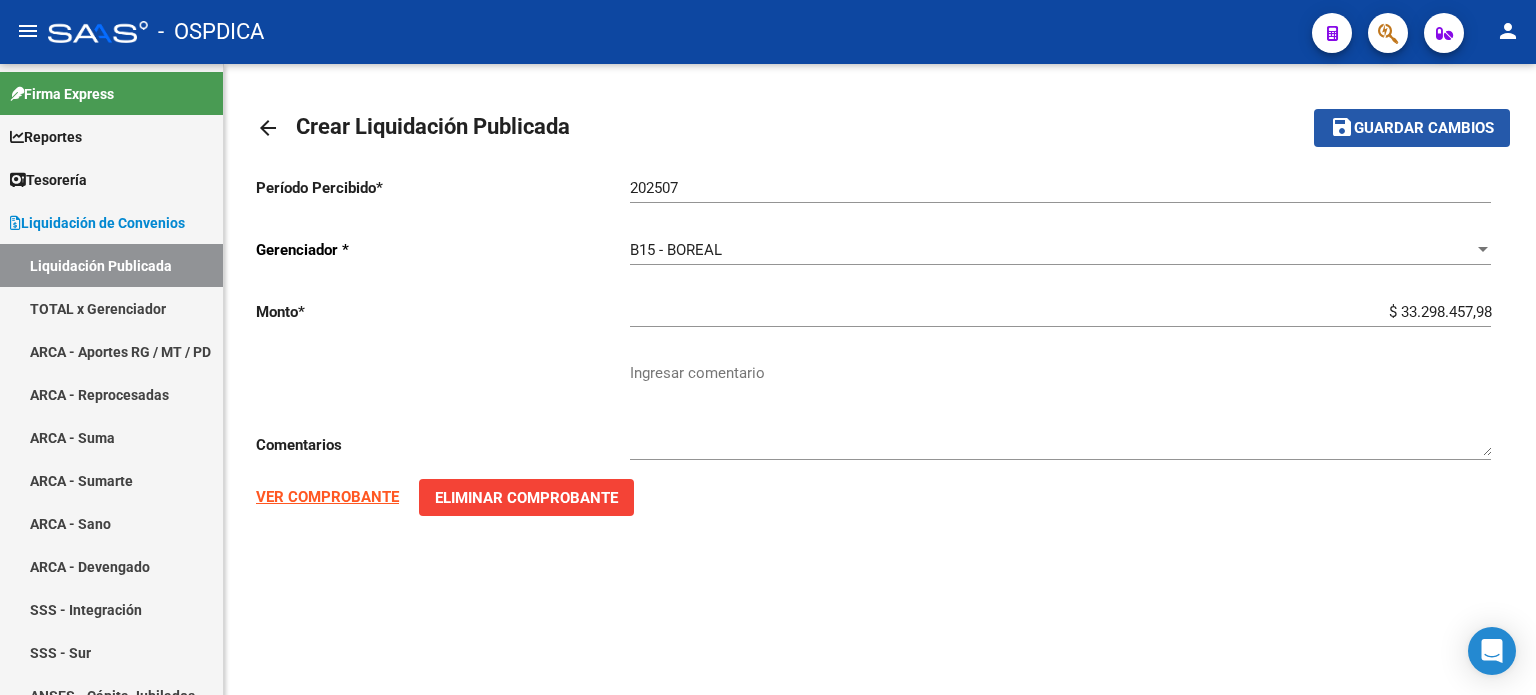 click on "save Guardar cambios" 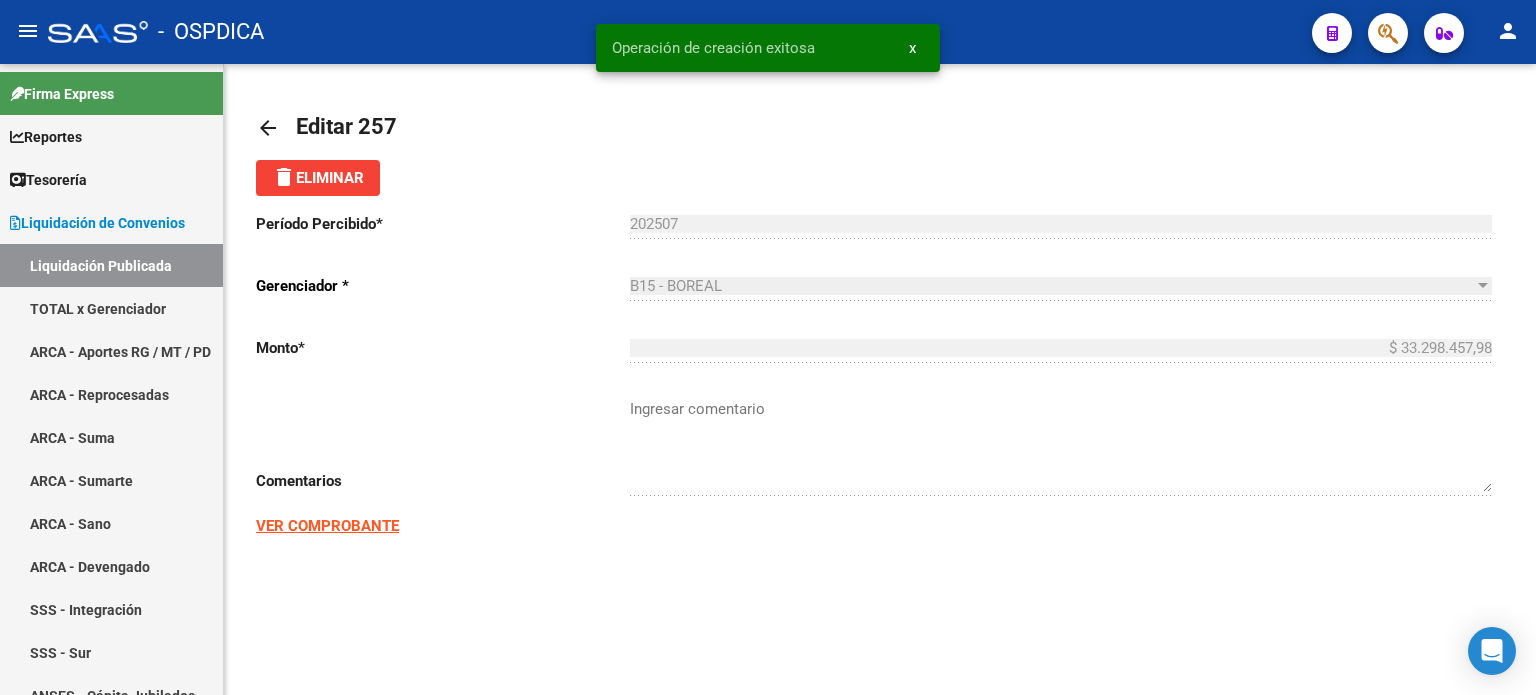 click on "arrow_back" 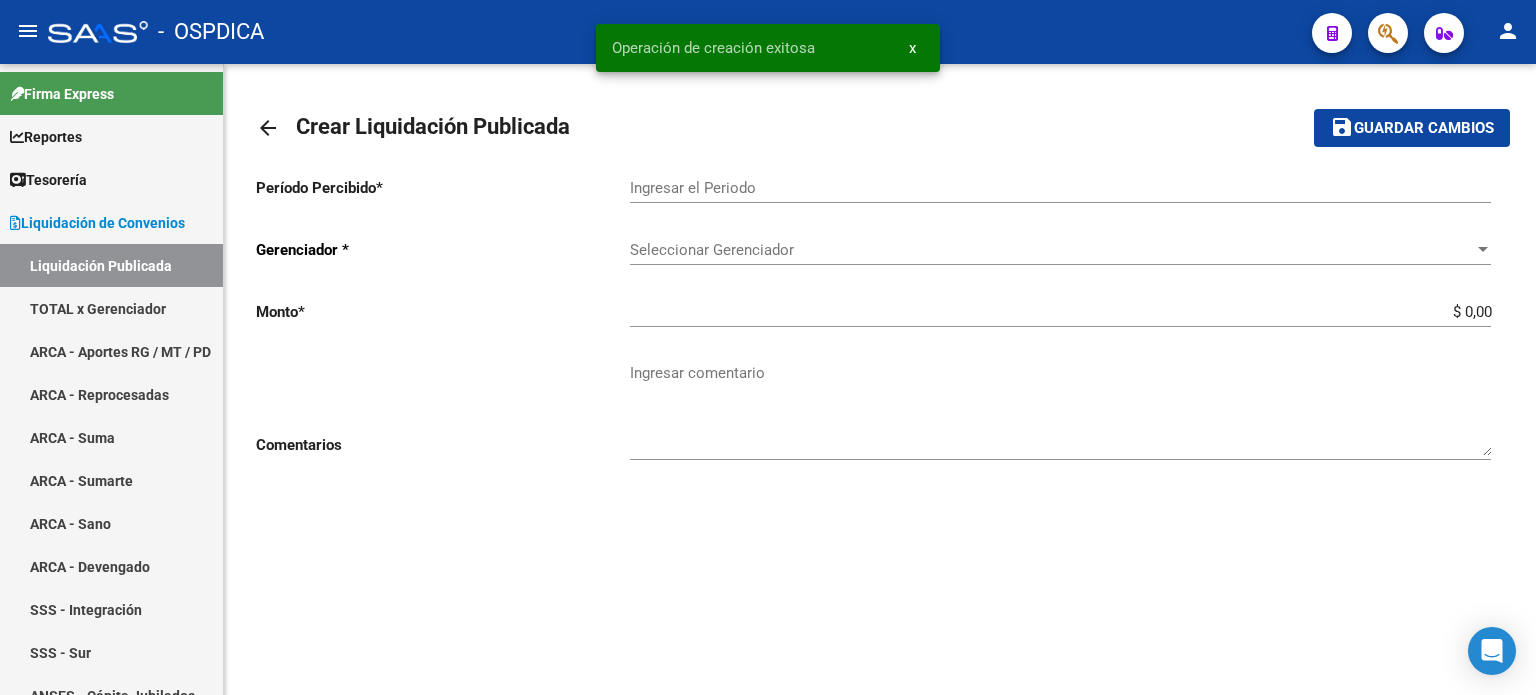 click on "Ingresar el Periodo" 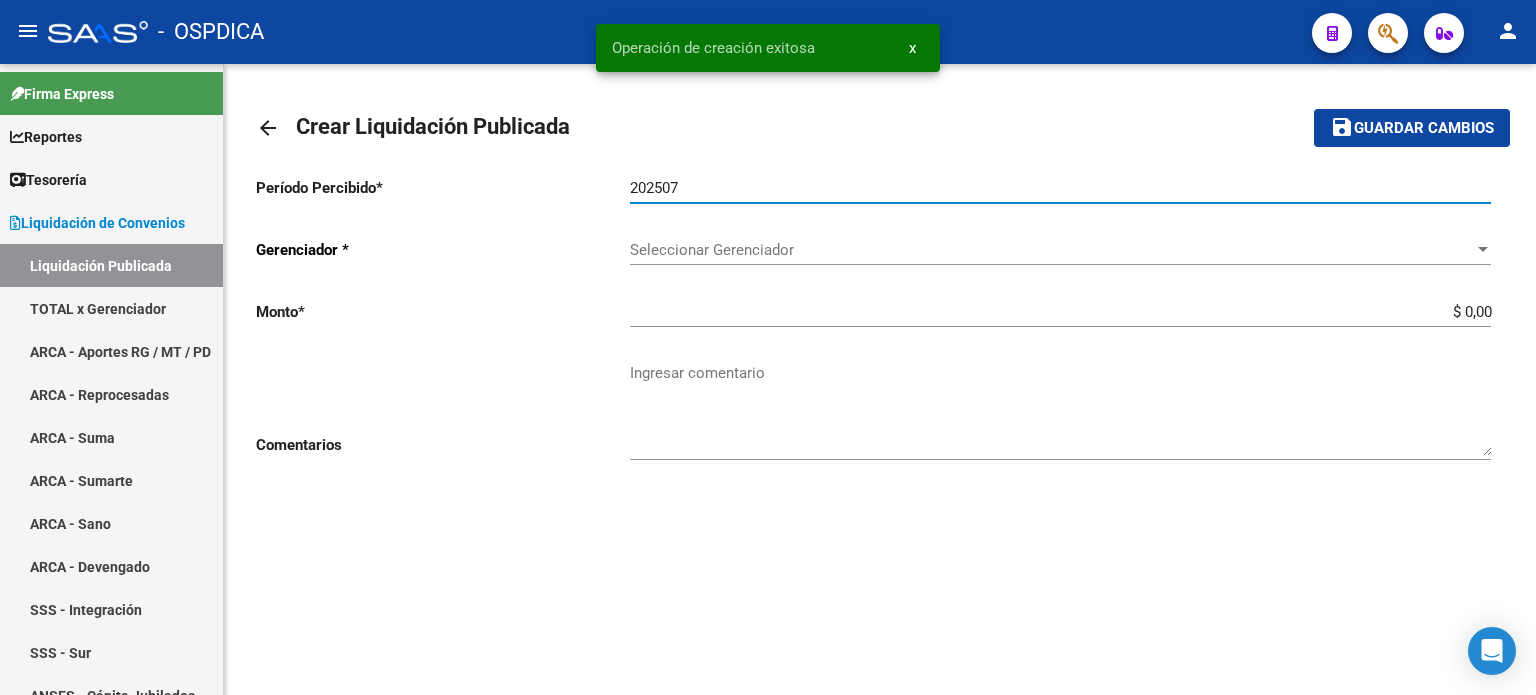 type on "202507" 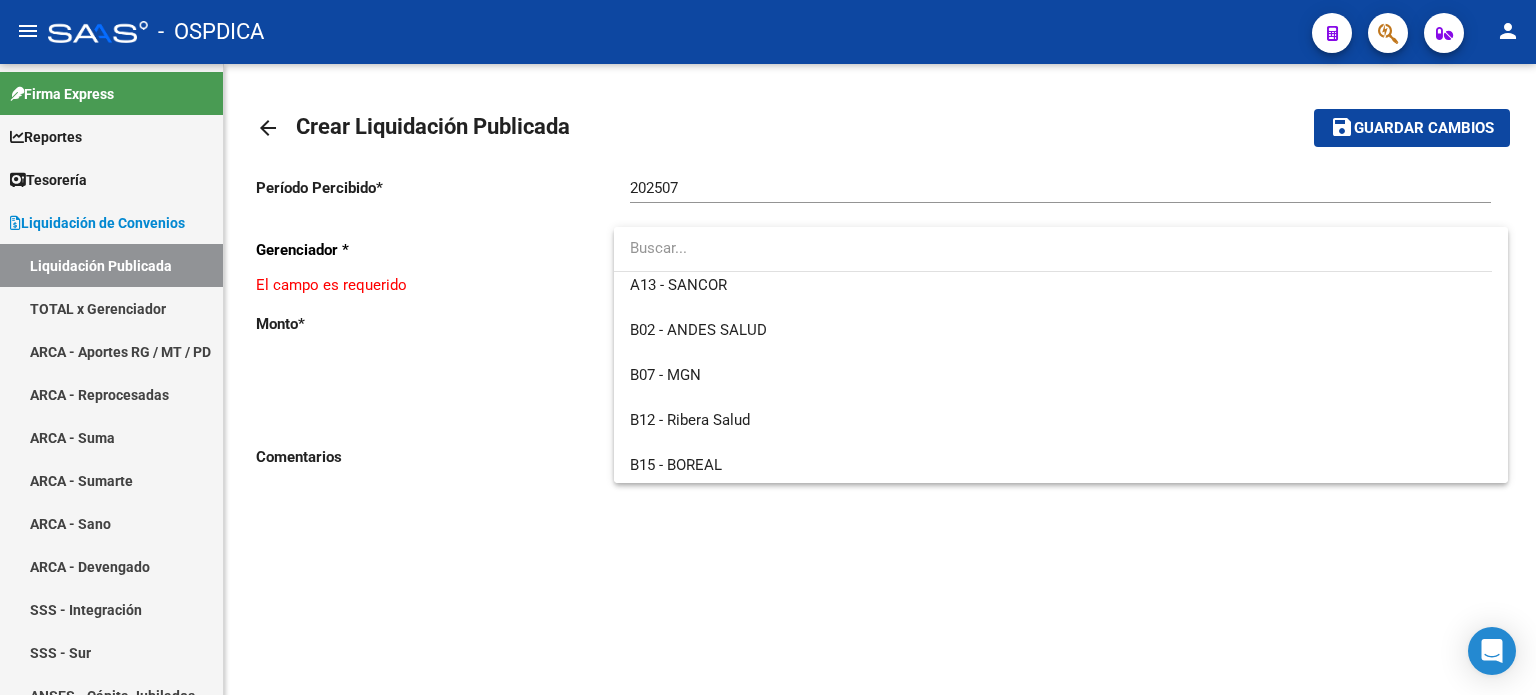 scroll, scrollTop: 400, scrollLeft: 0, axis: vertical 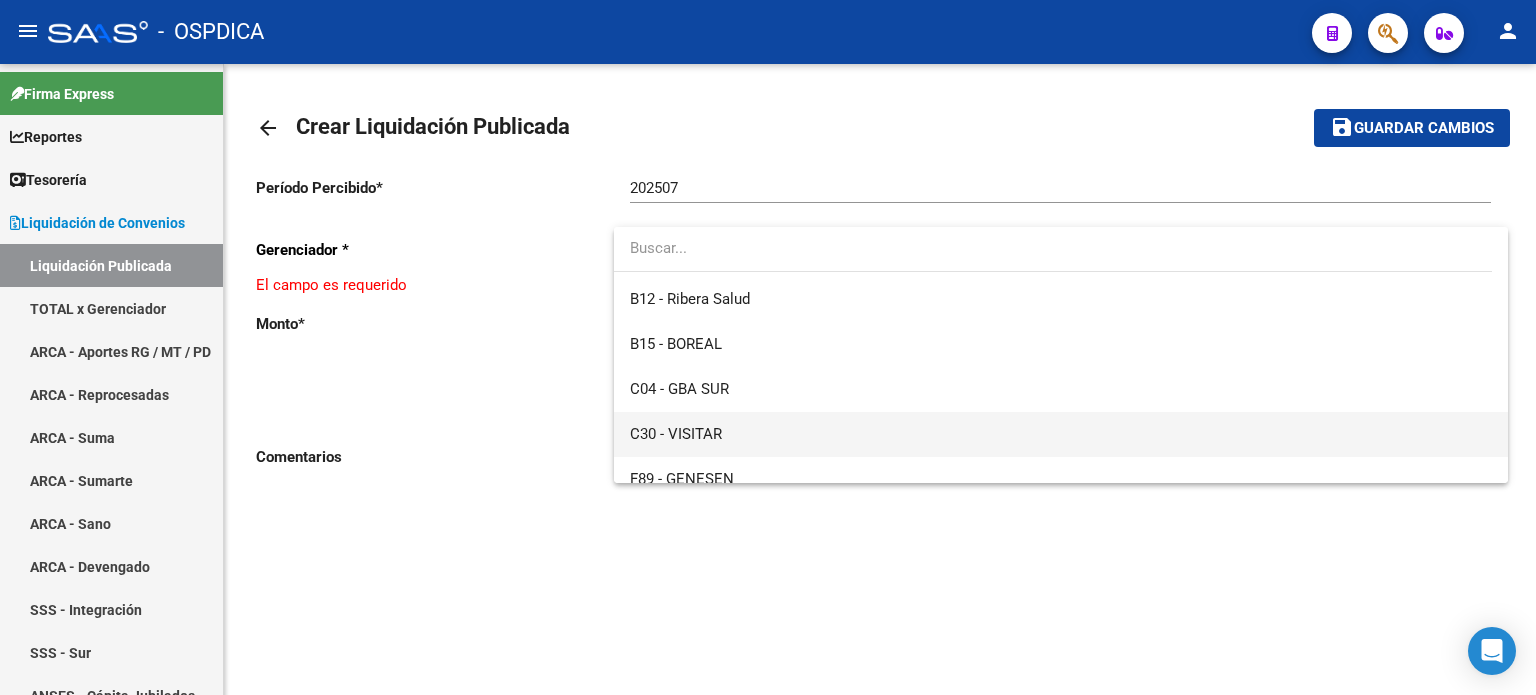 click on "C30 - VISITAR" at bounding box center [1060, 434] 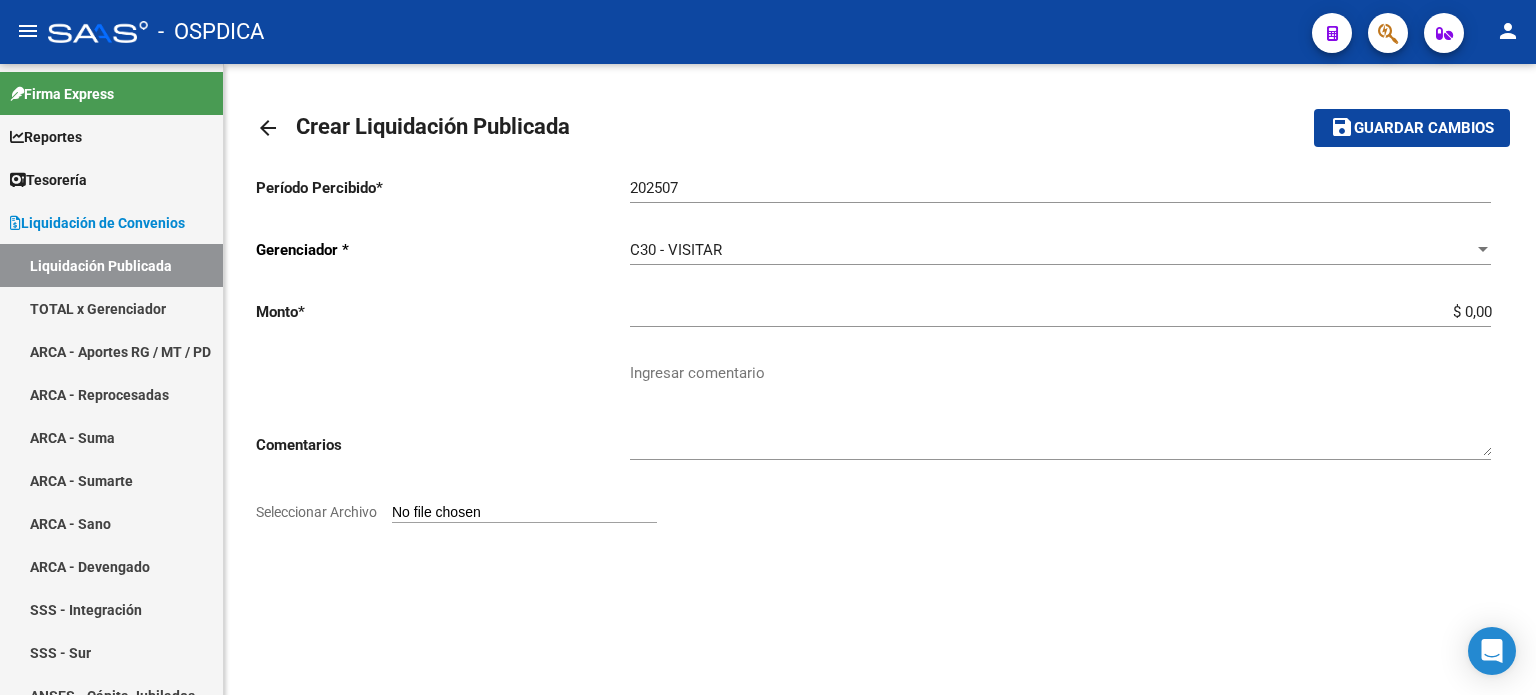 click on "C30 - VISITAR Seleccionar Gerenciador" 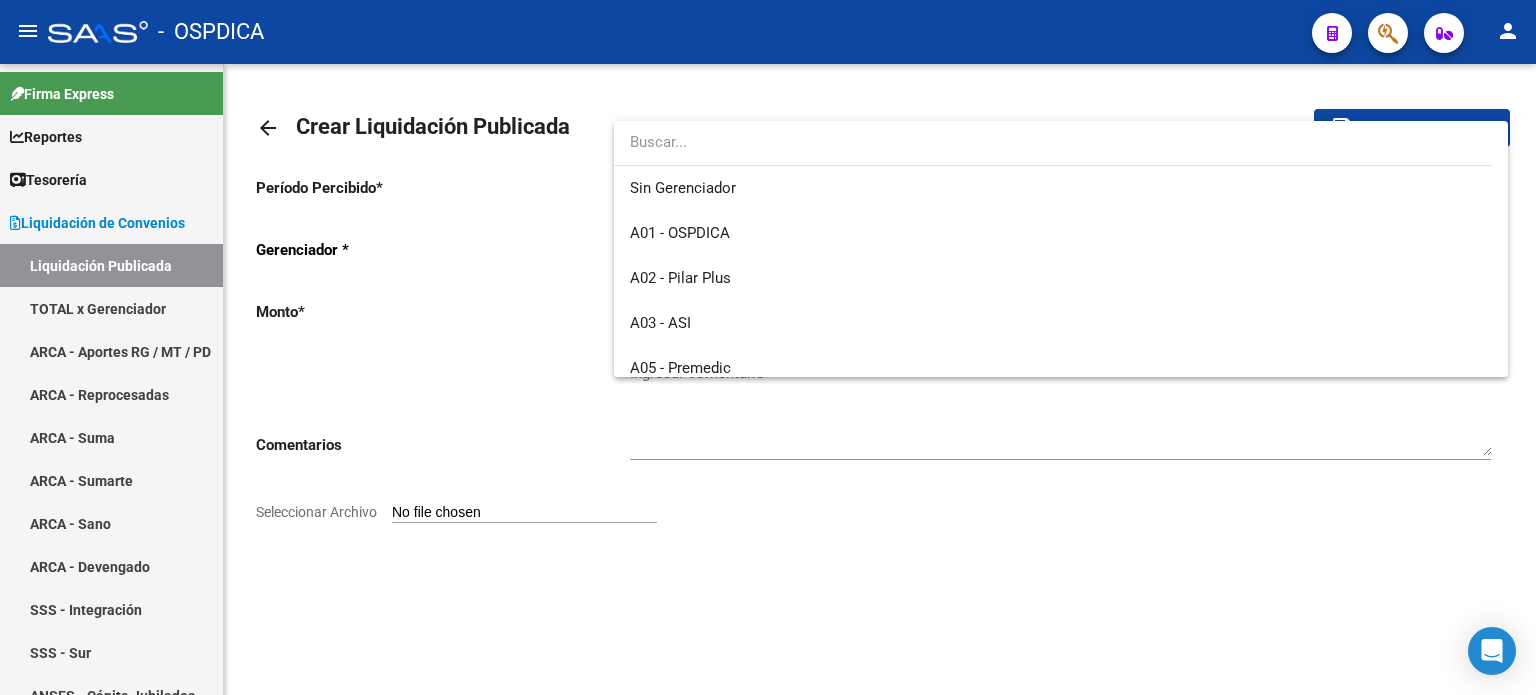 scroll, scrollTop: 479, scrollLeft: 0, axis: vertical 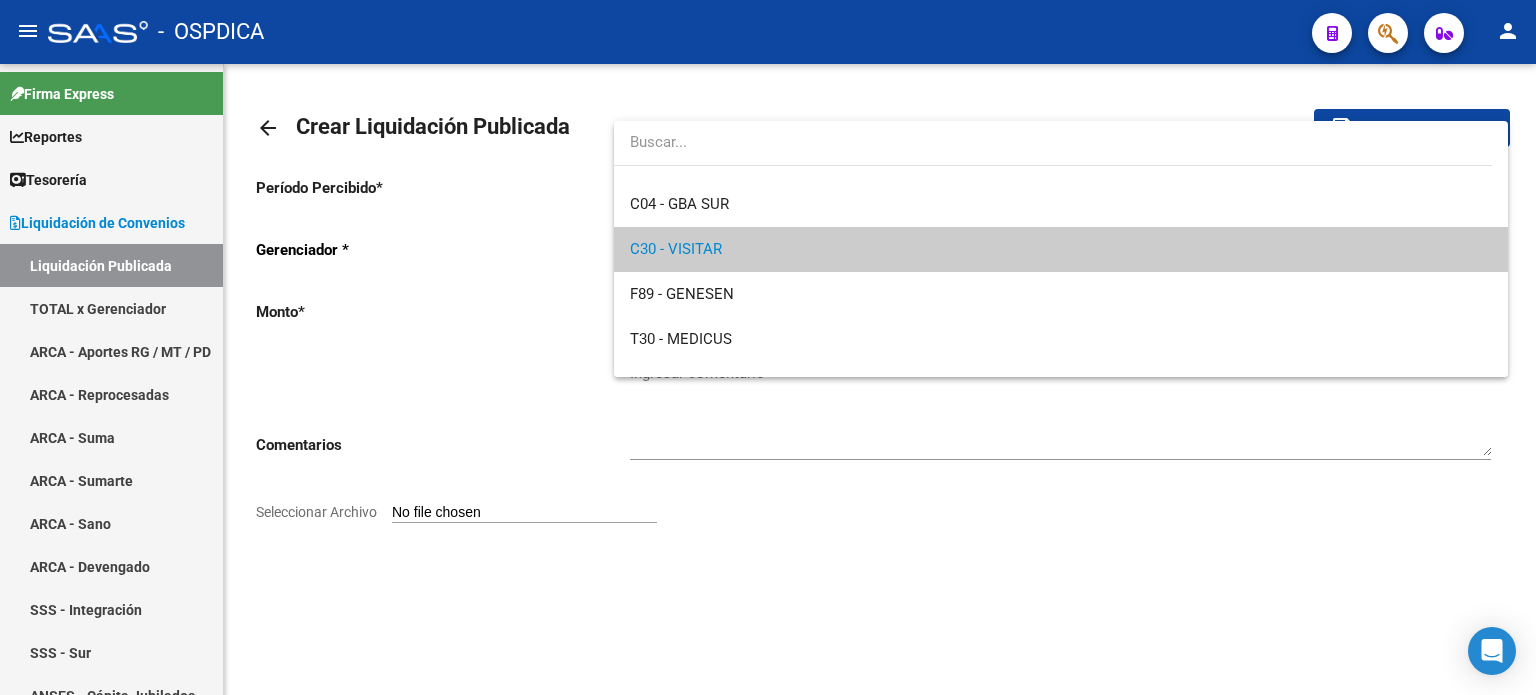 click on "C30 - VISITAR" at bounding box center [1060, 249] 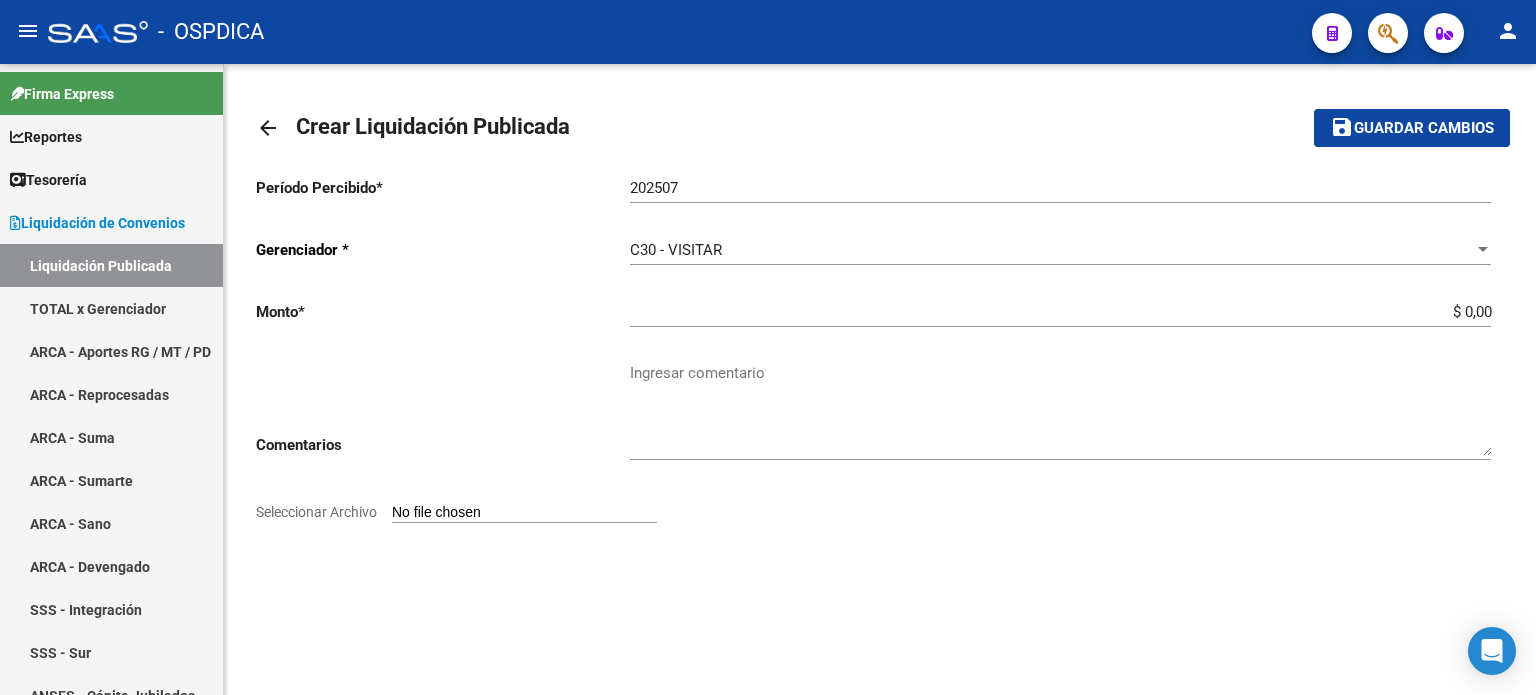 drag, startPoint x: 1389, startPoint y: 299, endPoint x: 1494, endPoint y: 308, distance: 105.38501 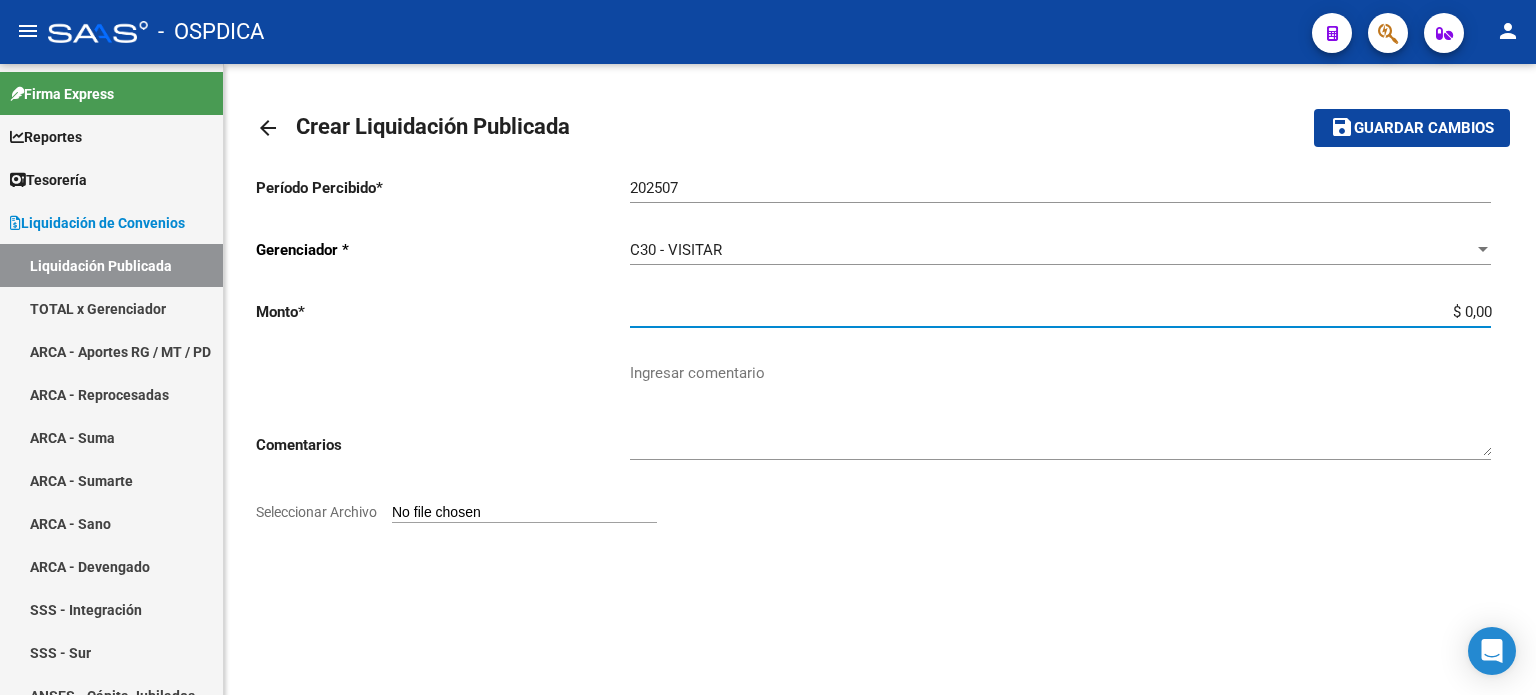 drag, startPoint x: 1442, startPoint y: 312, endPoint x: 1535, endPoint y: 307, distance: 93.13431 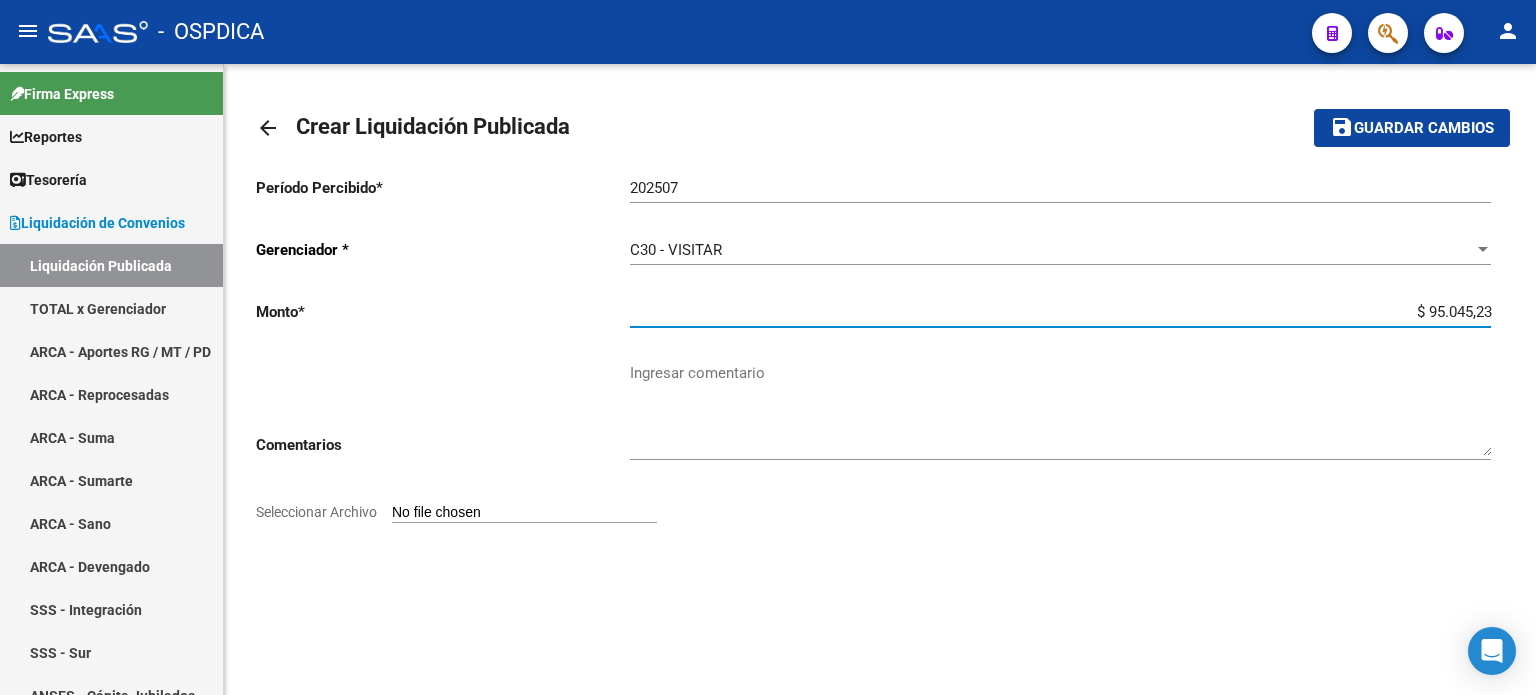 type on "$ 95.045,23" 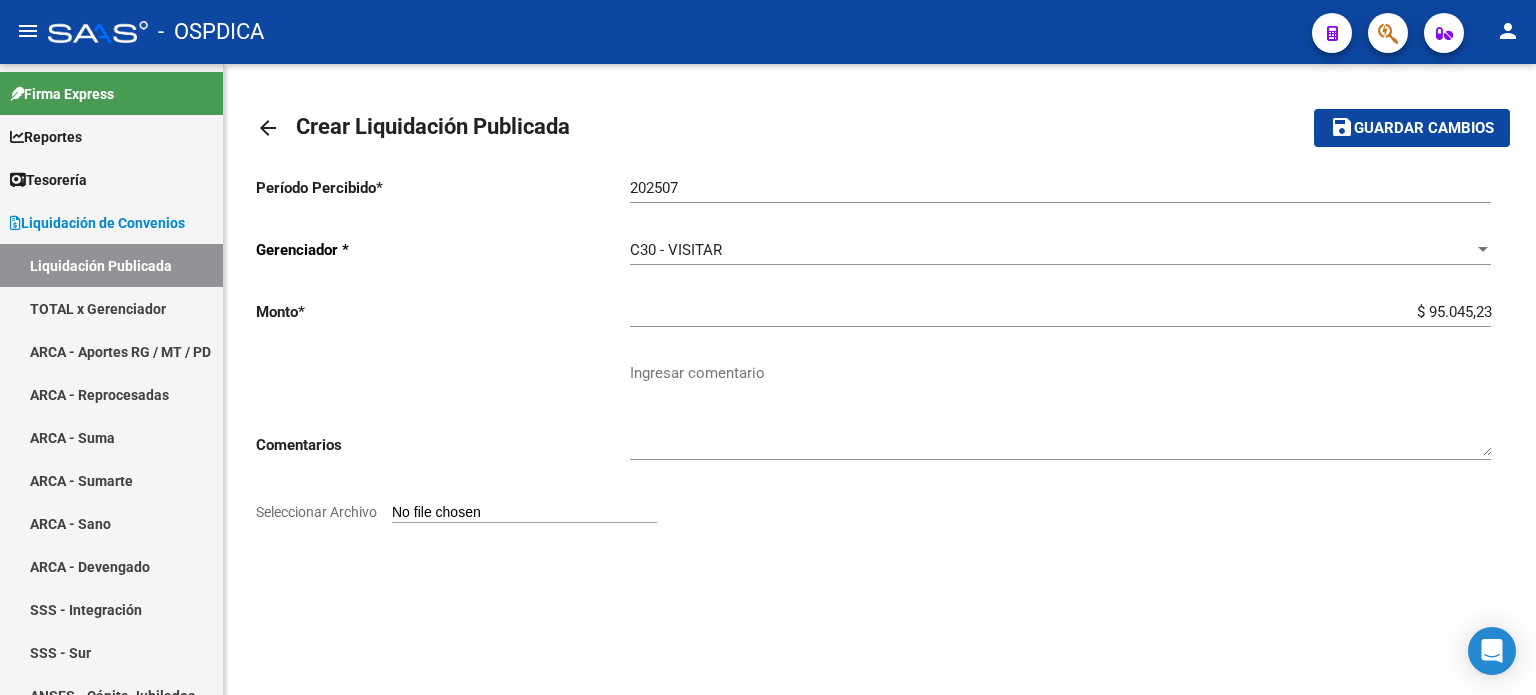 click on "Período Percibido  *   [YEAR] Ingresar el Periodo   Gerenciador * C30 - VISITAR Seleccionar Gerenciador Monto  *   $ [NUMBER] Ingresar la monto  Comentarios    Ingresar comentario        Seleccionar Archivo" 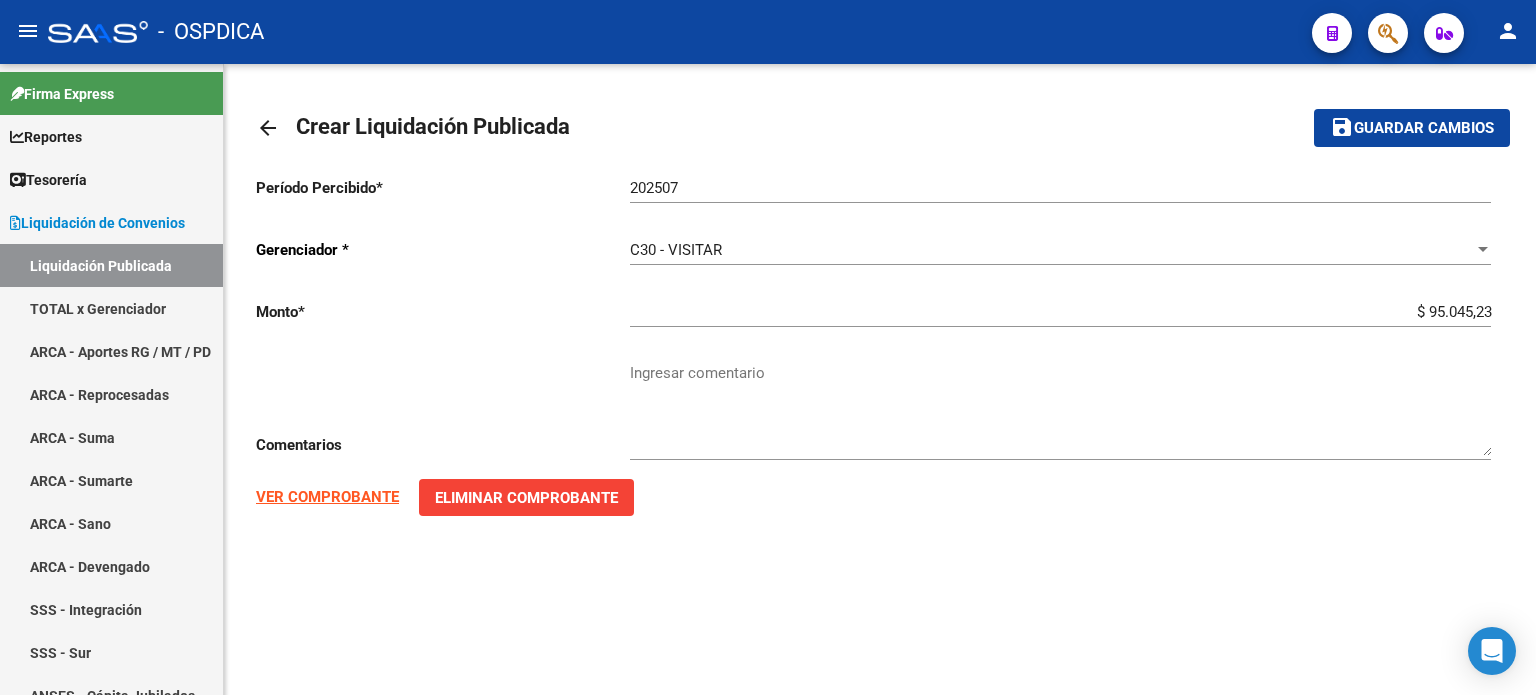 click on "VER COMPROBANTE" 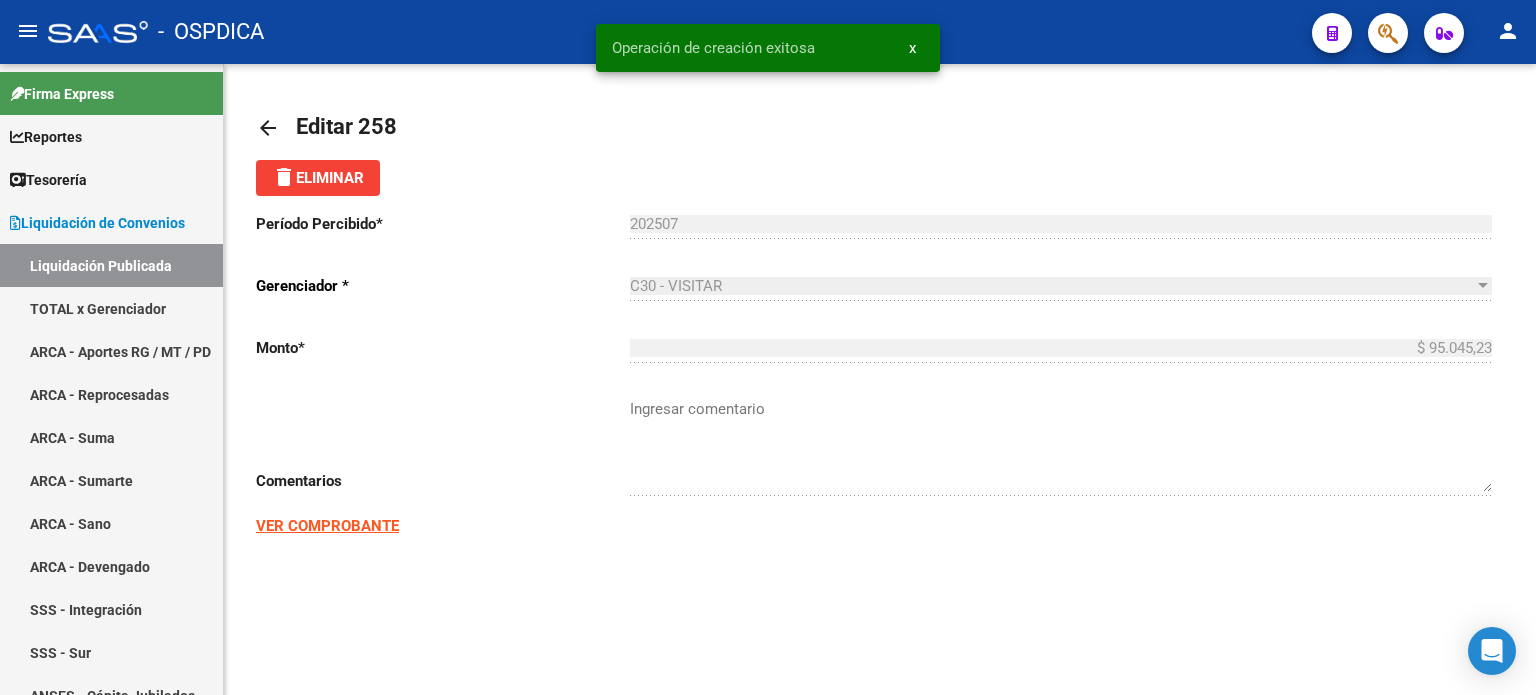 click on "arrow_back Editar 258    delete  Eliminar
Período Percibido  *   202507 Ingresar el Periodo   Gerenciador * C30 - VISITAR Seleccionar Gerenciador Monto  *   $ 95.045,23 Ingresar la monto  Comentarios    Ingresar comentario  VER COMPROBANTE" 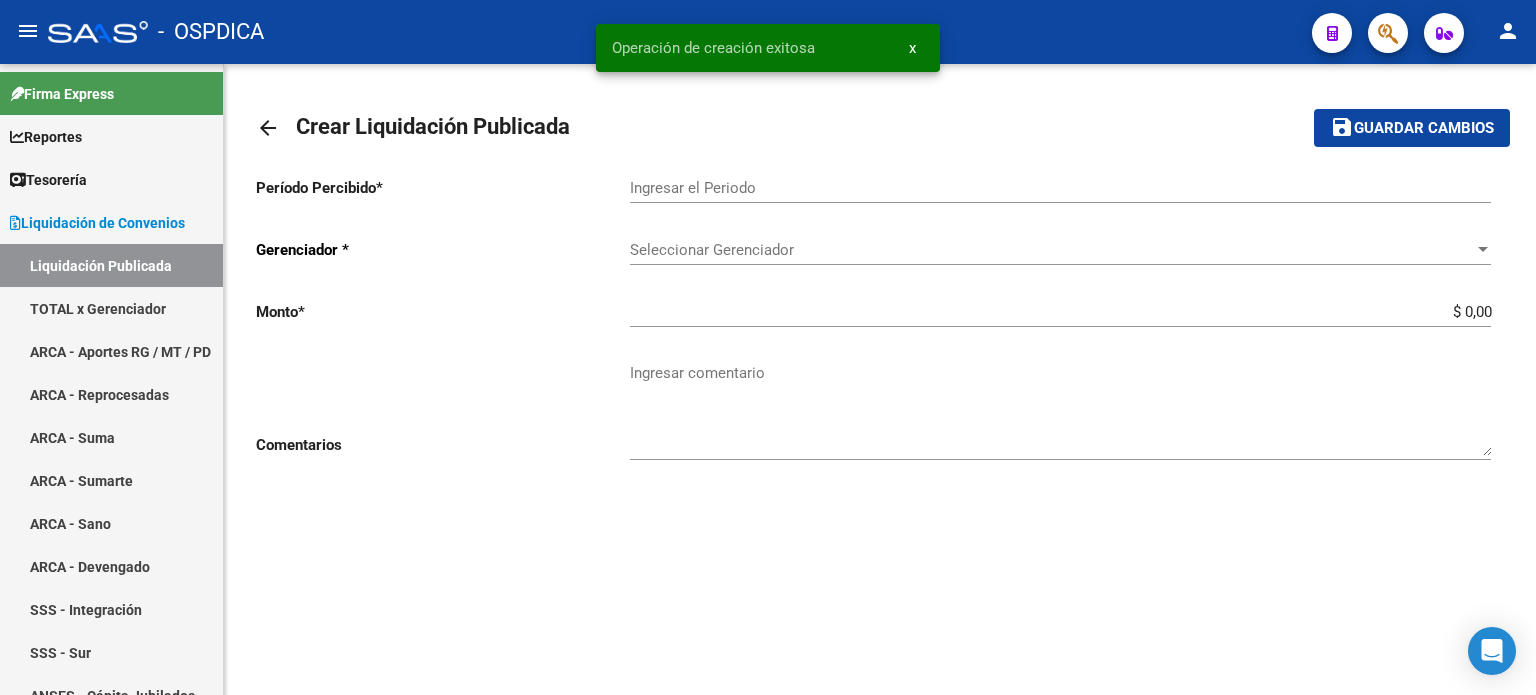 click on "Ingresar el Periodo" at bounding box center [1060, 188] 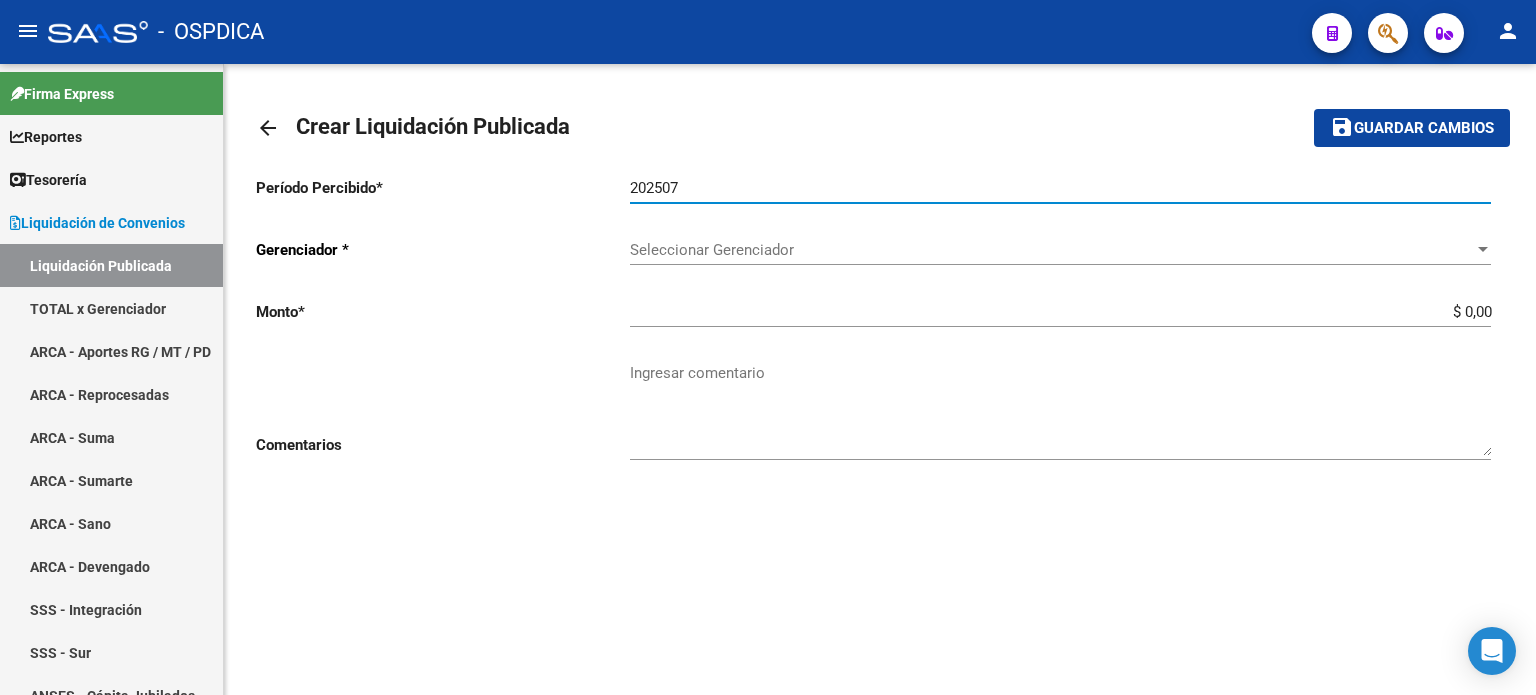 type on "202507" 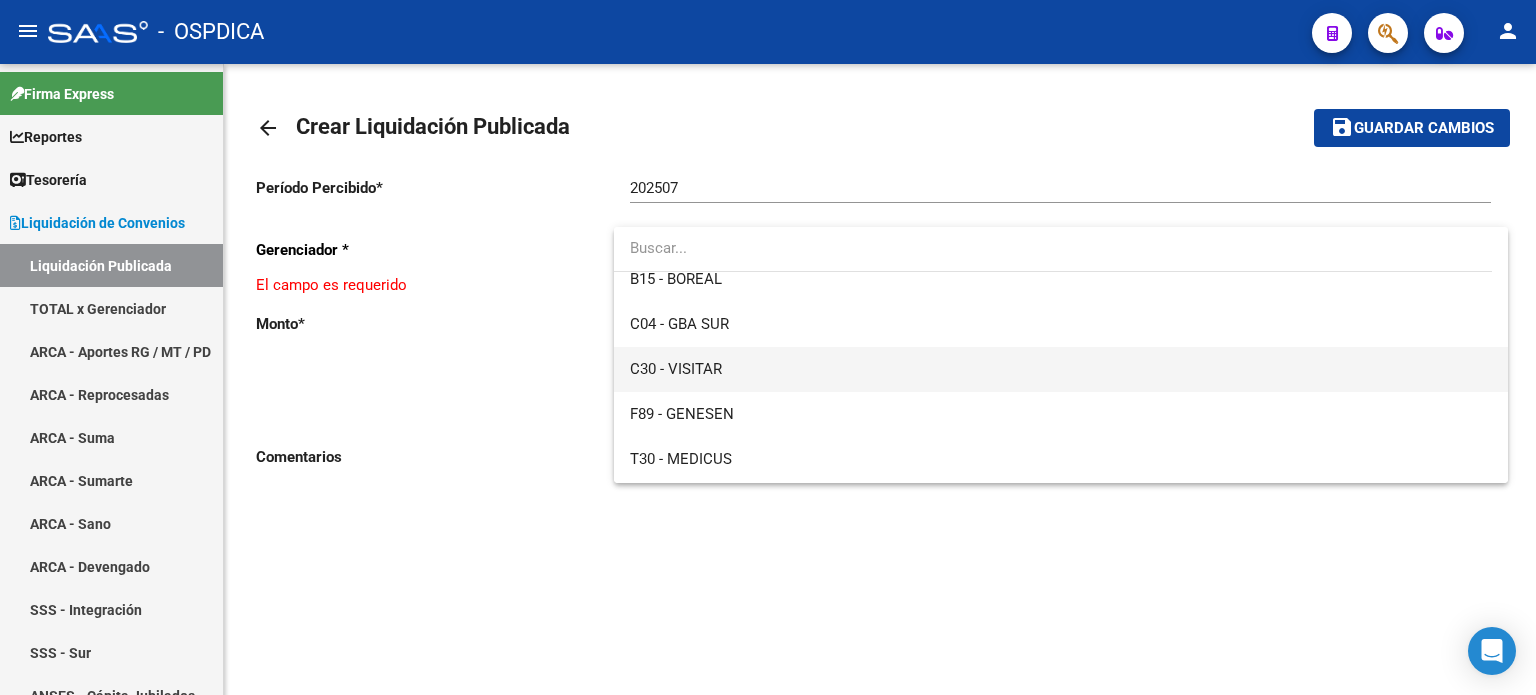 scroll, scrollTop: 508, scrollLeft: 0, axis: vertical 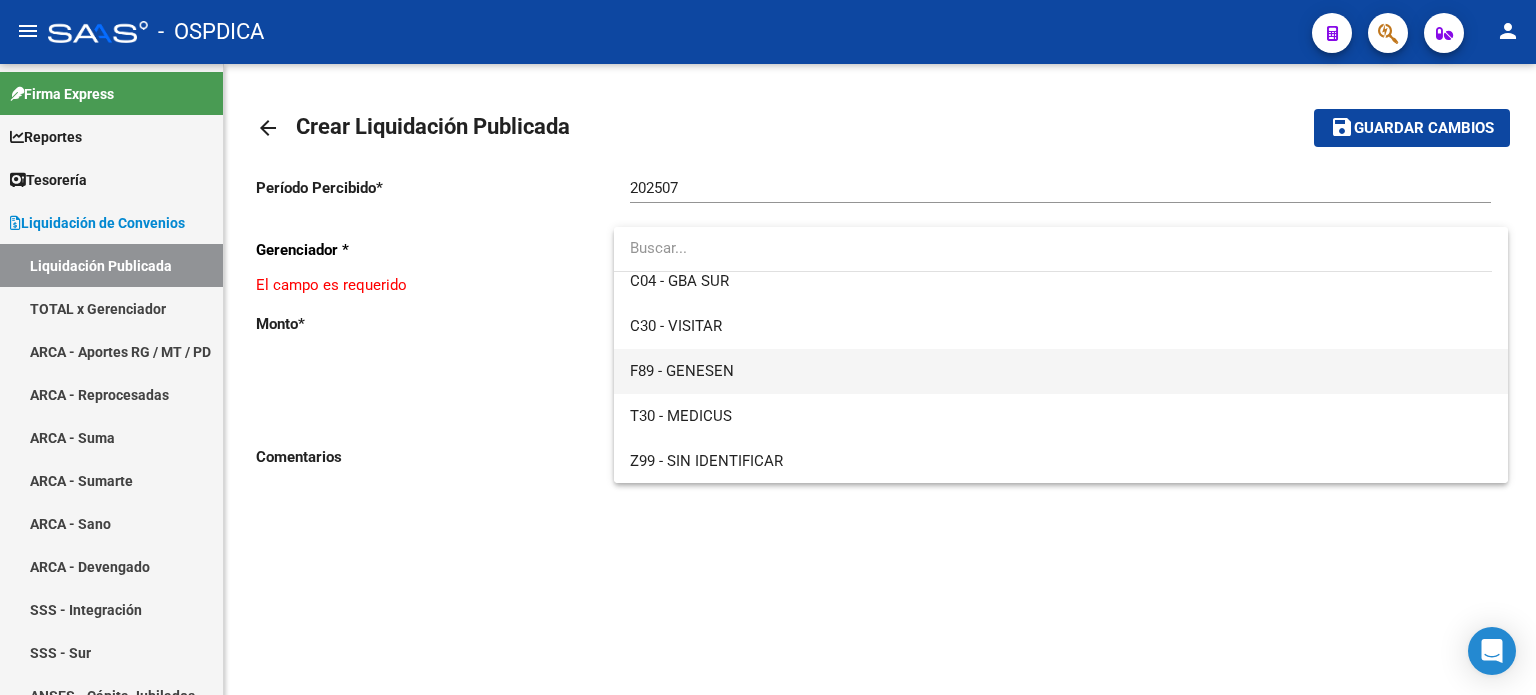 click on "F89 - GENESEN" at bounding box center (1060, 371) 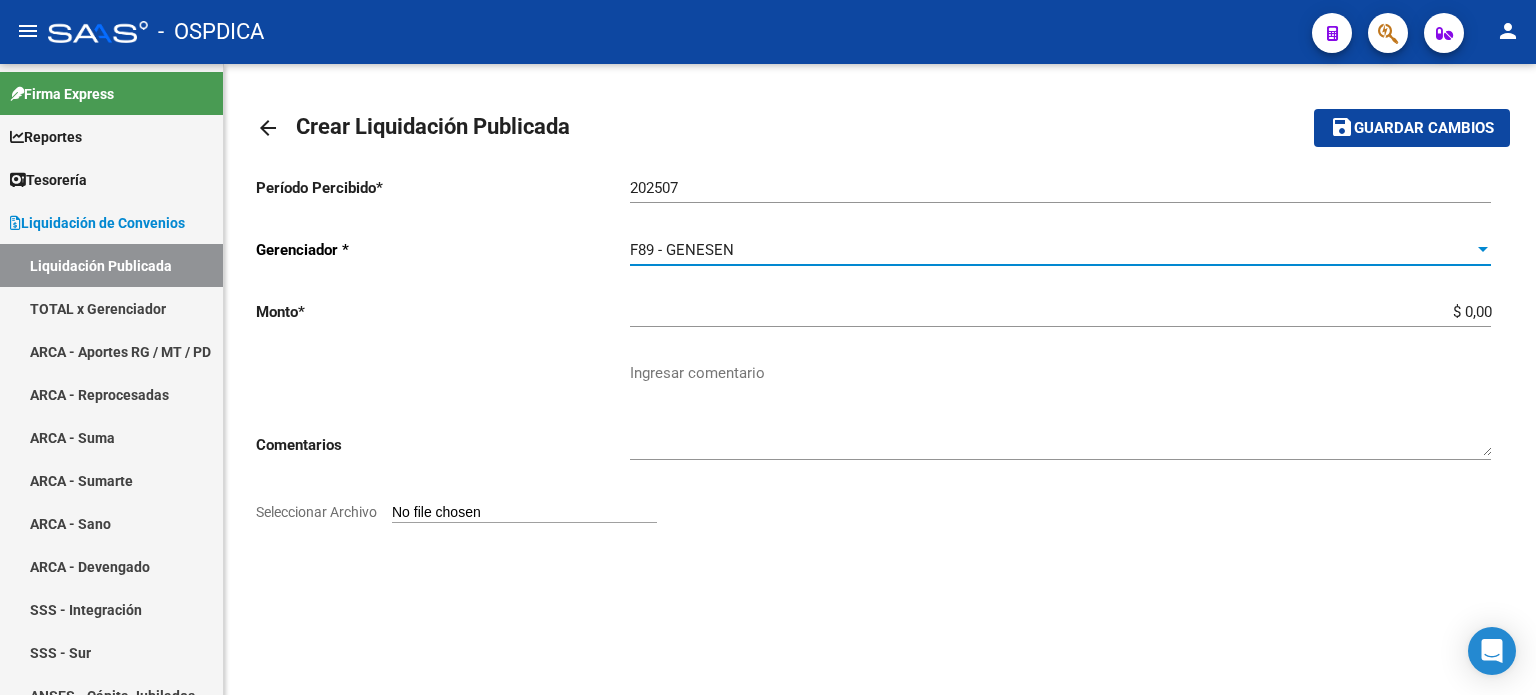 click on "$ 0,00 Ingresar la monto" 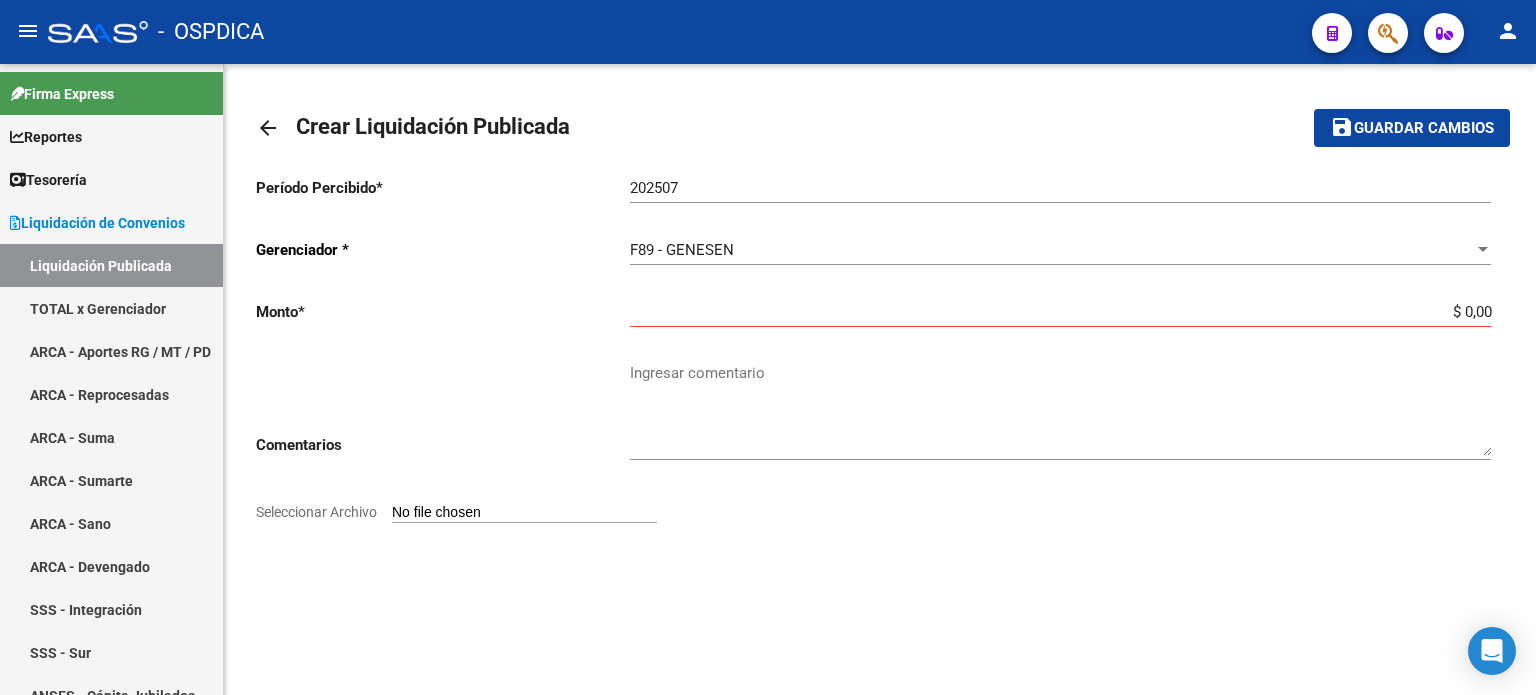 drag, startPoint x: 974, startPoint y: 296, endPoint x: 1261, endPoint y: 297, distance: 287.00174 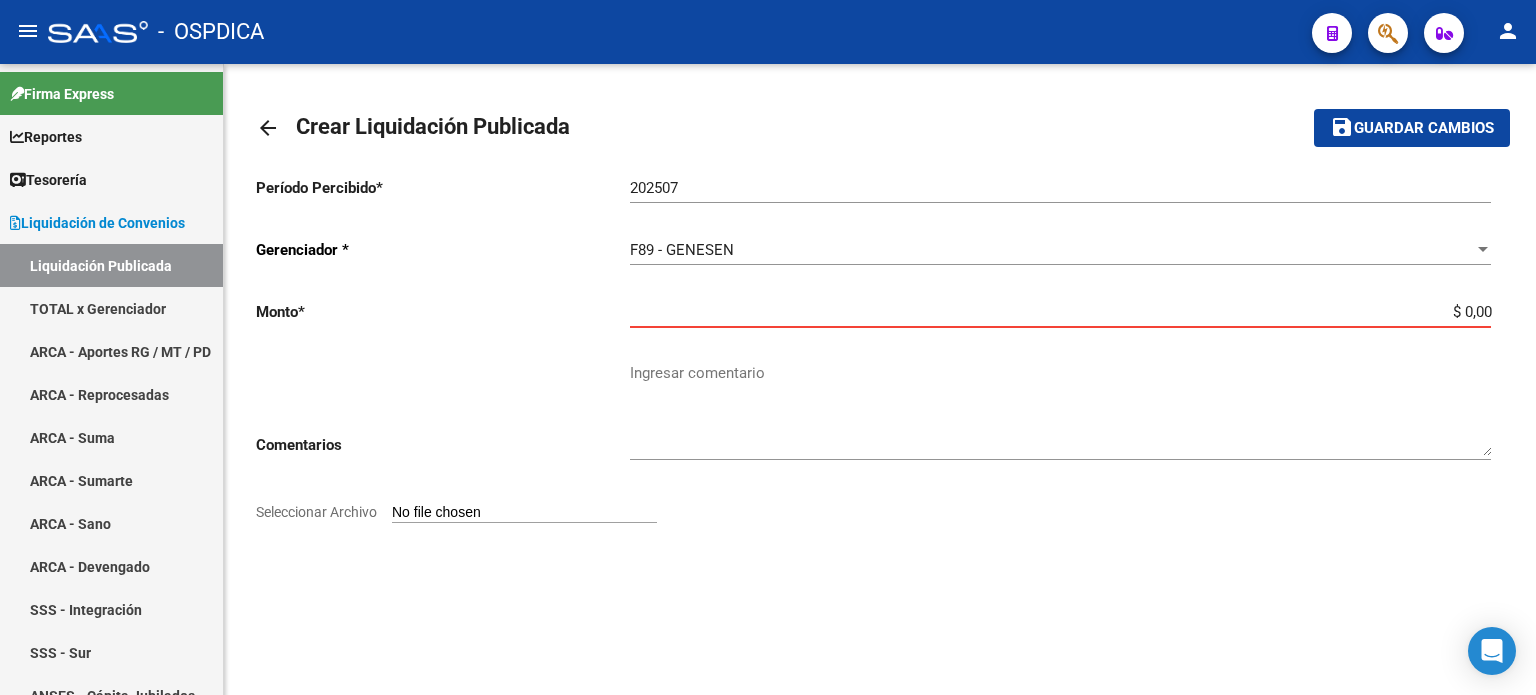 drag, startPoint x: 1428, startPoint y: 311, endPoint x: 1535, endPoint y: 303, distance: 107.298645 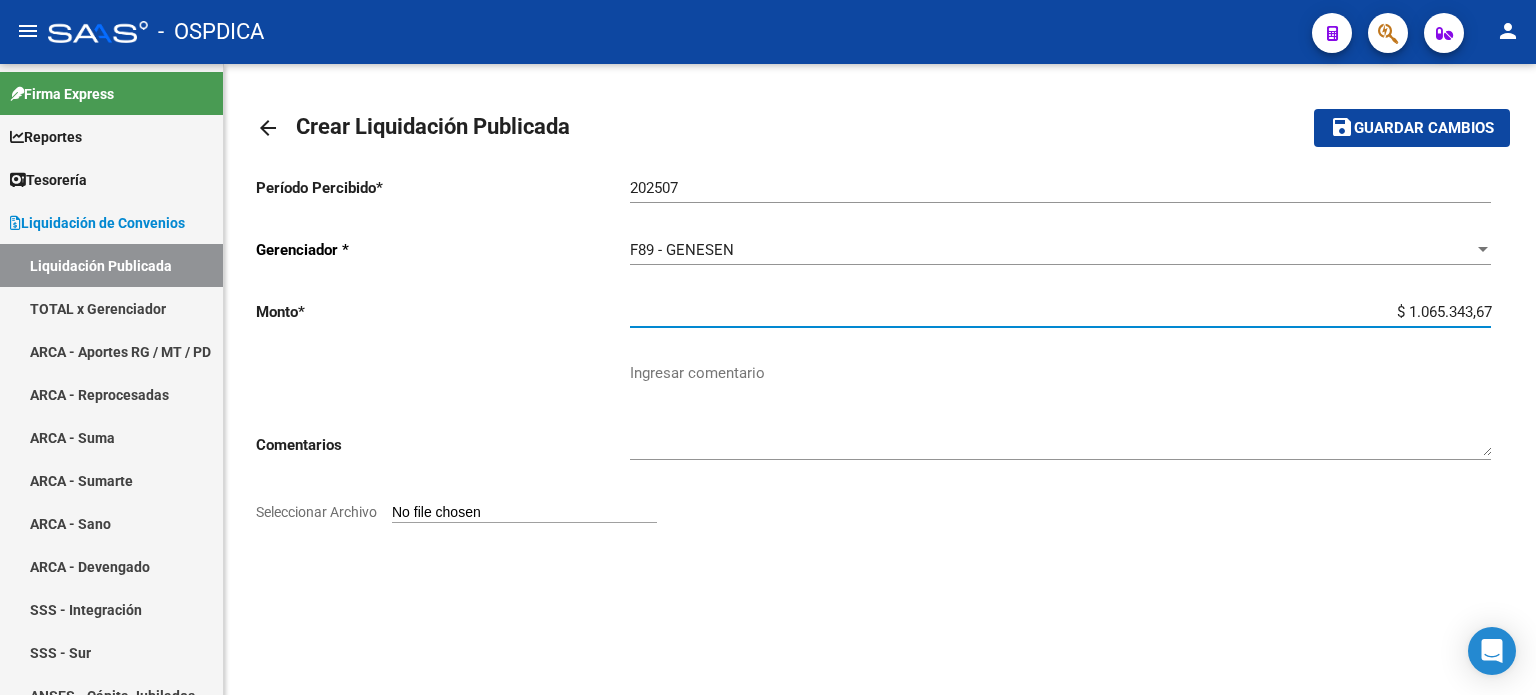 type on "$ 1.065.343,67" 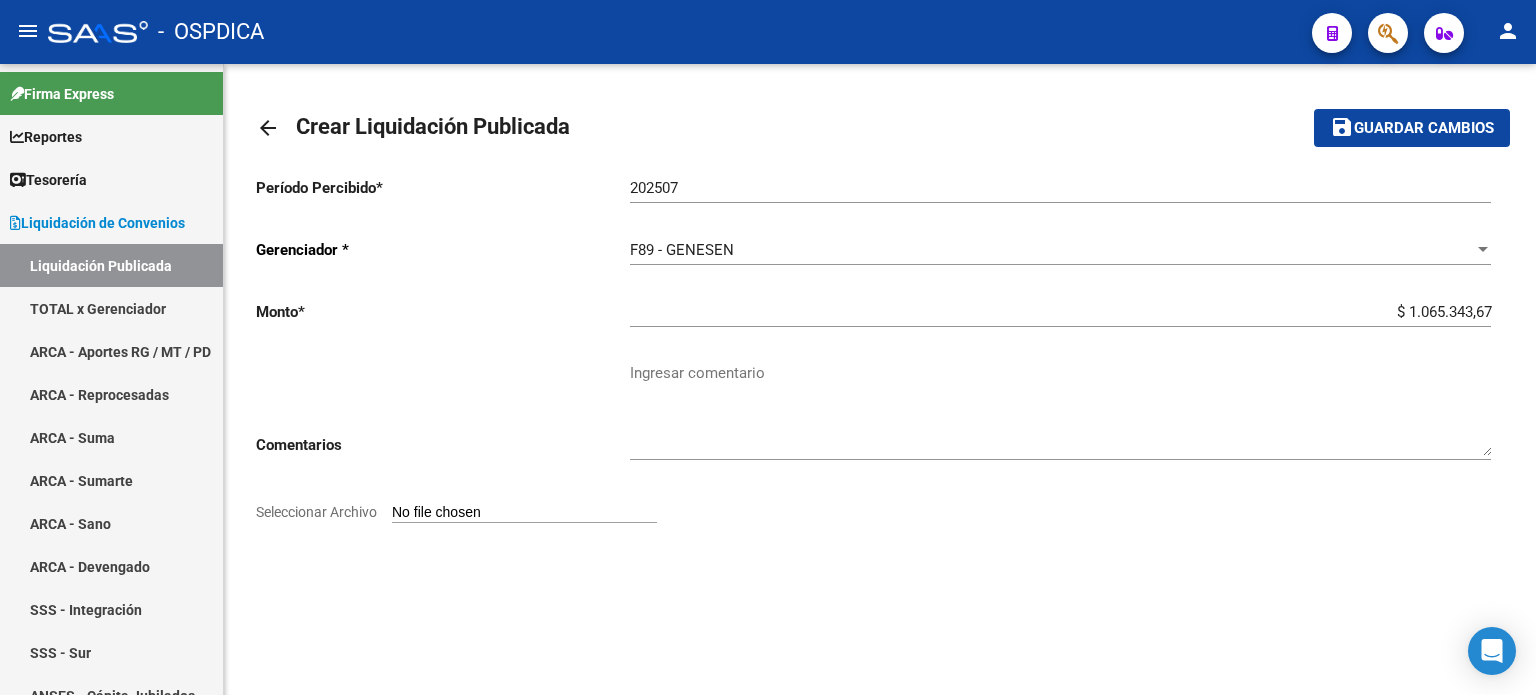 click on "Seleccionar Archivo" at bounding box center (524, 513) 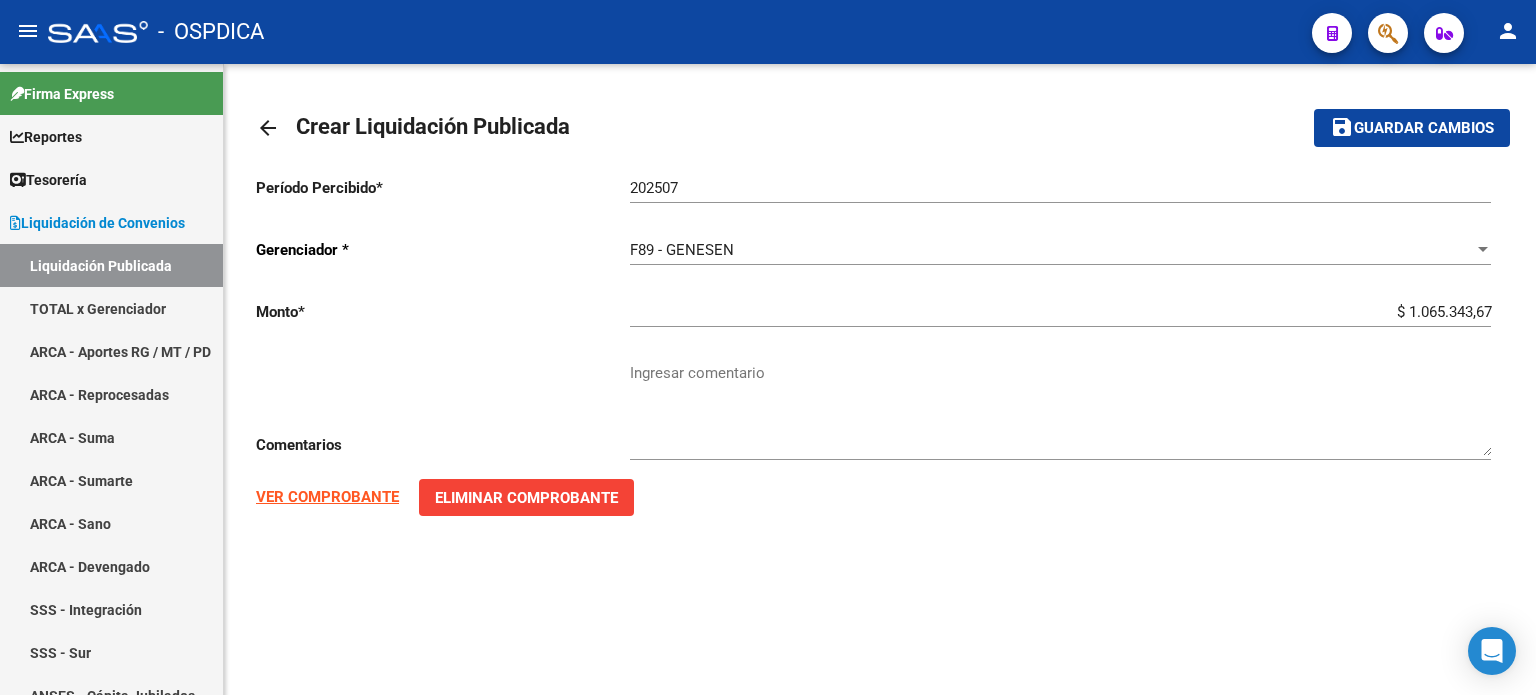 click on "VER COMPROBANTE" 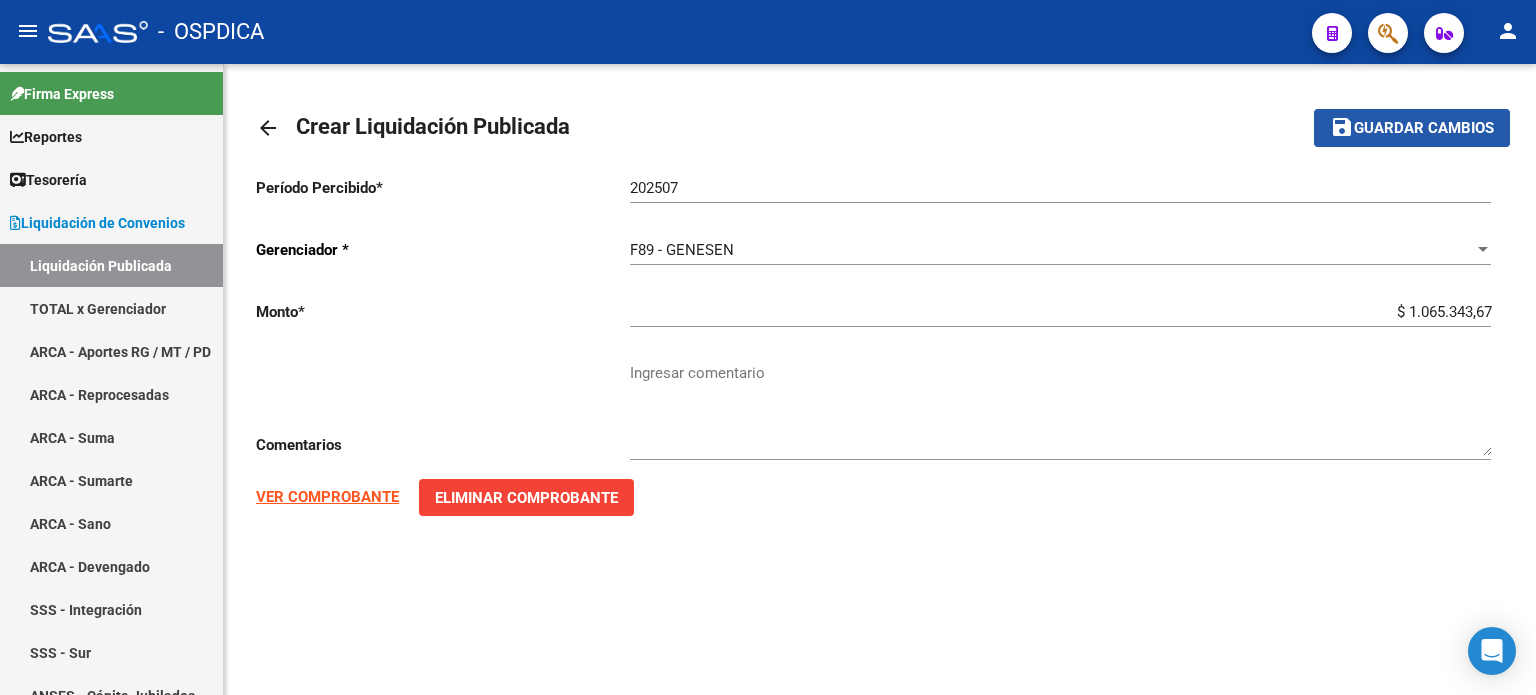 click on "Guardar cambios" 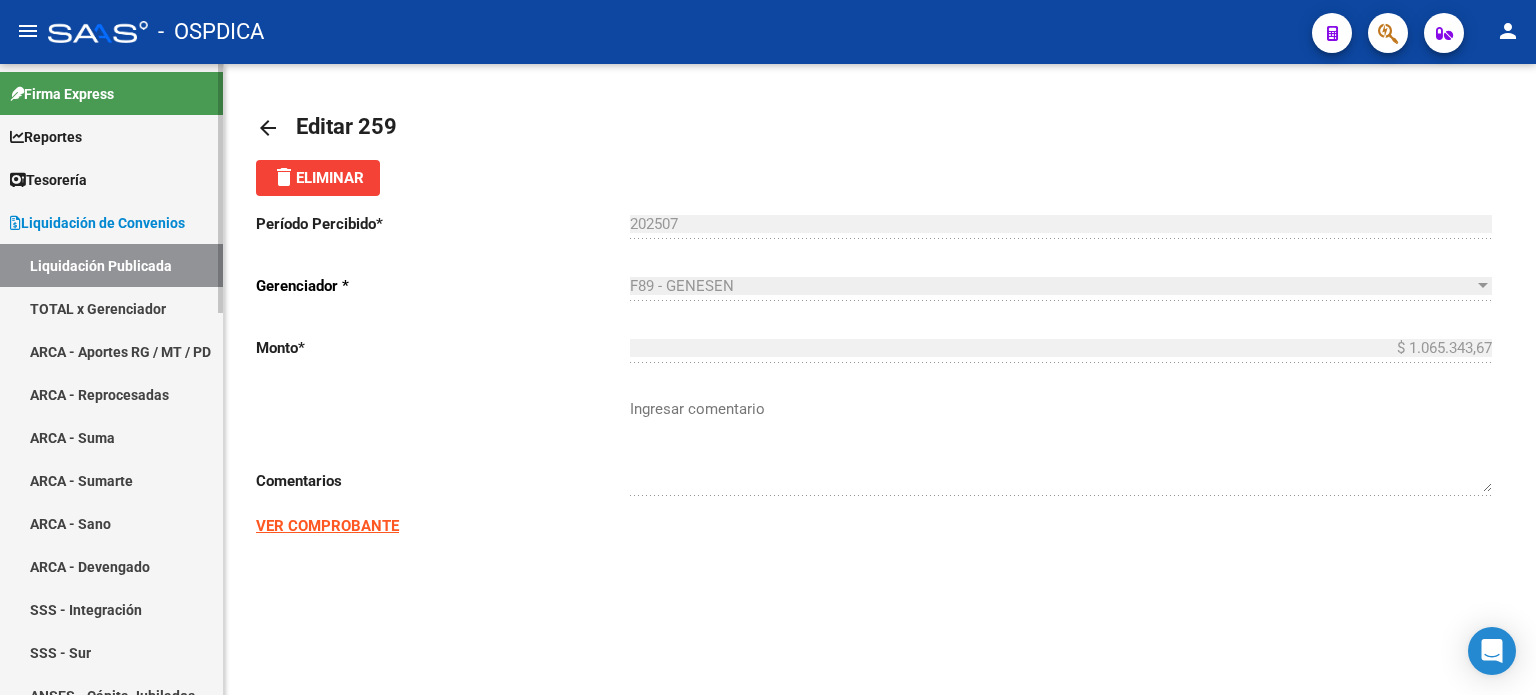click on "Liquidación Publicada" at bounding box center (111, 265) 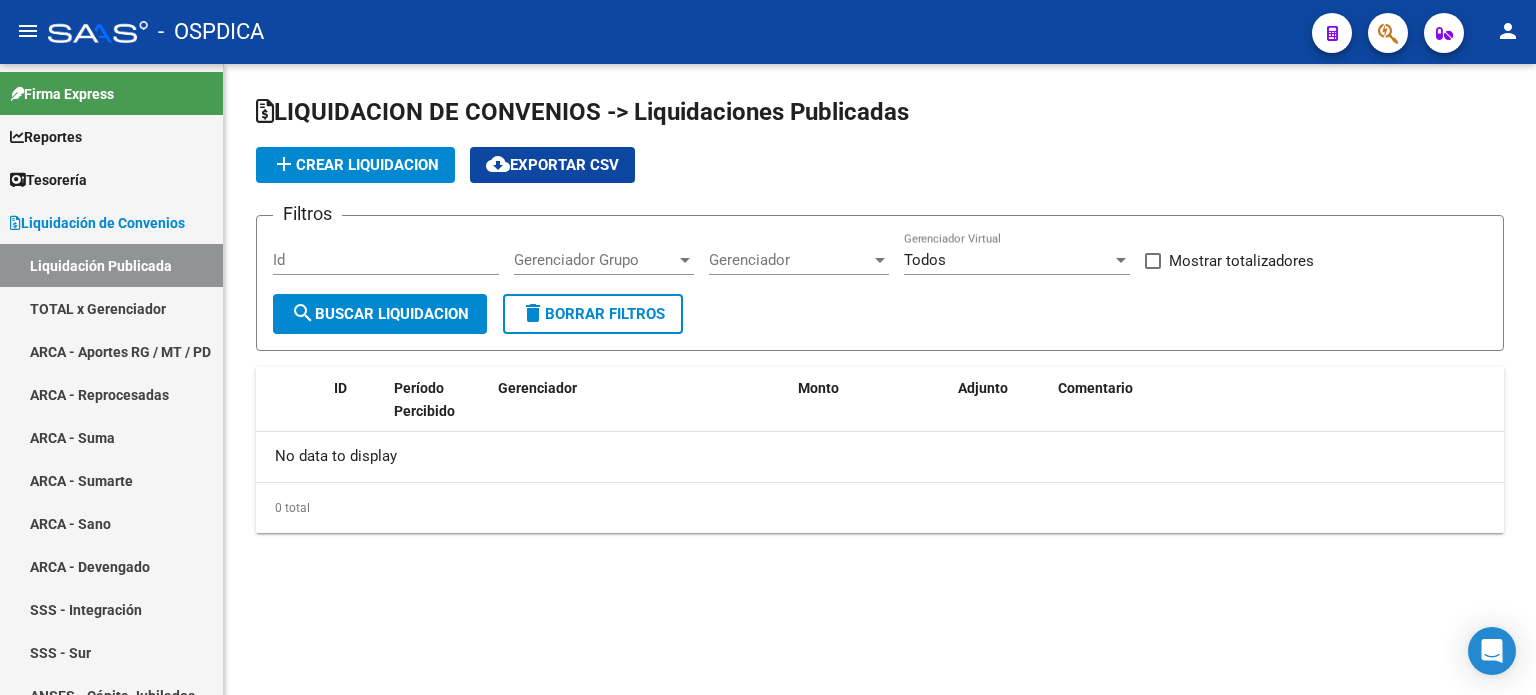 checkbox on "true" 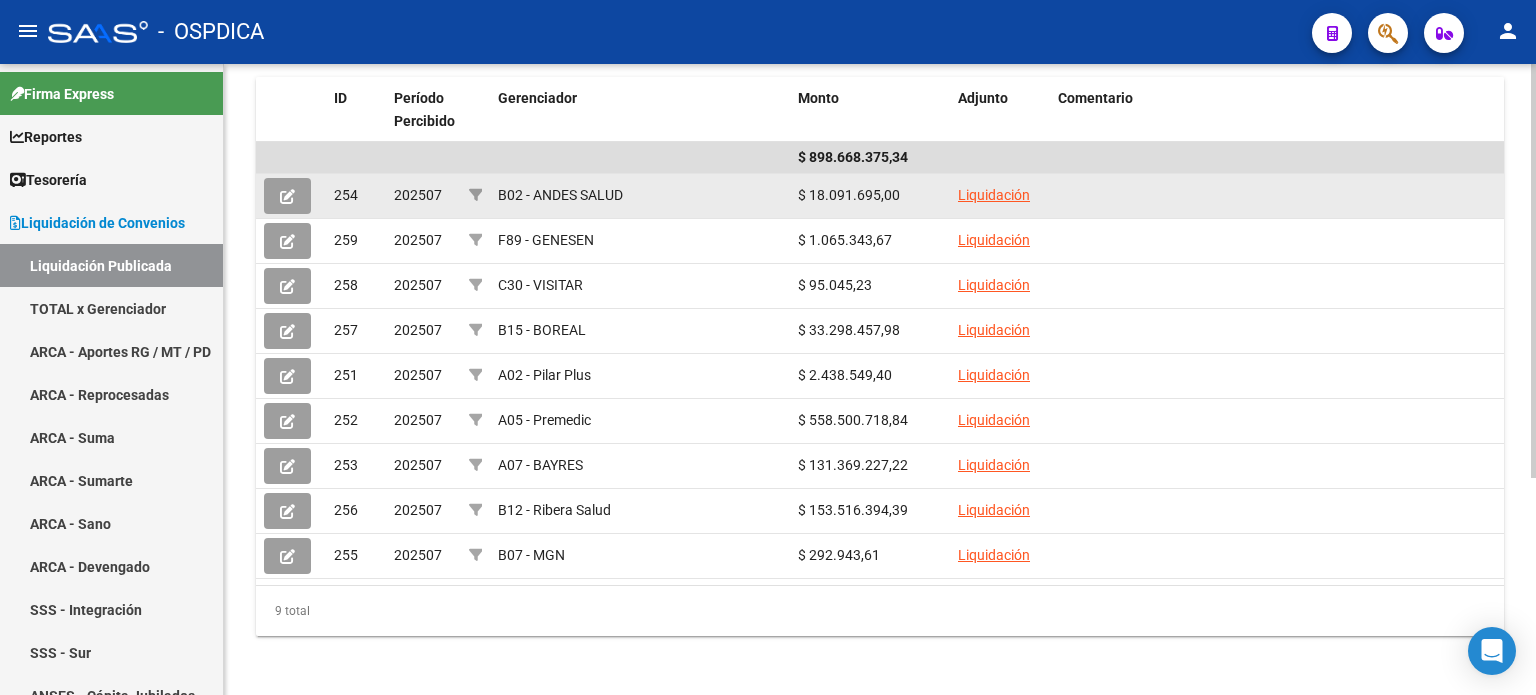 scroll, scrollTop: 230, scrollLeft: 0, axis: vertical 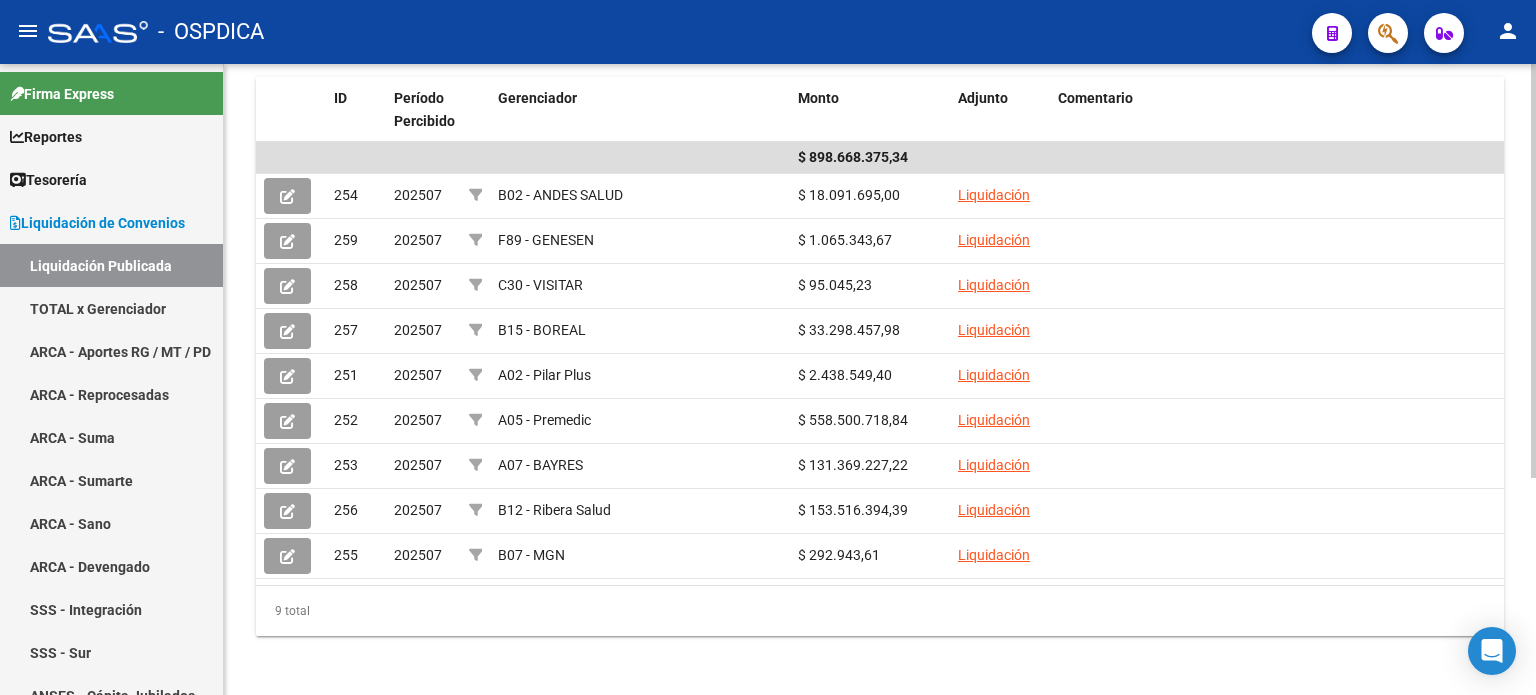 click on "9 total" 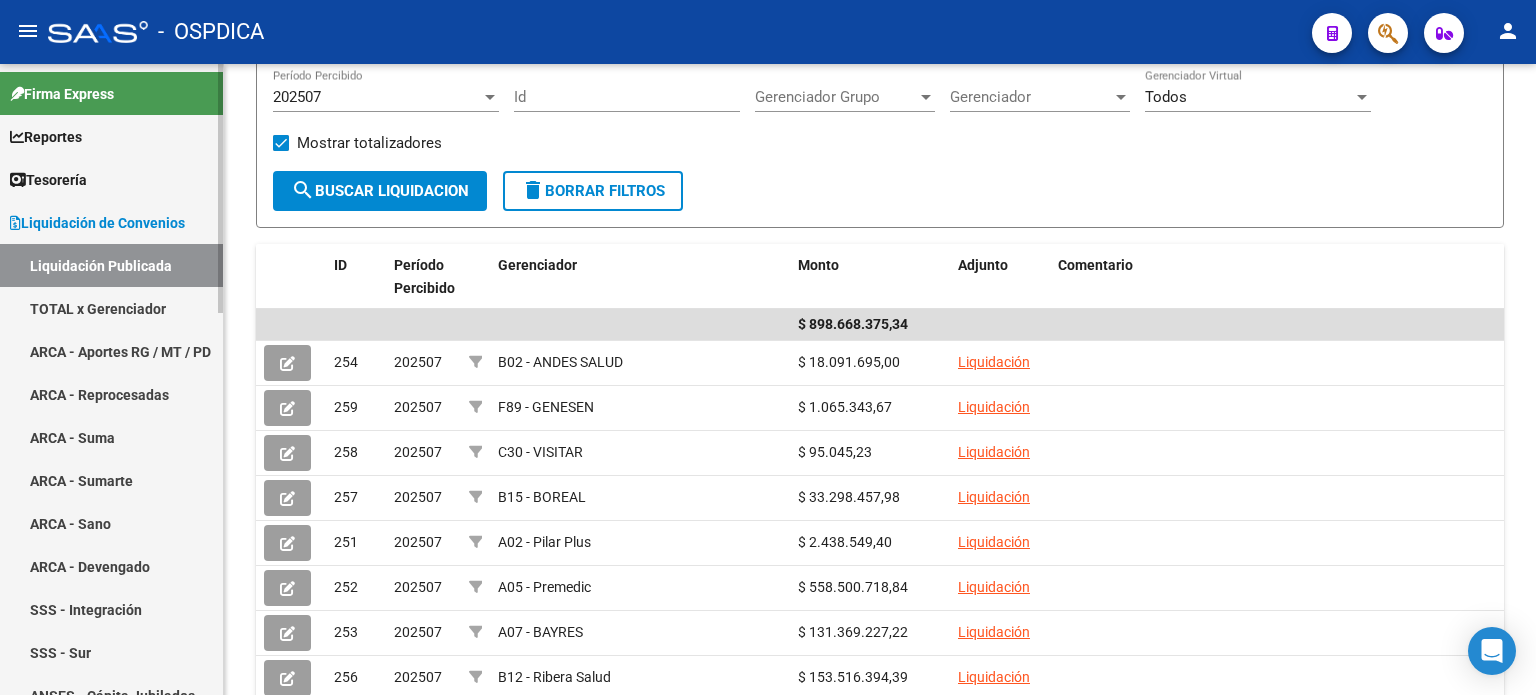 scroll, scrollTop: 130, scrollLeft: 0, axis: vertical 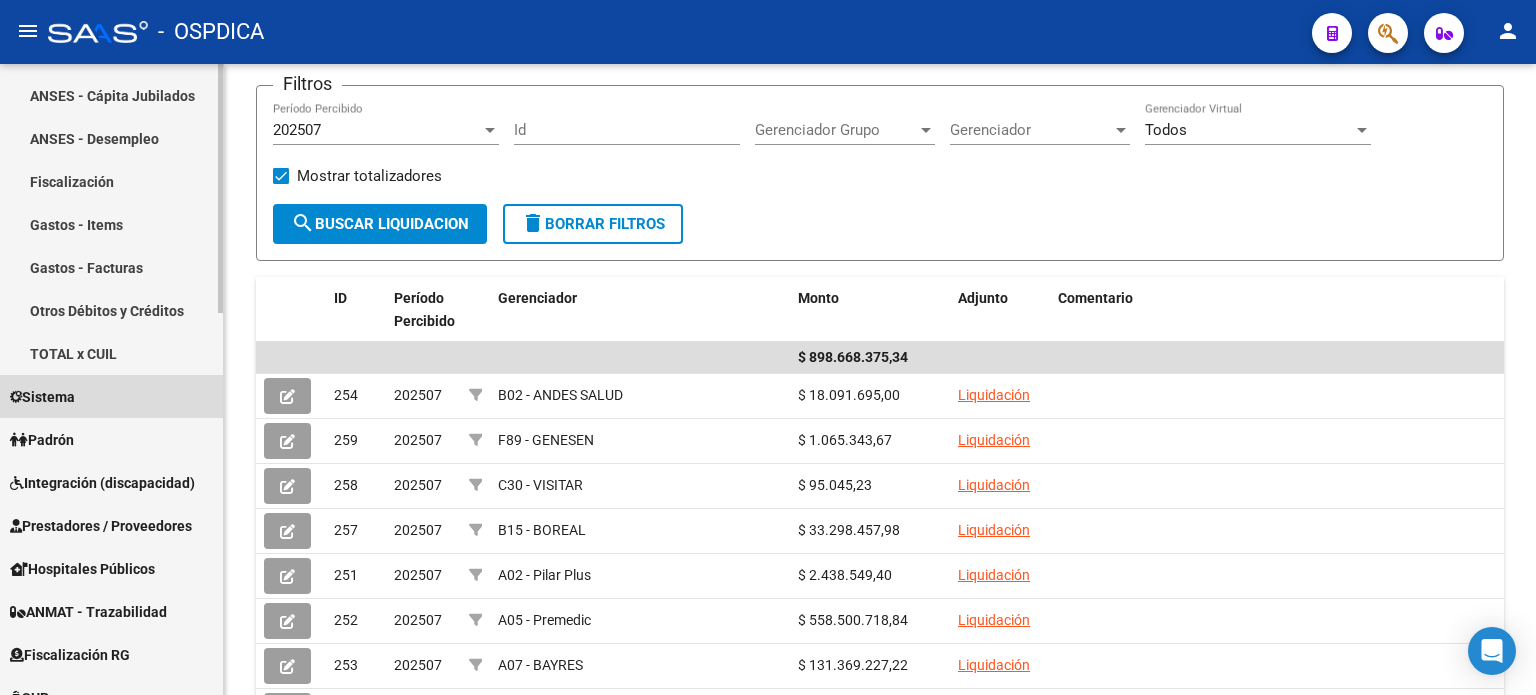 click on "Sistema" at bounding box center (111, 396) 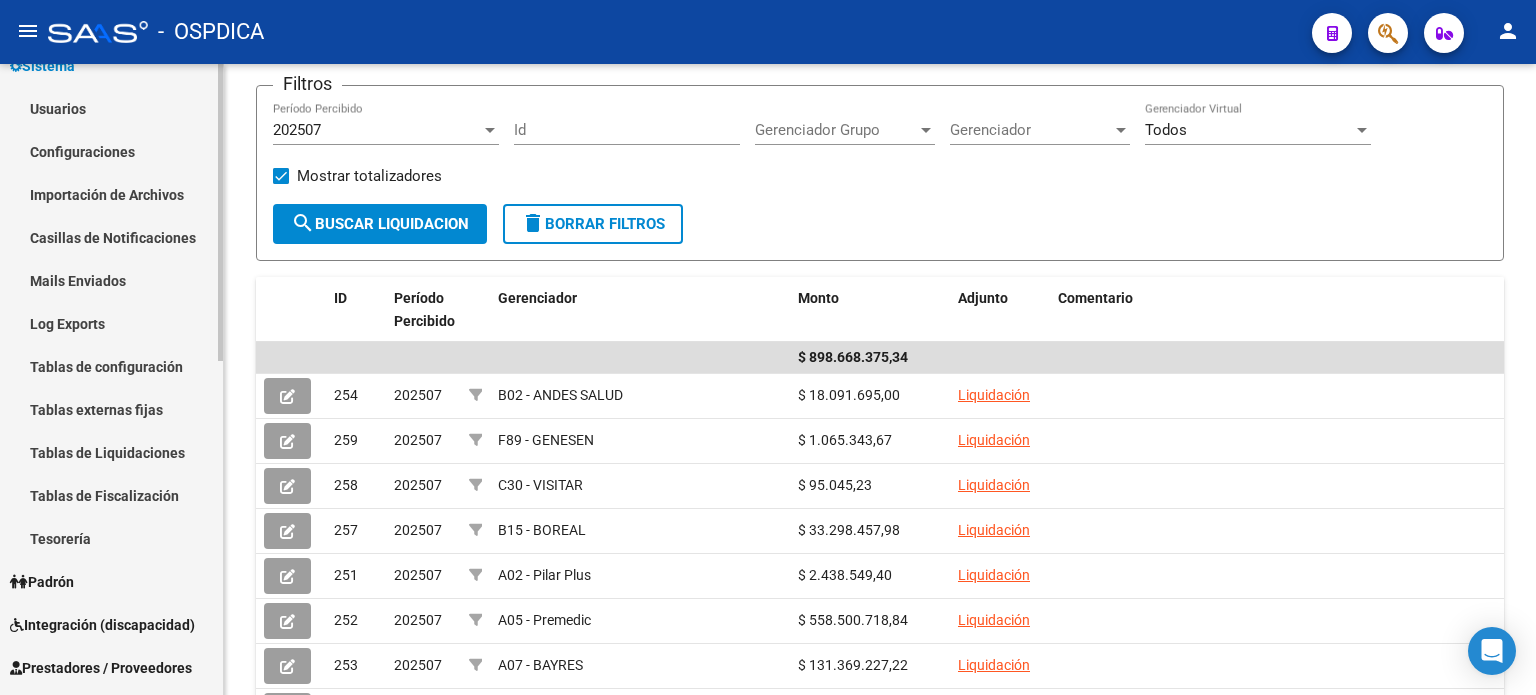 scroll, scrollTop: 100, scrollLeft: 0, axis: vertical 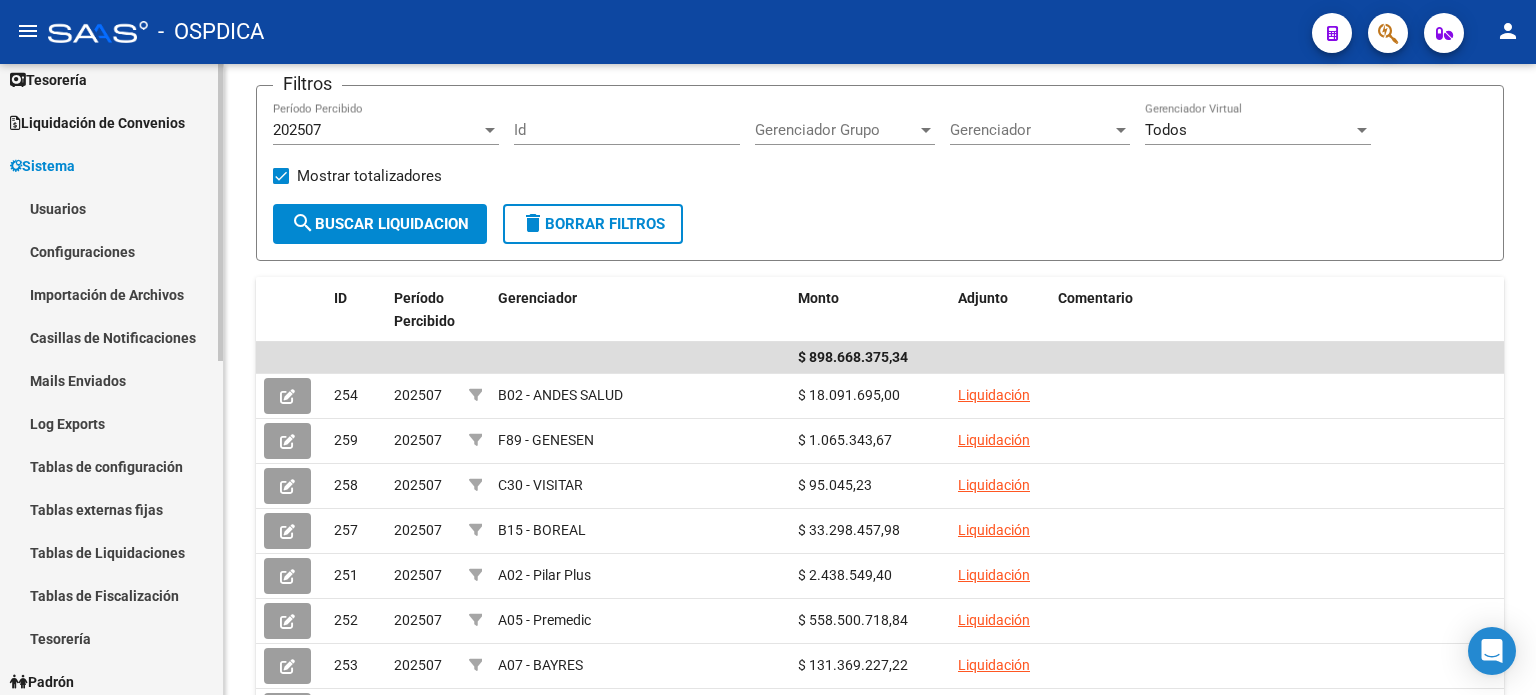 click on "Configuraciones" at bounding box center [111, 251] 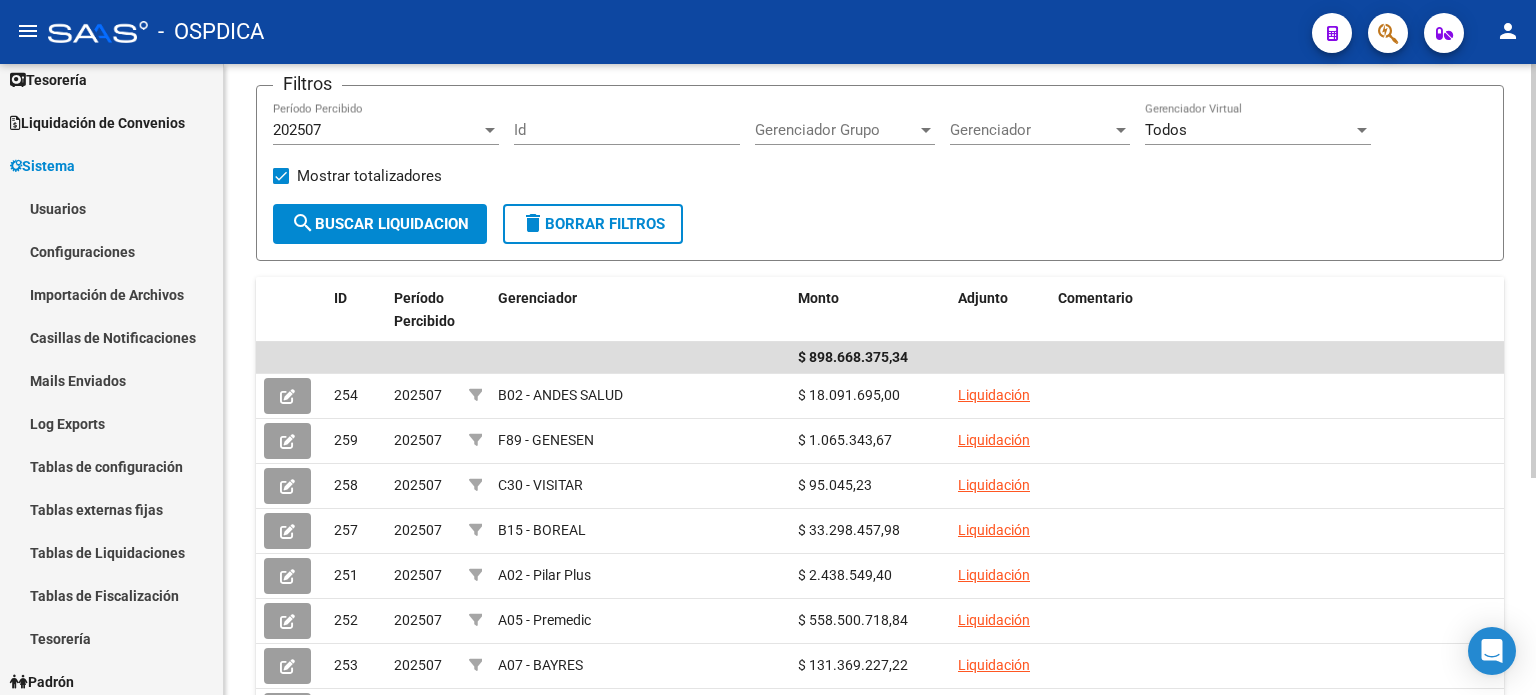 scroll, scrollTop: 0, scrollLeft: 0, axis: both 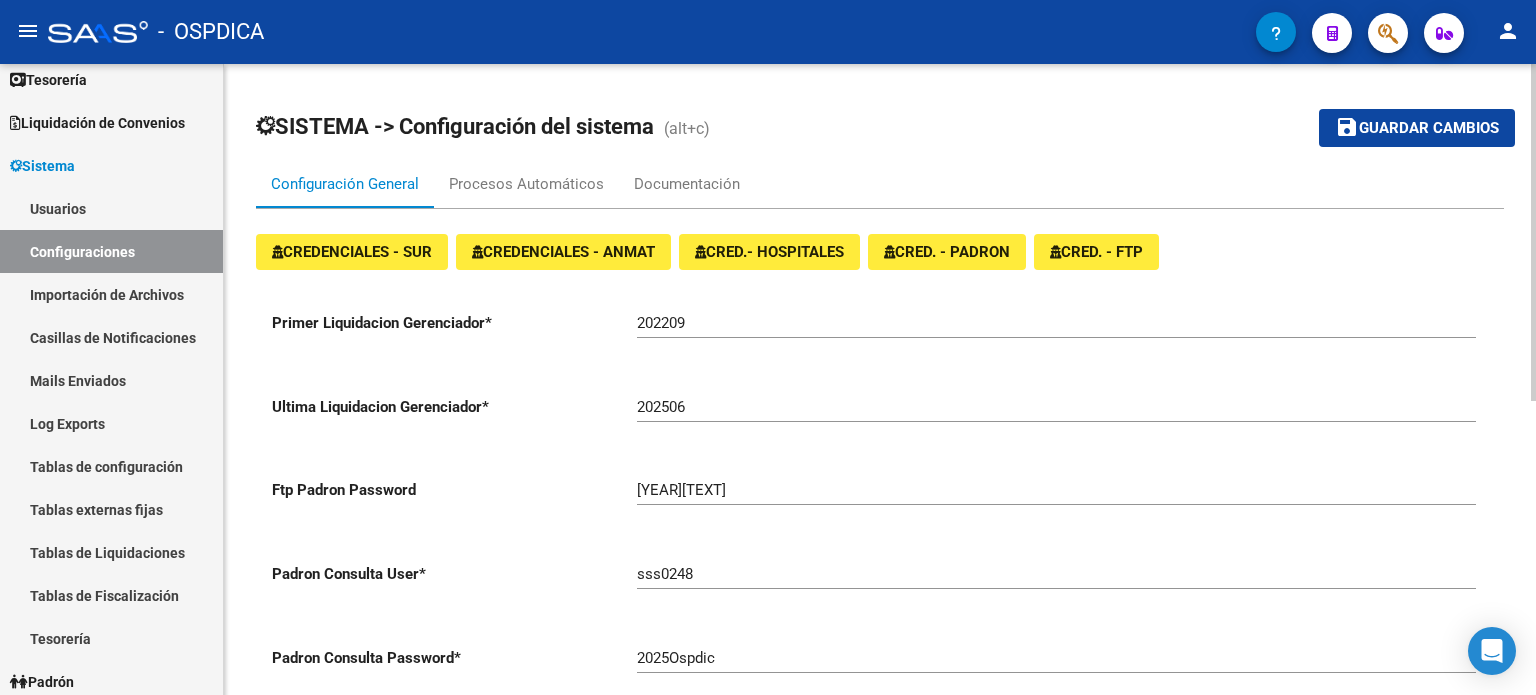 click on "202506" at bounding box center [1056, 407] 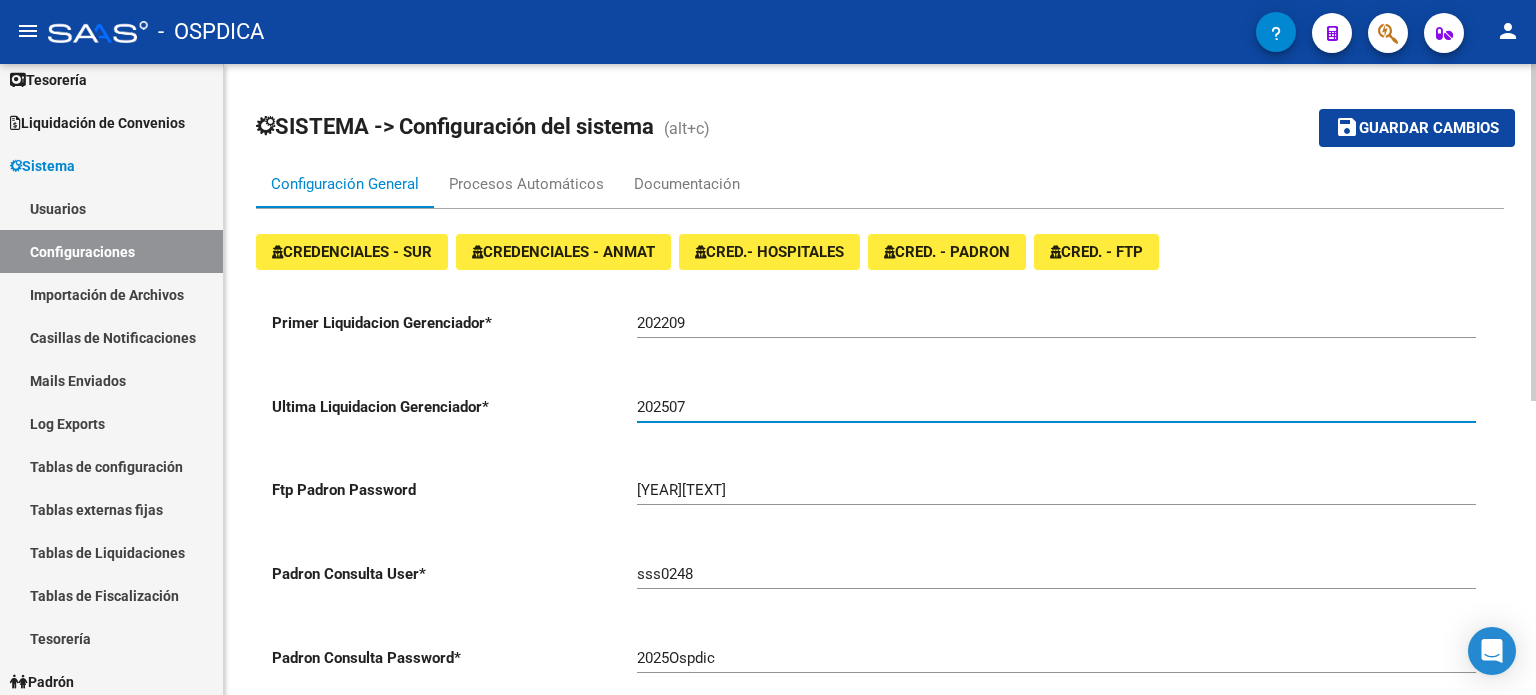 type on "202507" 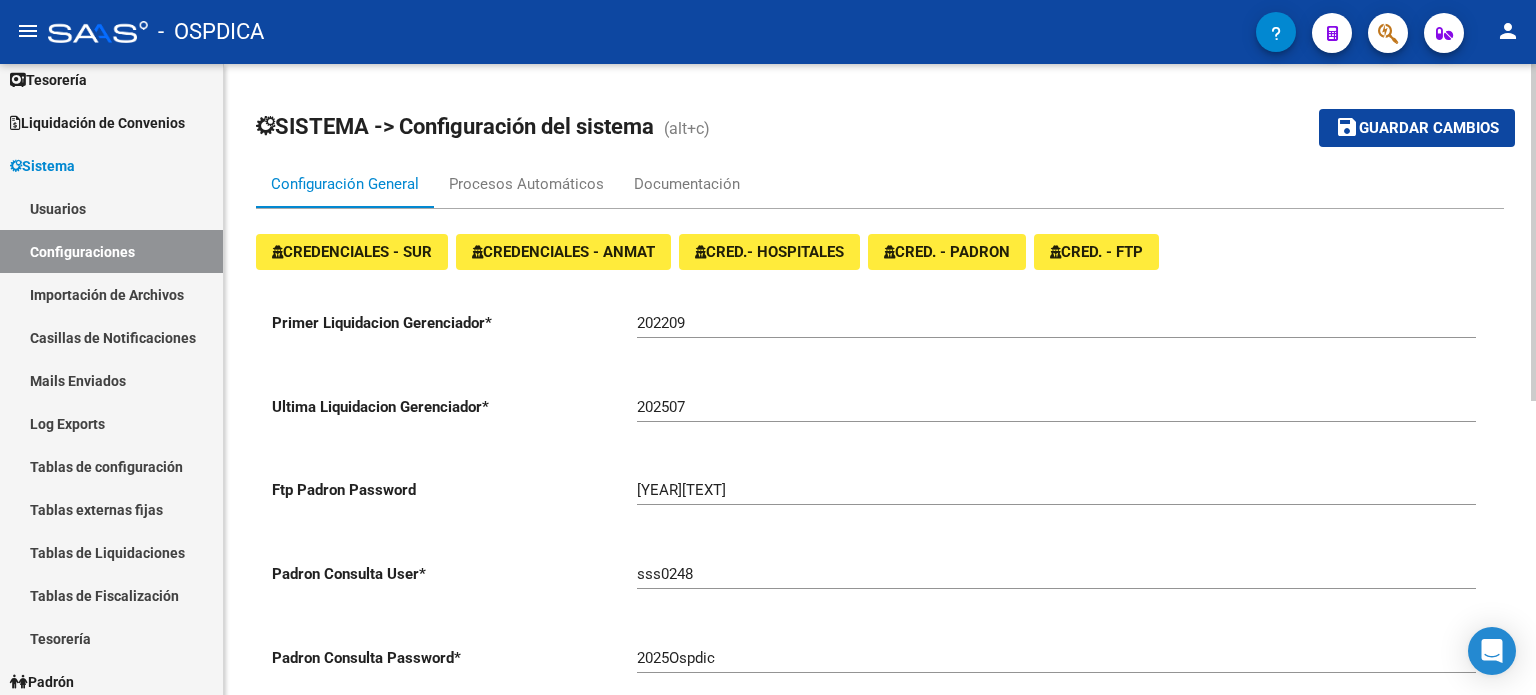 click on "Guardar cambios" 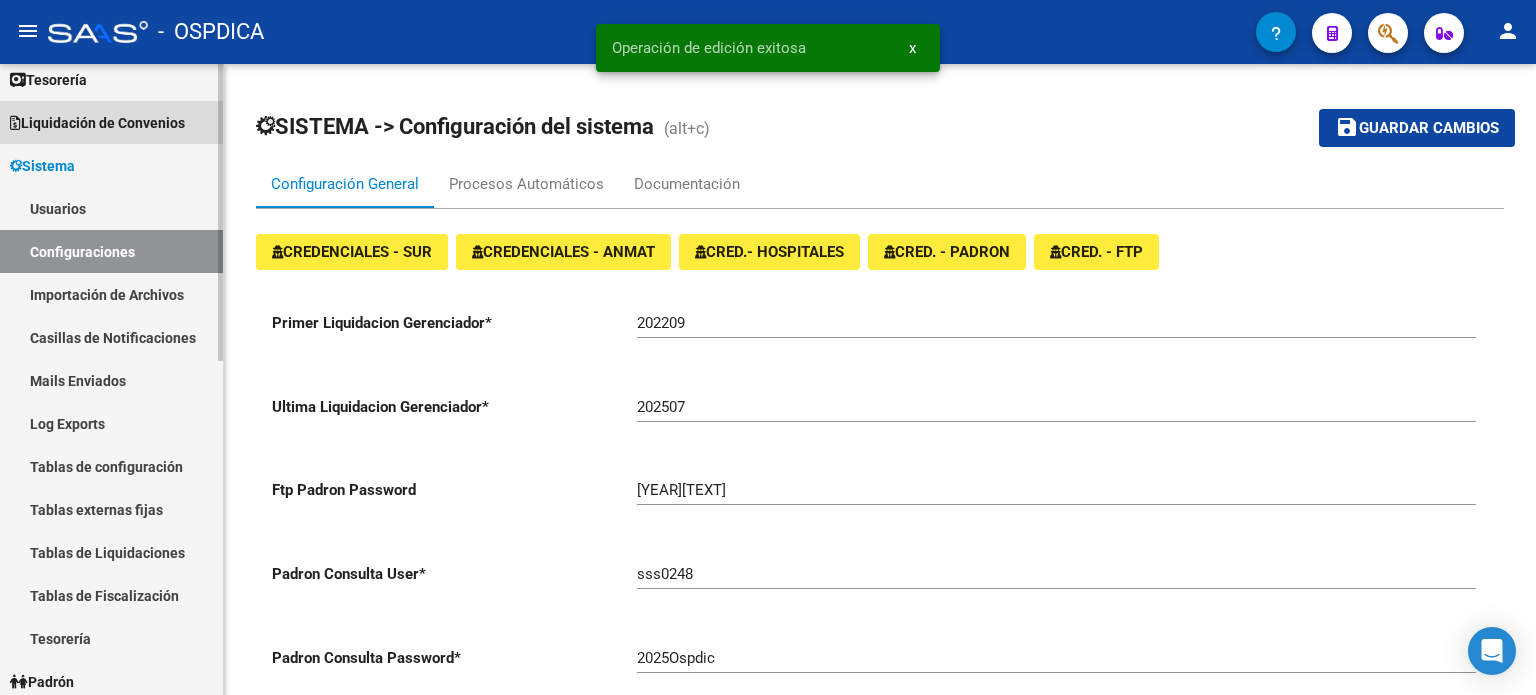 click on "Liquidación de Convenios" at bounding box center (97, 123) 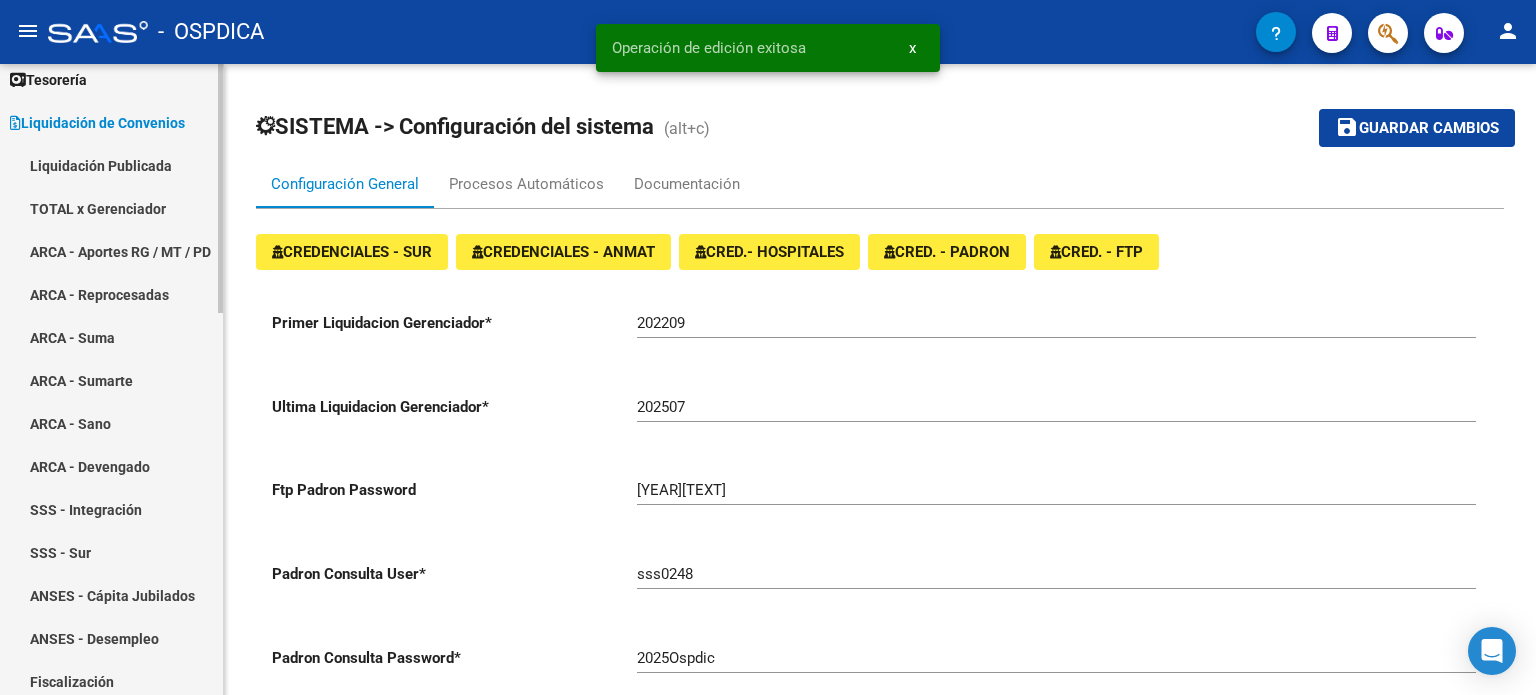 click on "Liquidación Publicada" at bounding box center (111, 165) 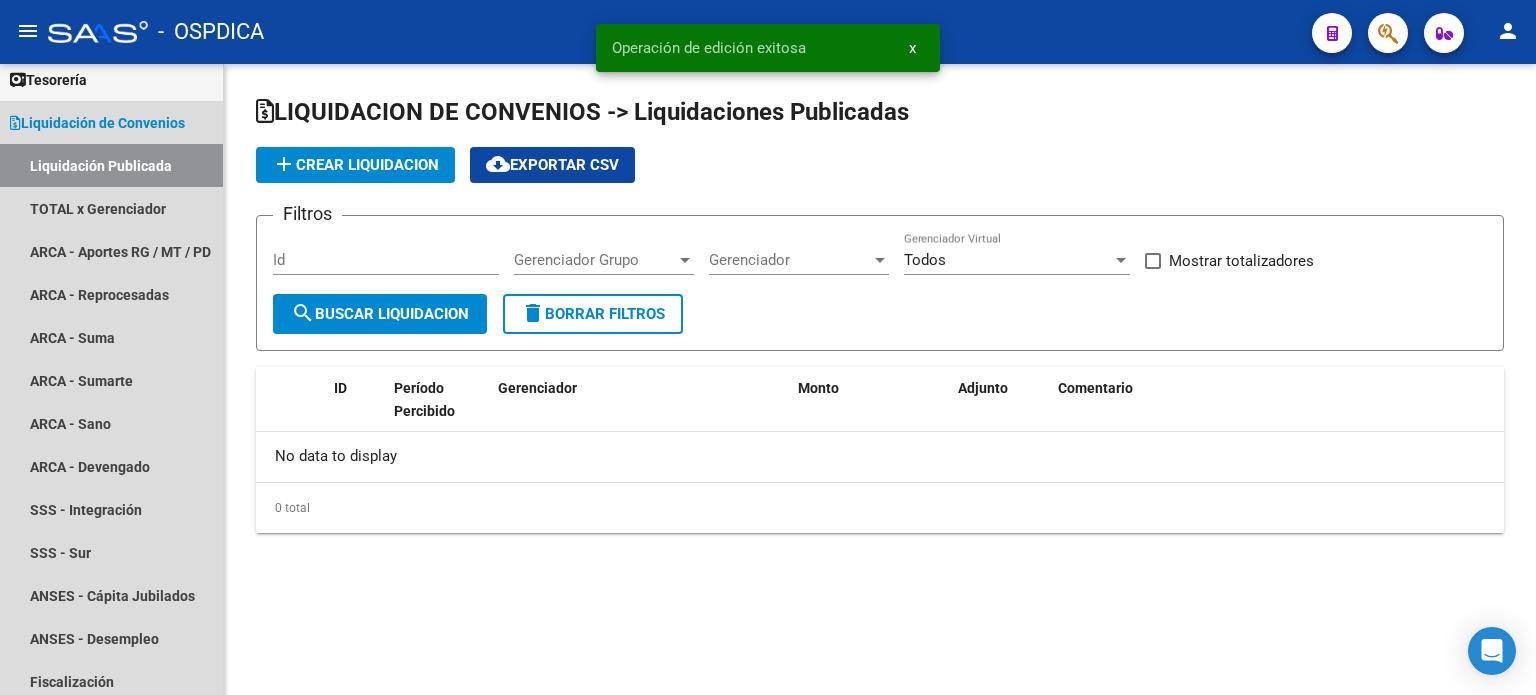 checkbox on "true" 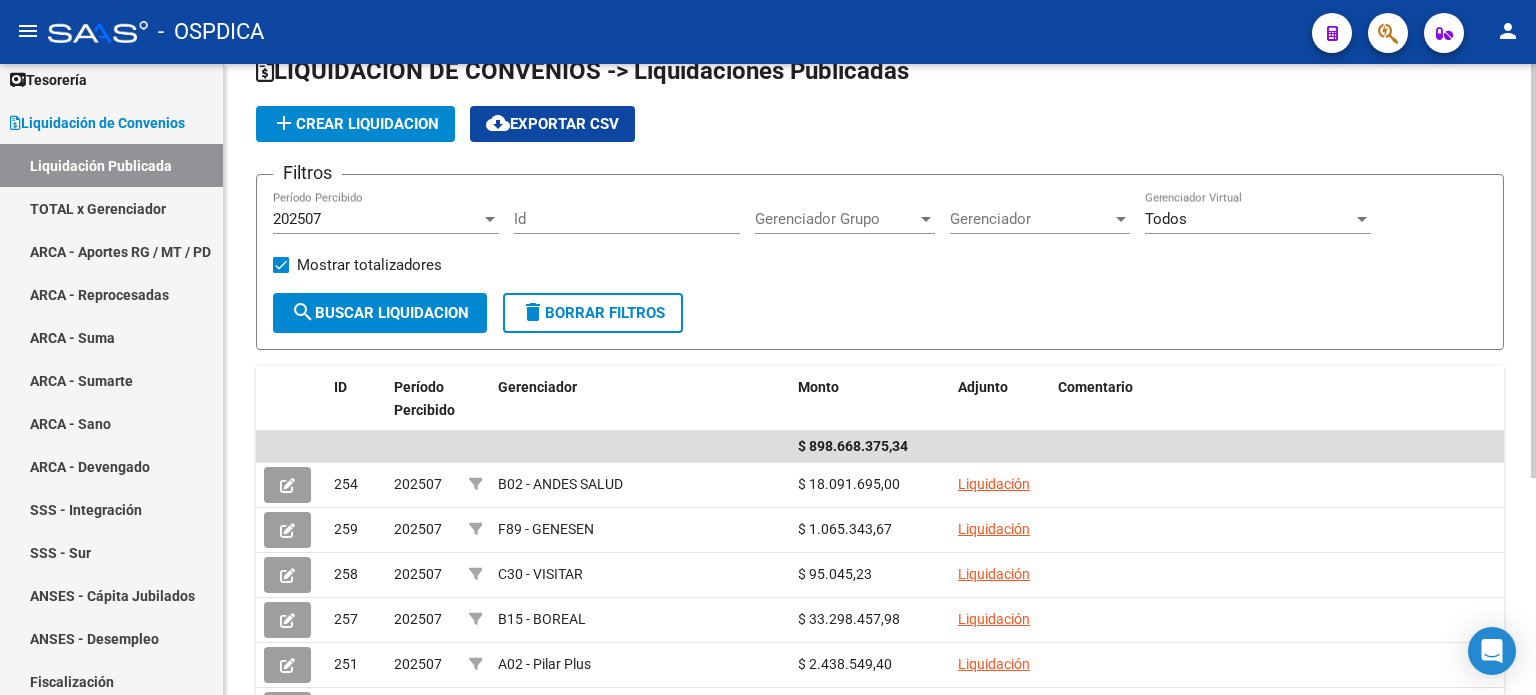 scroll, scrollTop: 0, scrollLeft: 0, axis: both 